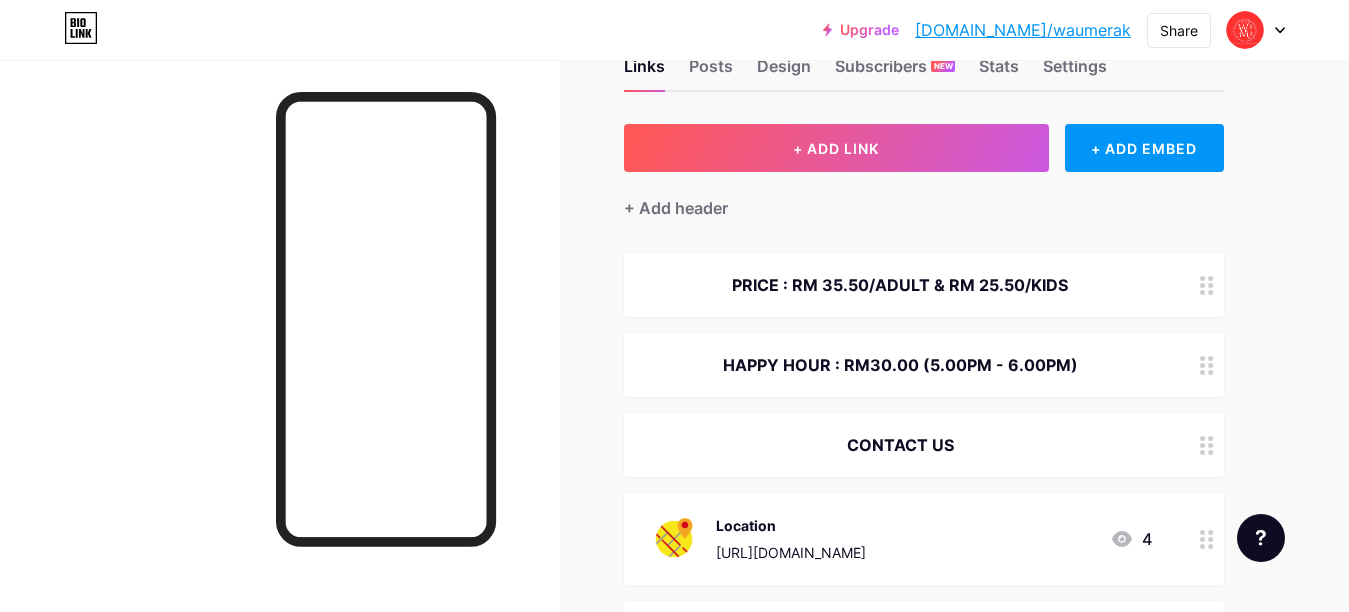 scroll, scrollTop: 169, scrollLeft: 0, axis: vertical 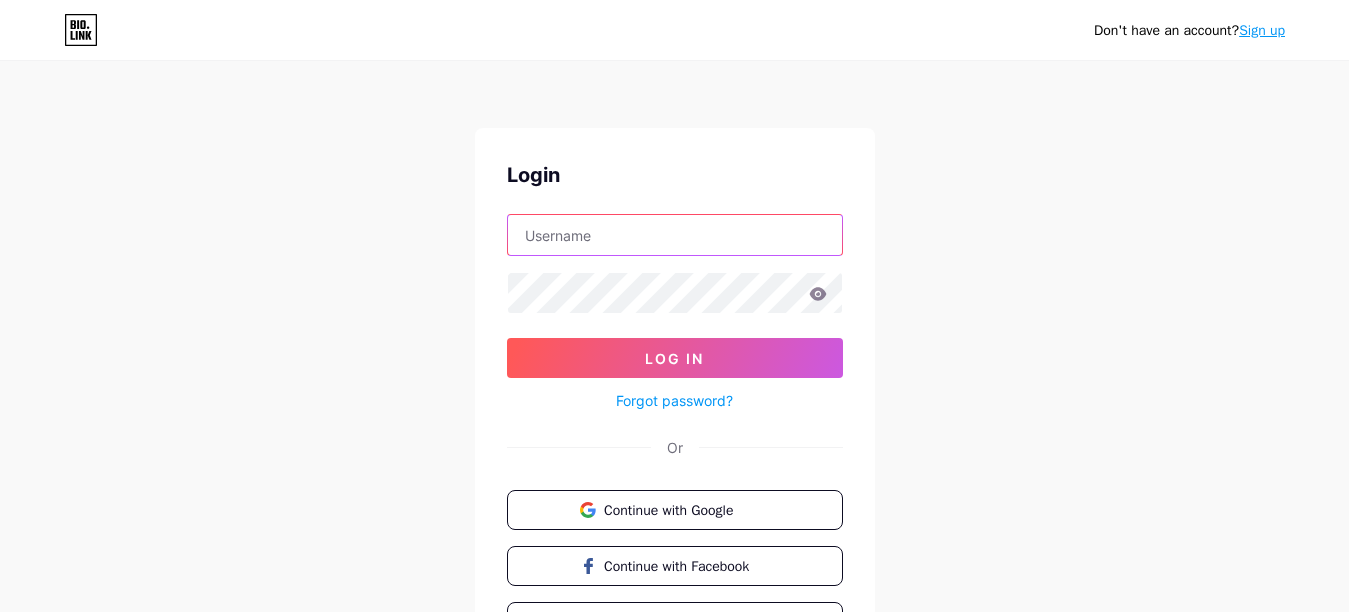 click at bounding box center [675, 235] 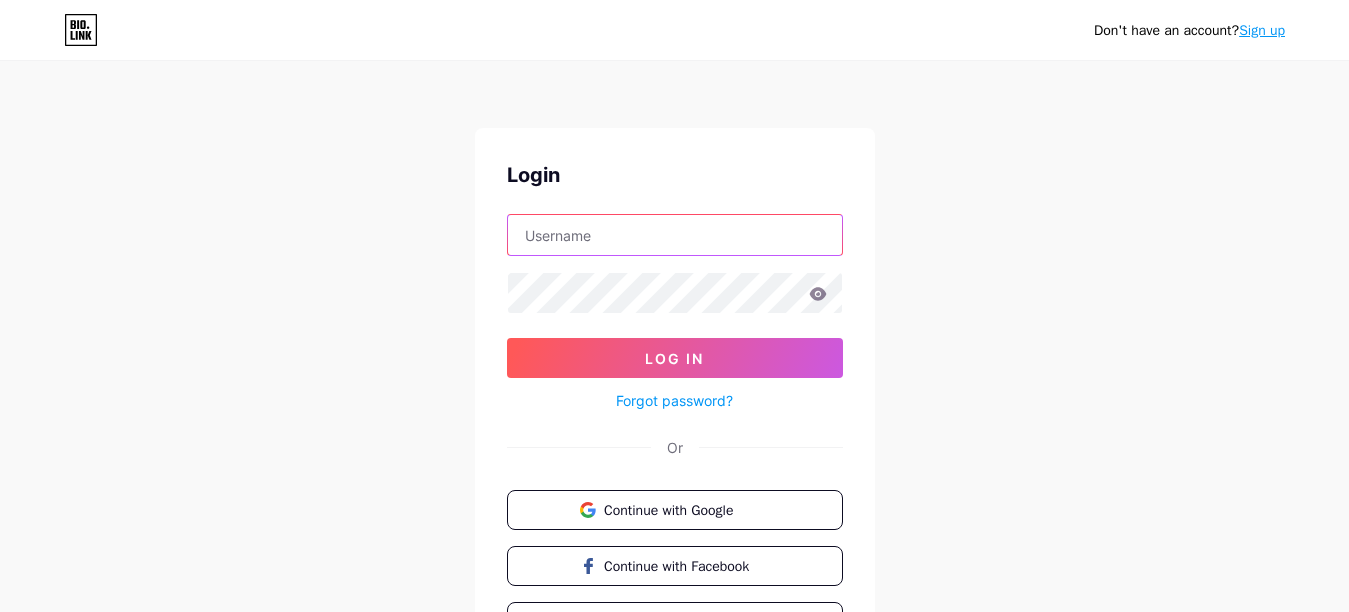 click at bounding box center (675, 235) 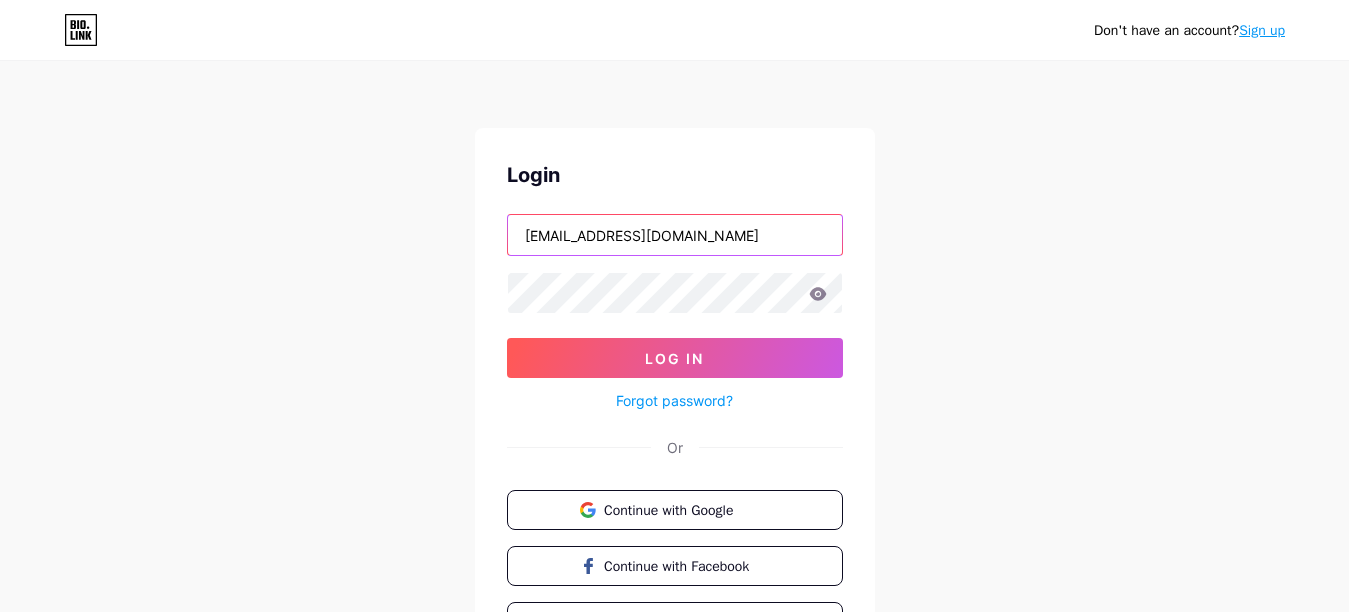 type on "hq.waumerak@gmail.com" 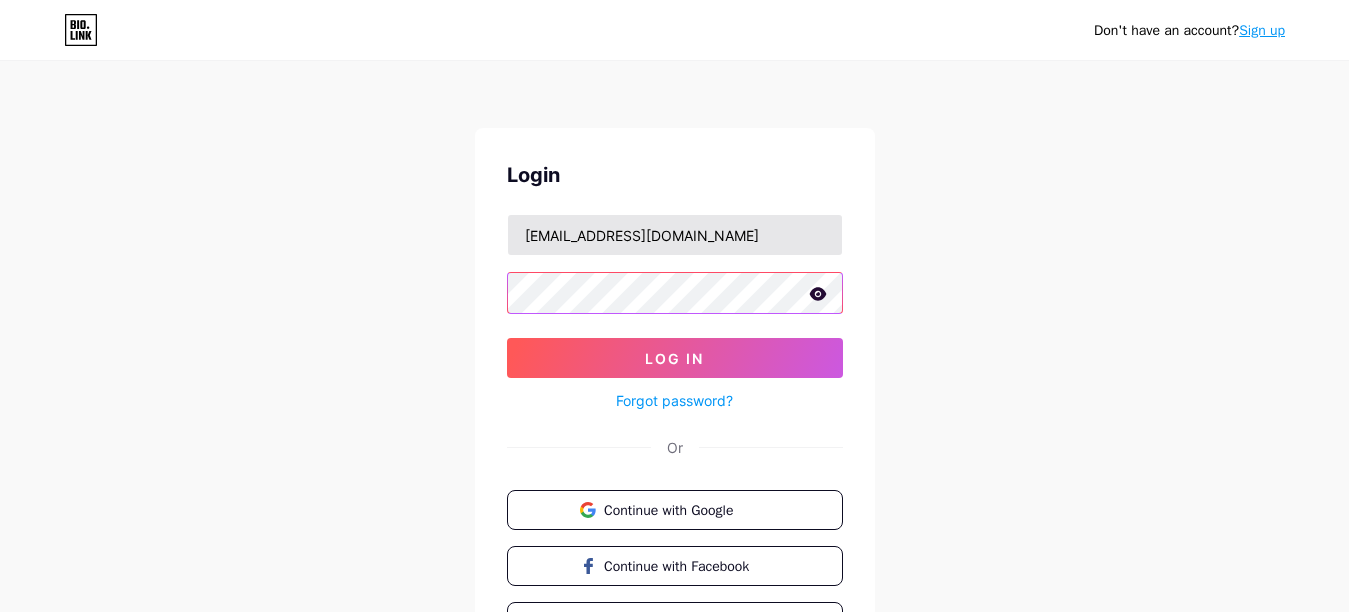 click on "Log In" at bounding box center (675, 358) 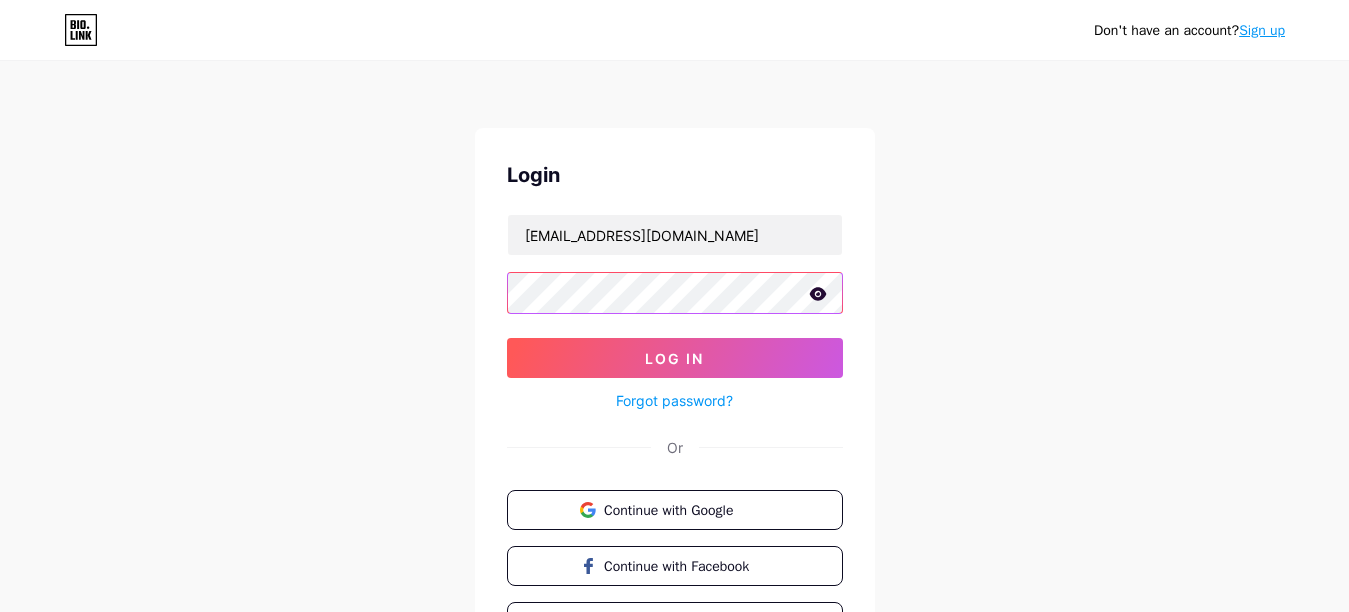 click on "Log In" at bounding box center (675, 358) 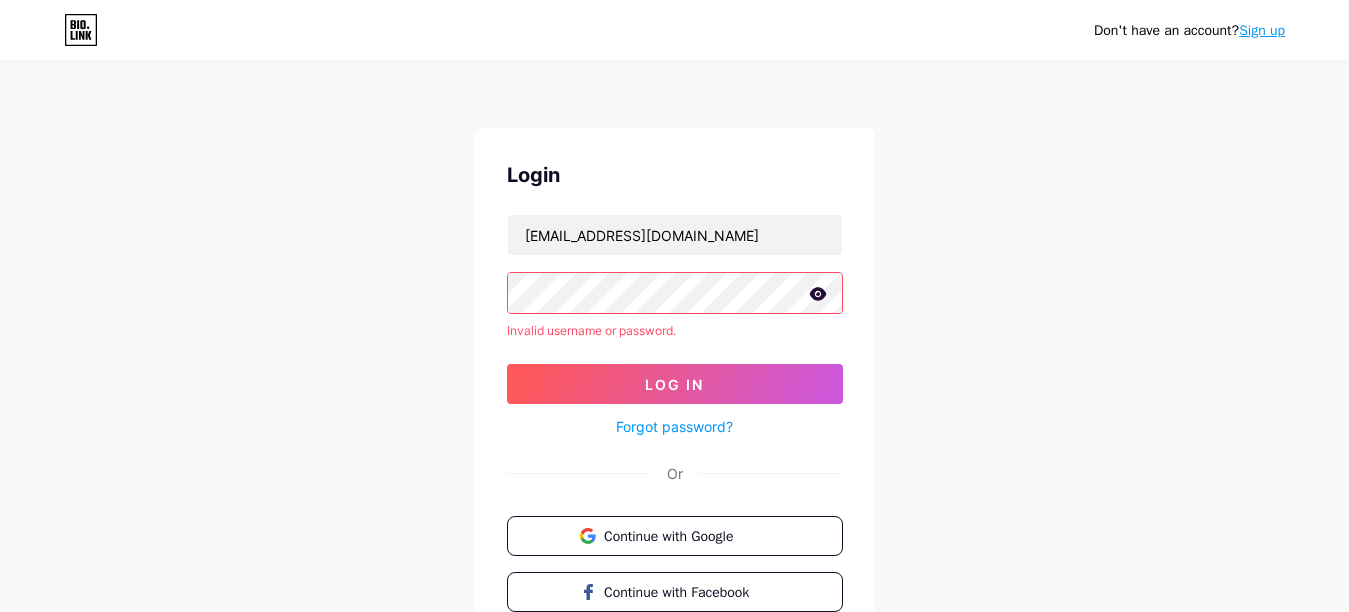 click 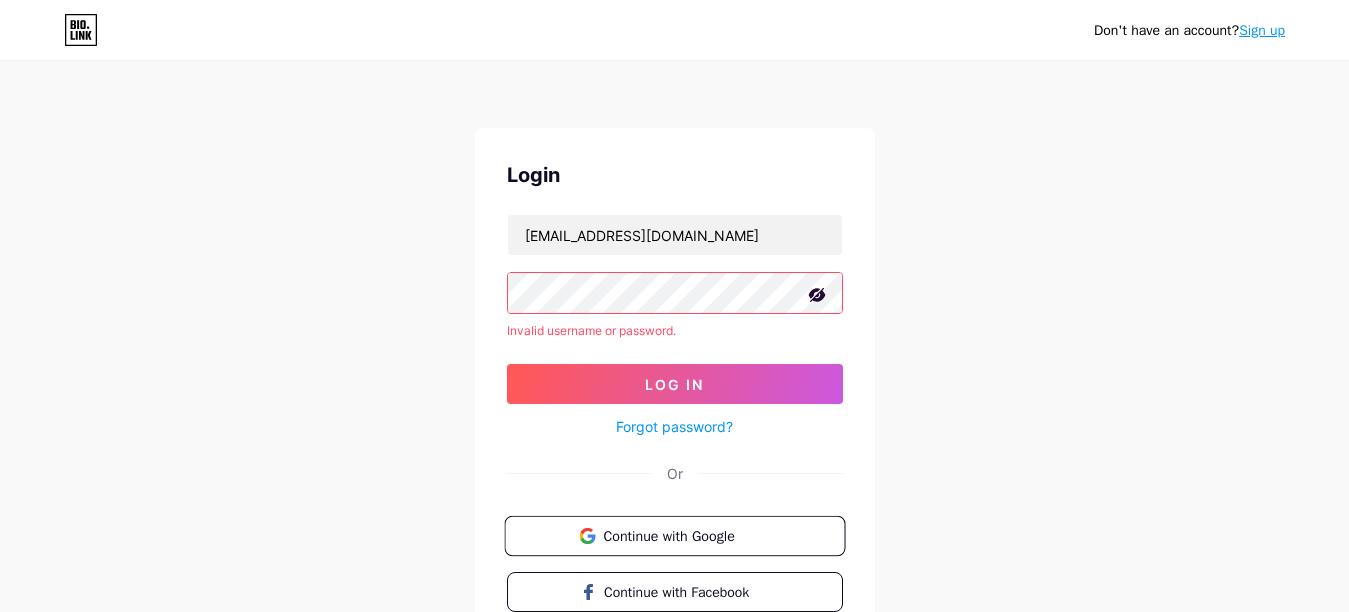 click on "Continue with Google" at bounding box center [674, 536] 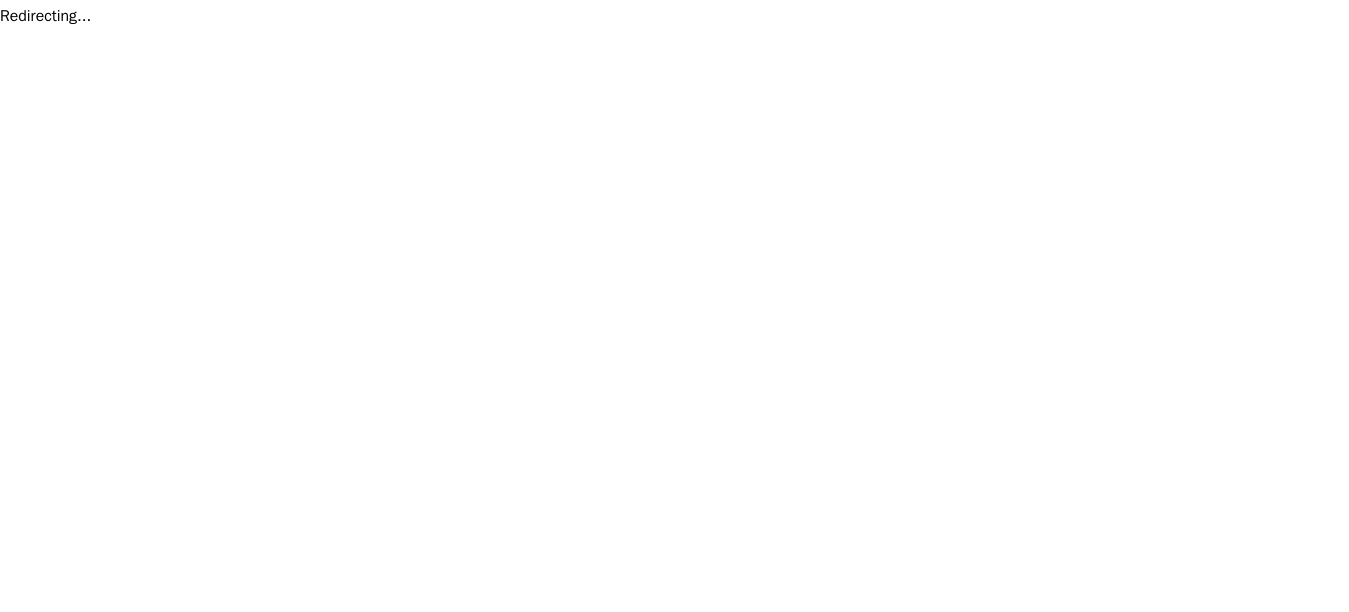 scroll, scrollTop: 0, scrollLeft: 0, axis: both 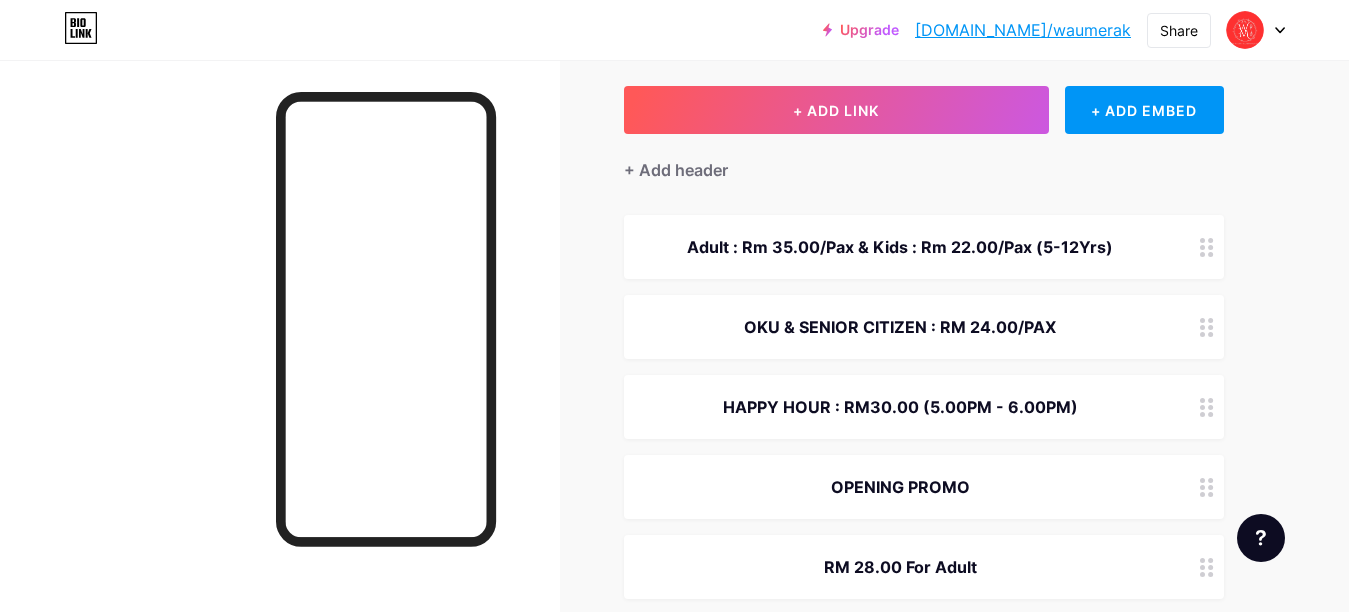 click on "Adult : Rm 35.00/Pax & Kids : Rm 22.00/Pax (5-12Yrs)" at bounding box center [924, 247] 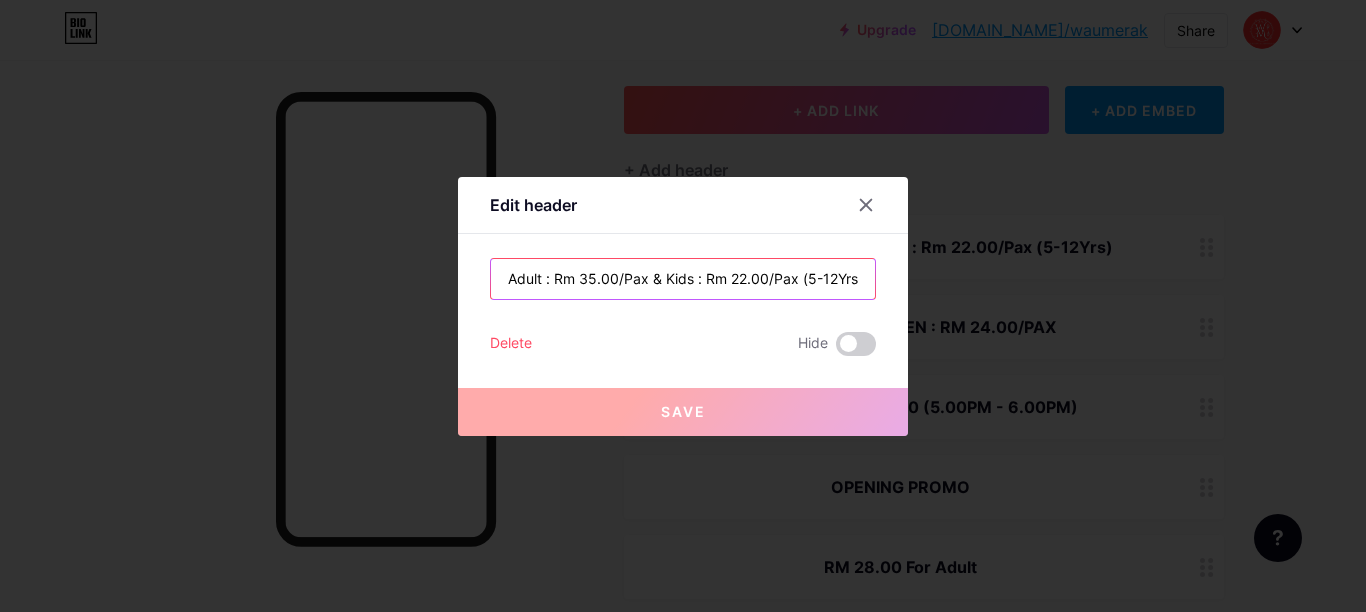 click on "Adult : Rm 35.00/Pax & Kids : Rm 22.00/Pax (5-12Yrs)" at bounding box center [683, 279] 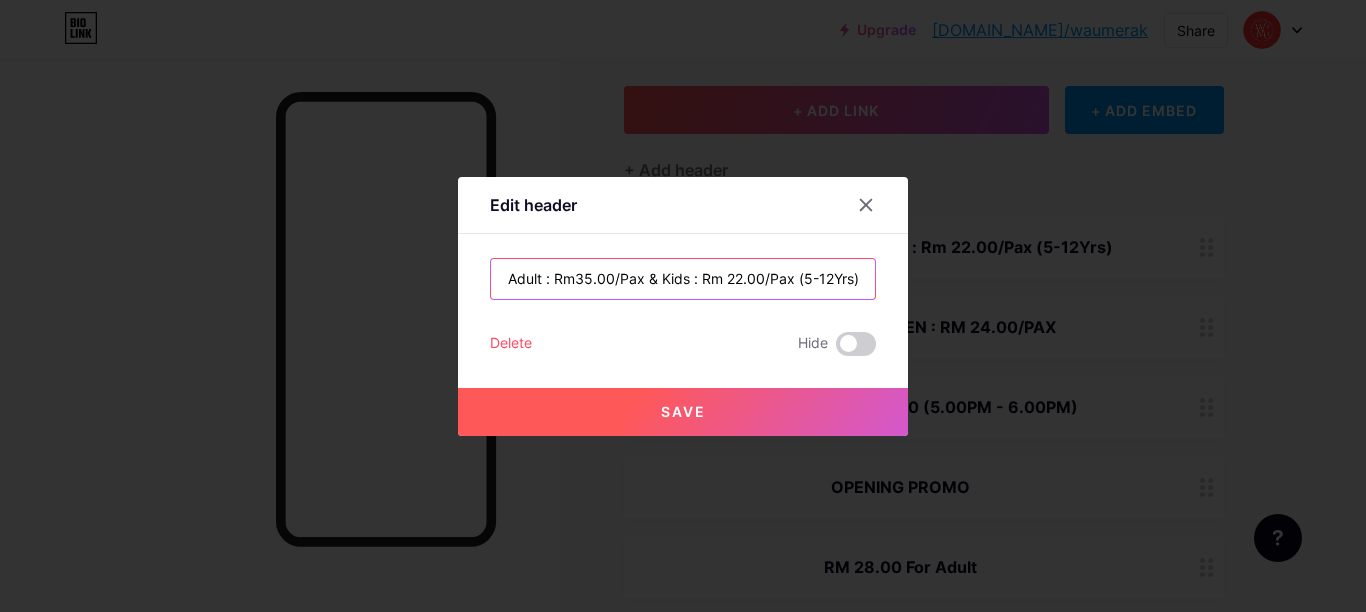 click on "Adult : Rm35.00/Pax & Kids : Rm 22.00/Pax (5-12Yrs)" at bounding box center (683, 279) 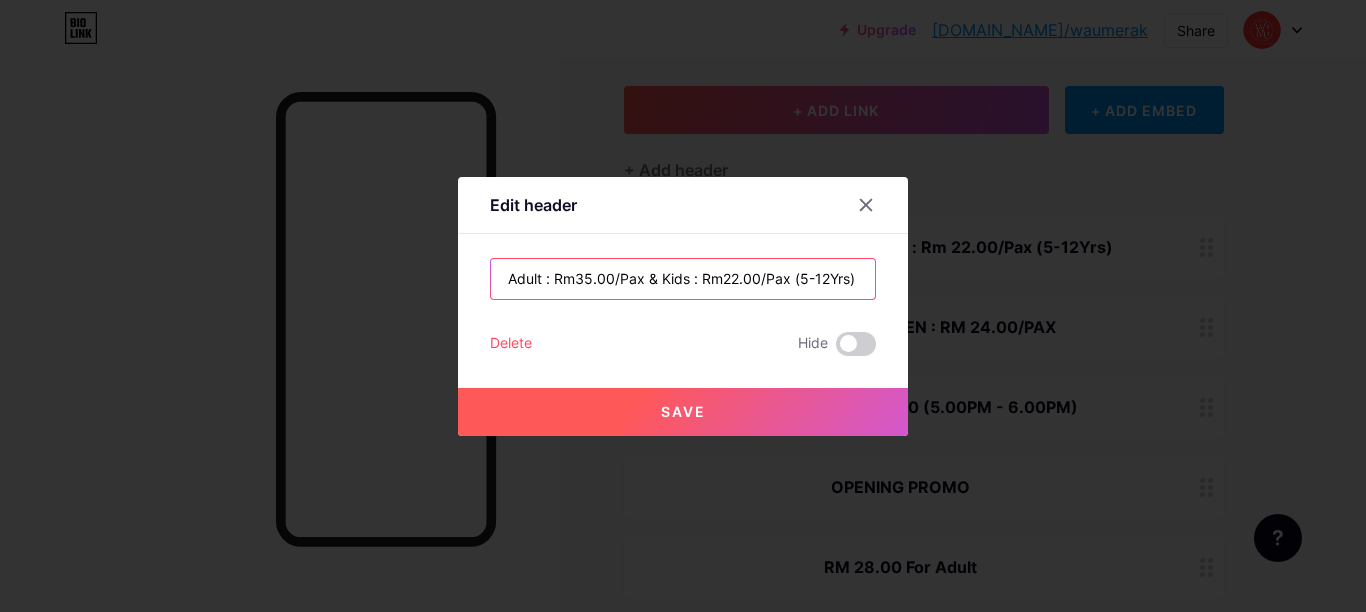 click on "Adult : Rm35.00/Pax & Kids : Rm22.00/Pax (5-12Yrs)" at bounding box center [683, 279] 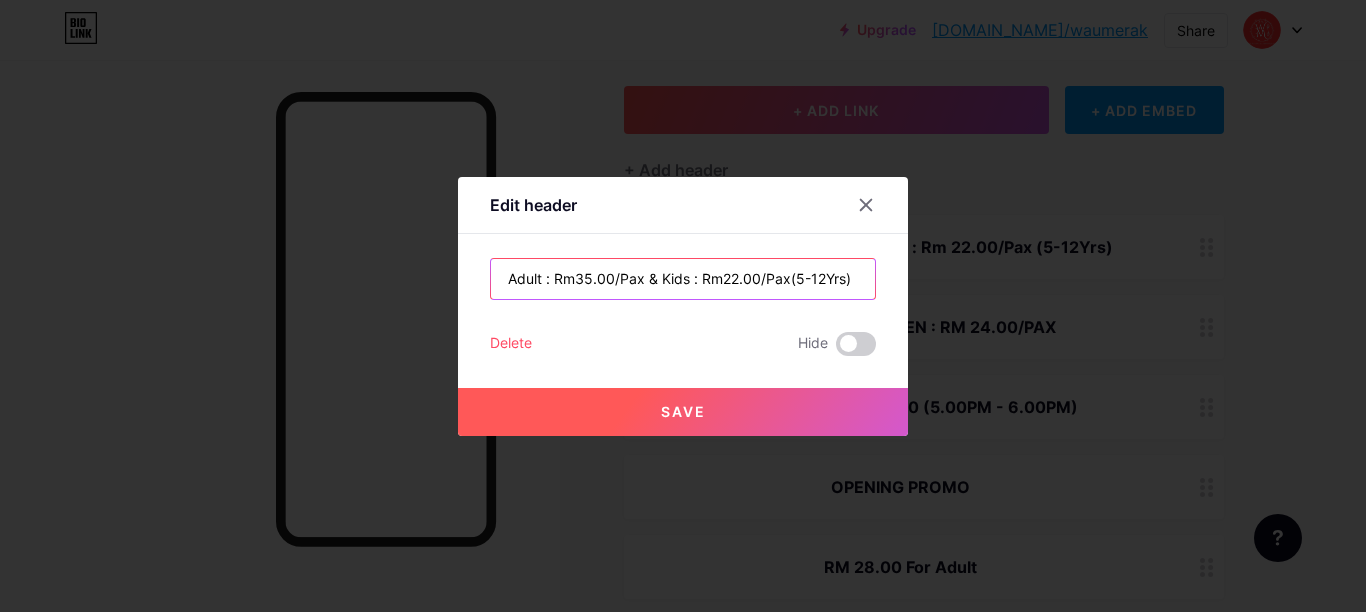 type on "Adult : Rm35.00/Pax & Kids : Rm22.00/Pax(5-12Yrs)" 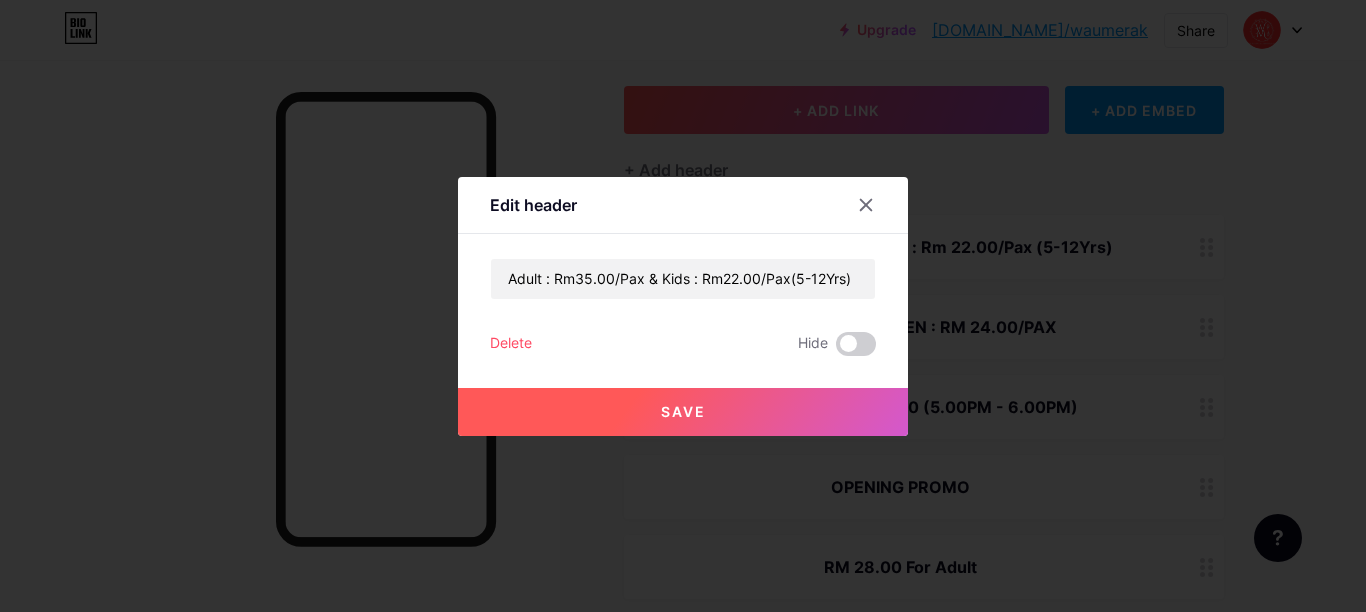 click on "Save" at bounding box center [683, 412] 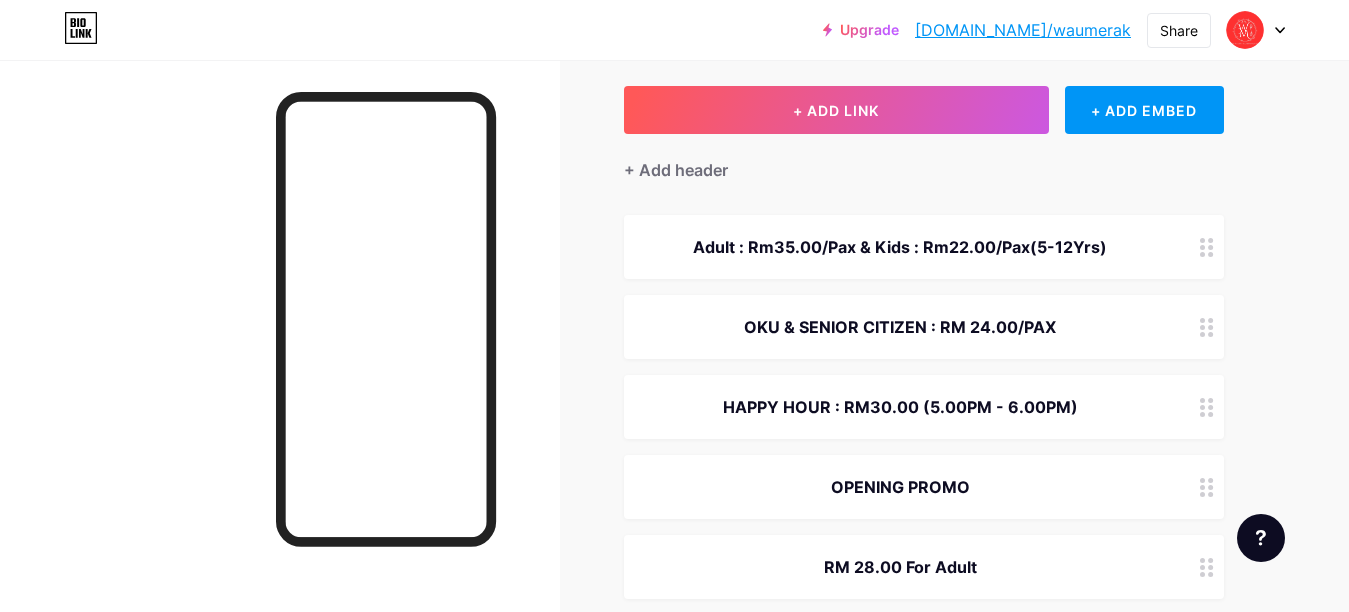 click on "Adult : Rm35.00/Pax & Kids : Rm22.00/Pax(5-12Yrs)" at bounding box center (900, 247) 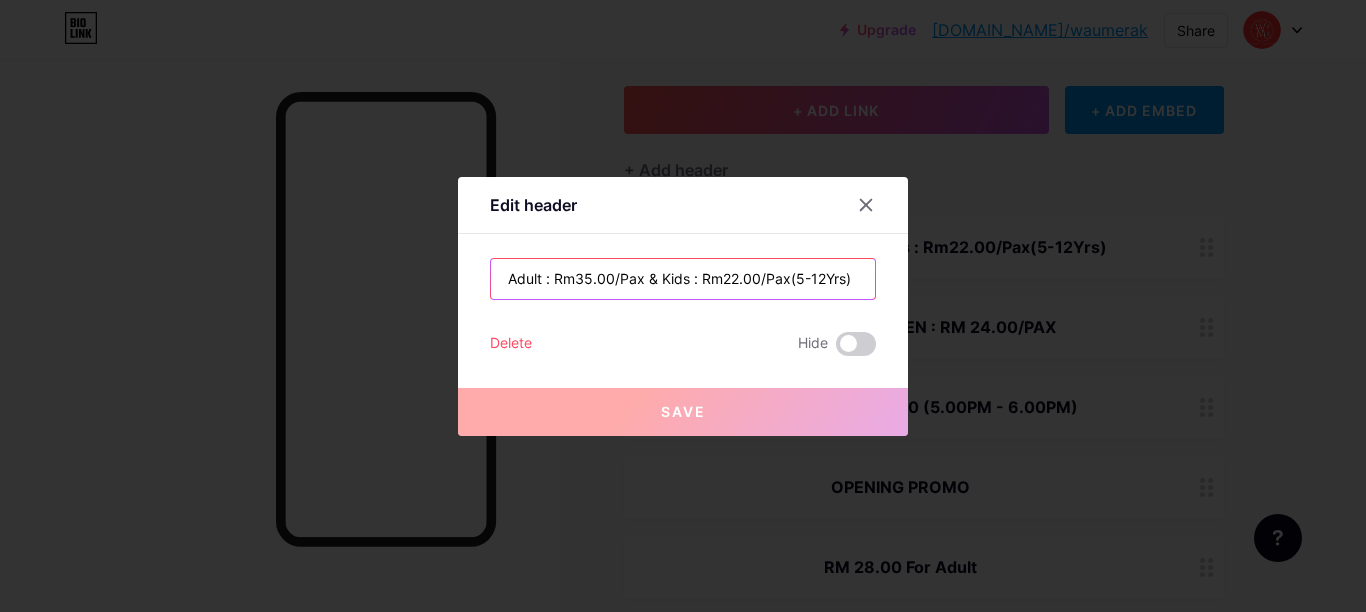 click on "Adult : Rm35.00/Pax & Kids : Rm22.00/Pax(5-12Yrs)" at bounding box center [683, 279] 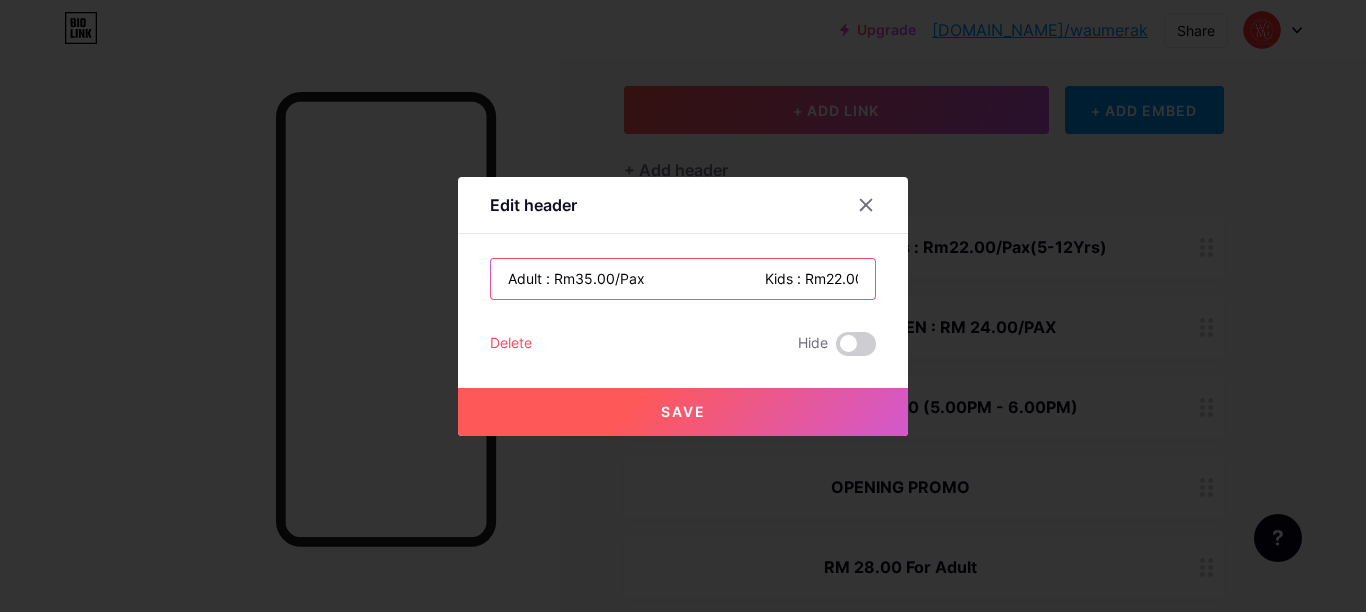 type on "Adult : Rm35.00/Pax                              Kids : Rm22.00/Pax(5-12Yrs)" 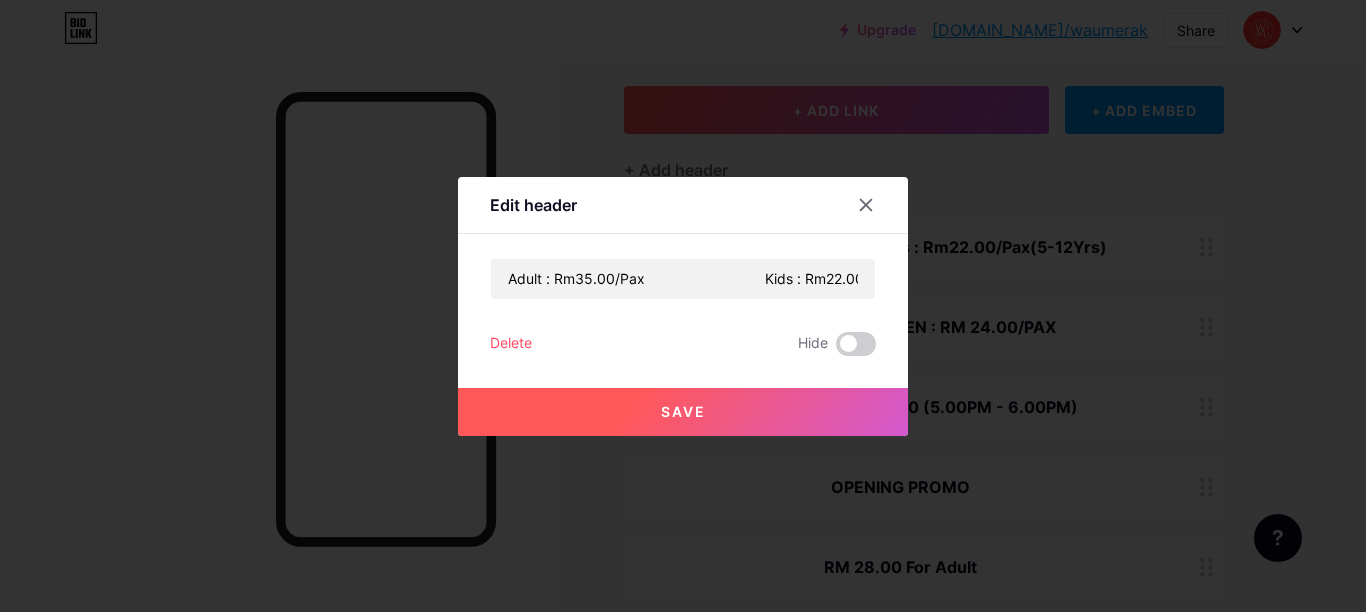 click on "Save" at bounding box center (683, 411) 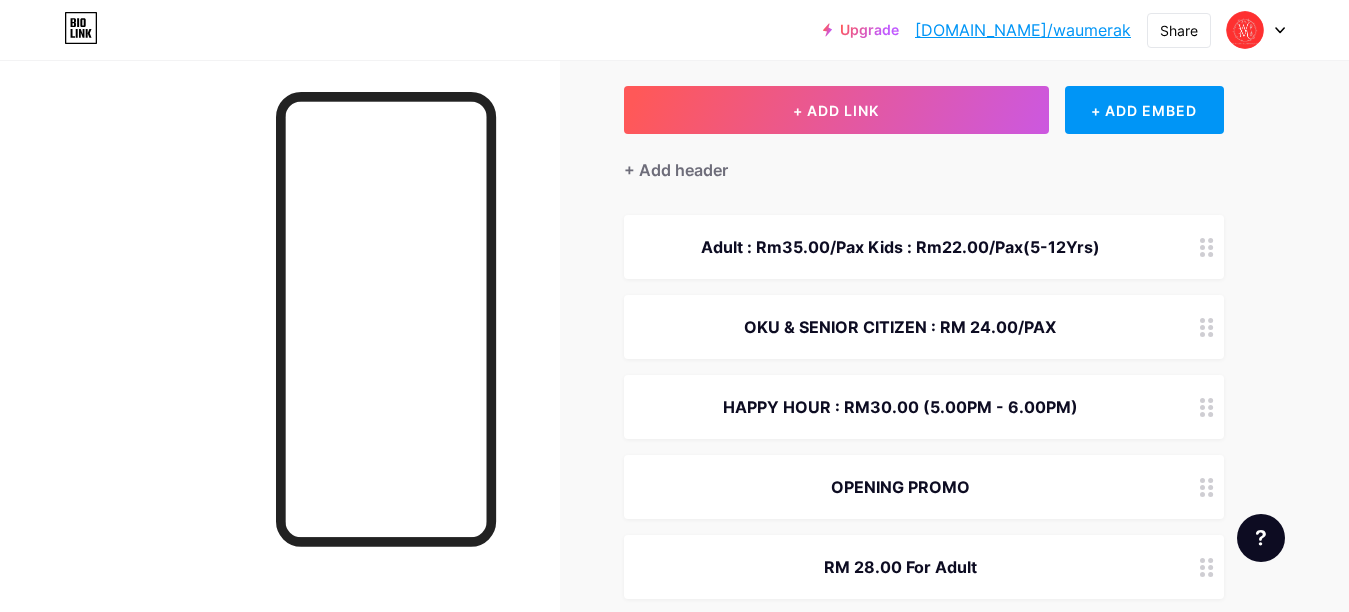 click on "Adult : Rm35.00/Pax                              Kids : Rm22.00/Pax(5-12Yrs)" at bounding box center [924, 247] 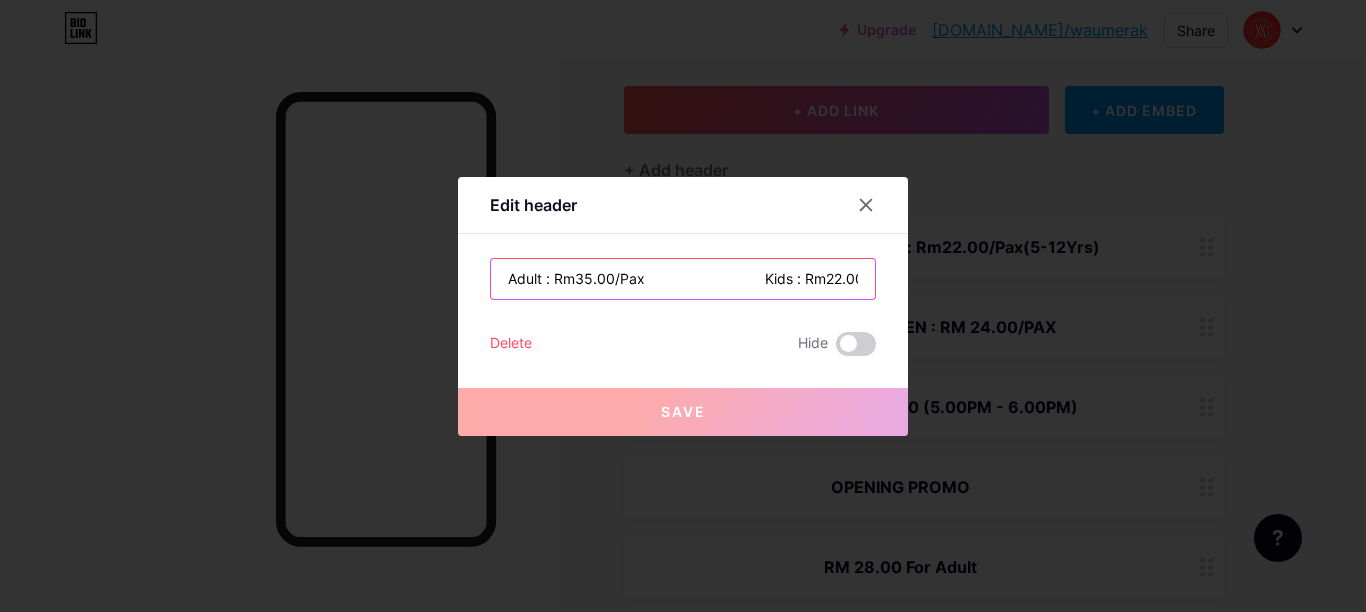 click on "Adult : Rm35.00/Pax                              Kids : Rm22.00/Pax(5-12Yrs)" at bounding box center (683, 279) 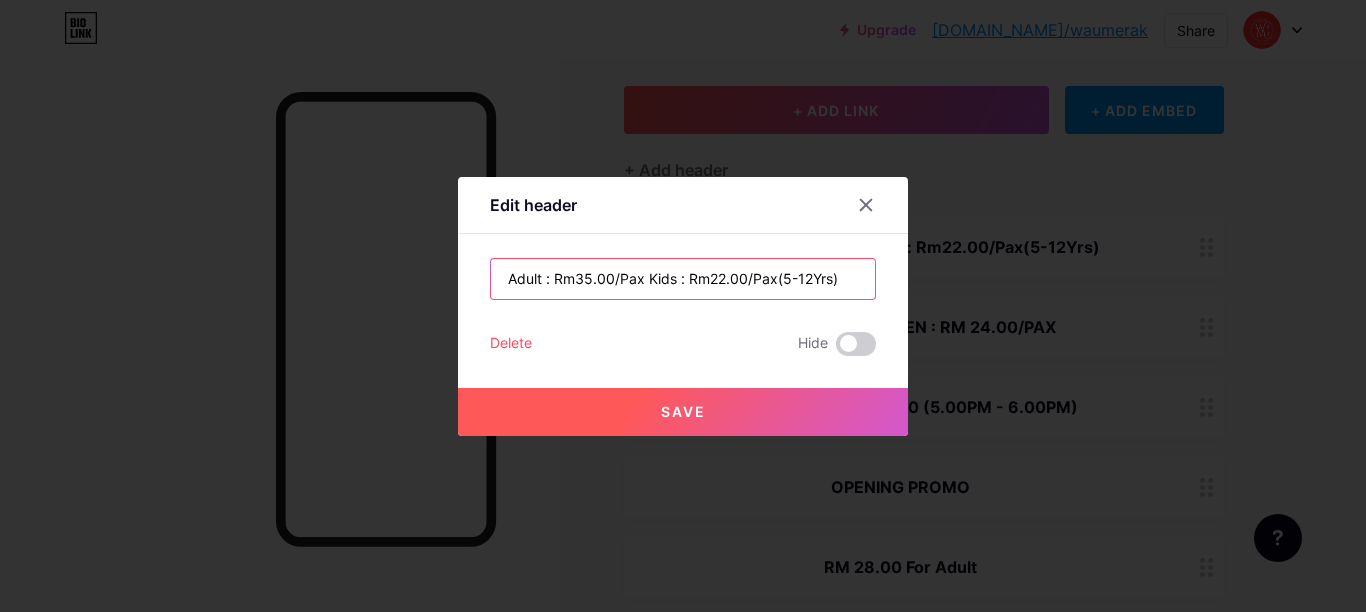 click on "Adult : Rm35.00/Pax Kids : Rm22.00/Pax(5-12Yrs)" at bounding box center [683, 279] 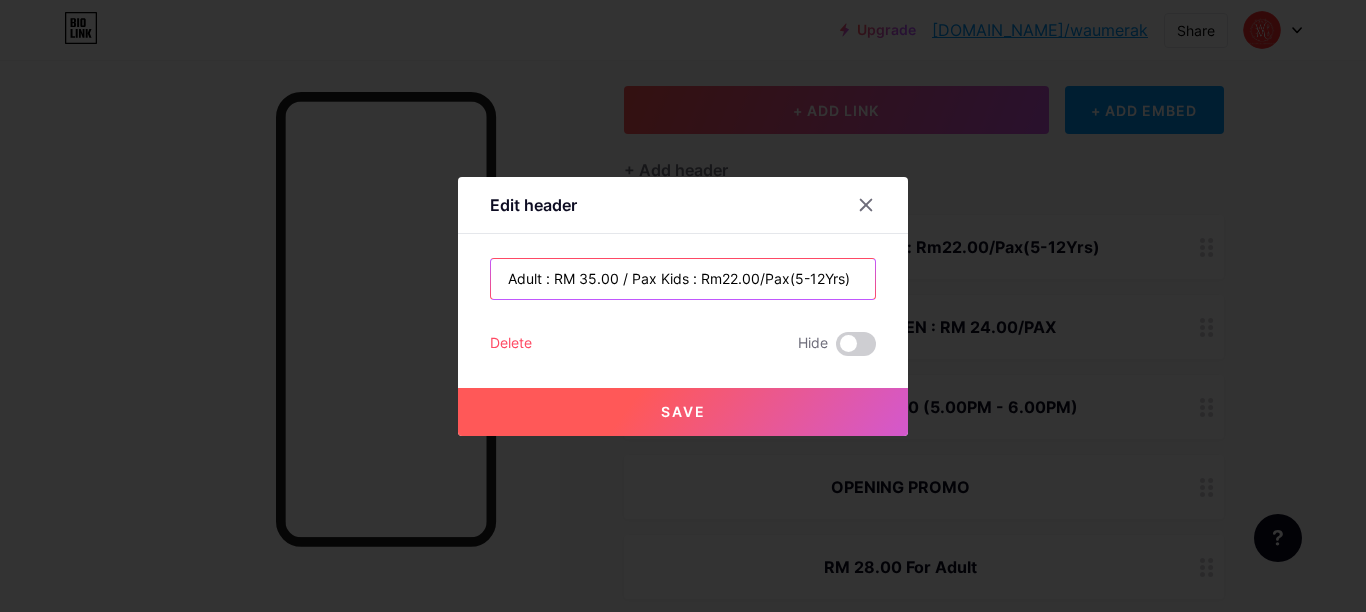 type on "Adult : RM 35.00 / Pax Kids : Rm22.00/Pax(5-12Yrs)" 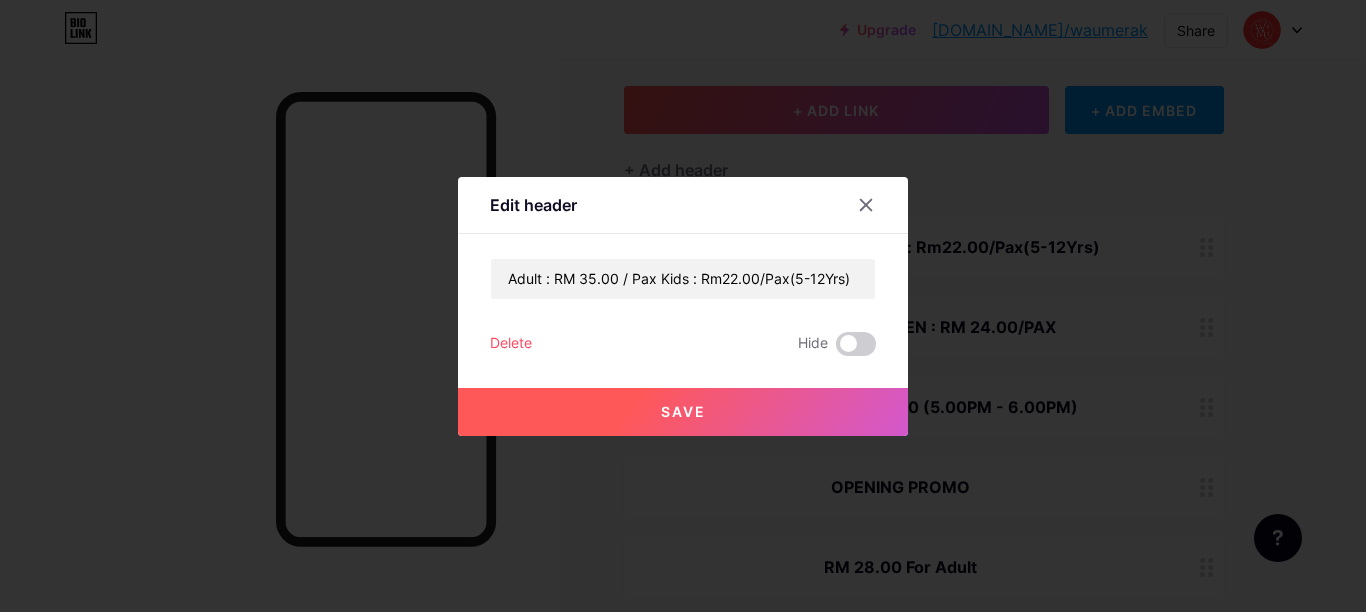 click on "Save" at bounding box center [683, 411] 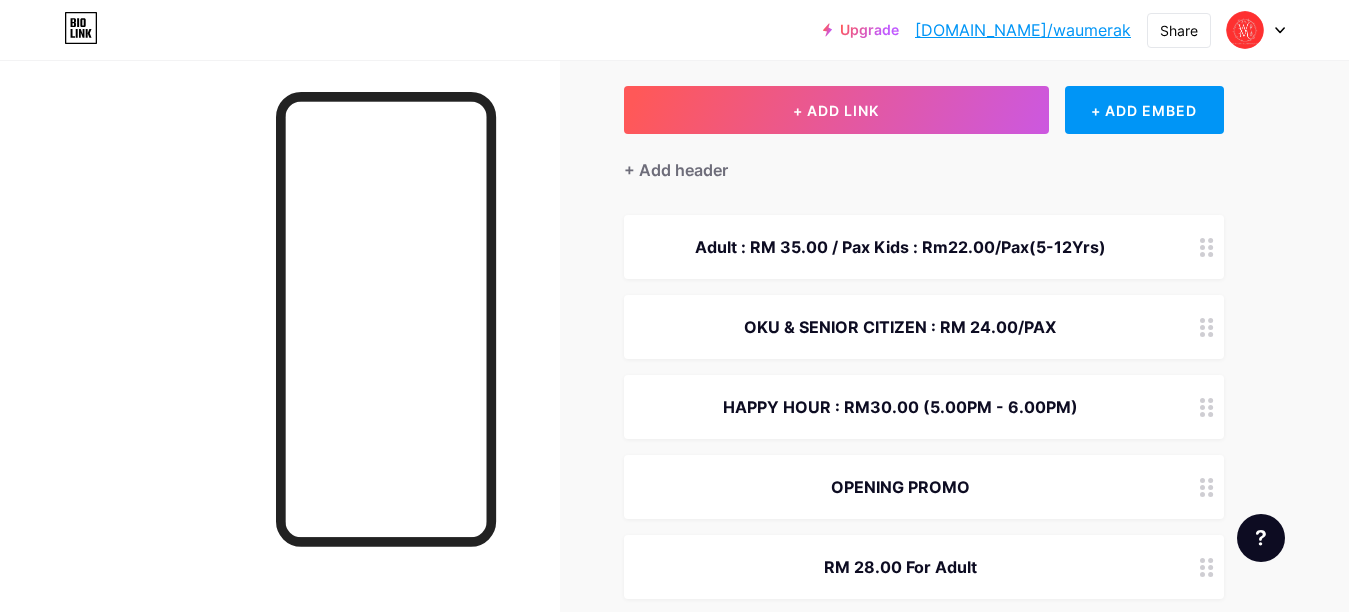 click on "Adult : RM 35.00 / Pax Kids : Rm22.00/Pax(5-12Yrs)" at bounding box center (924, 247) 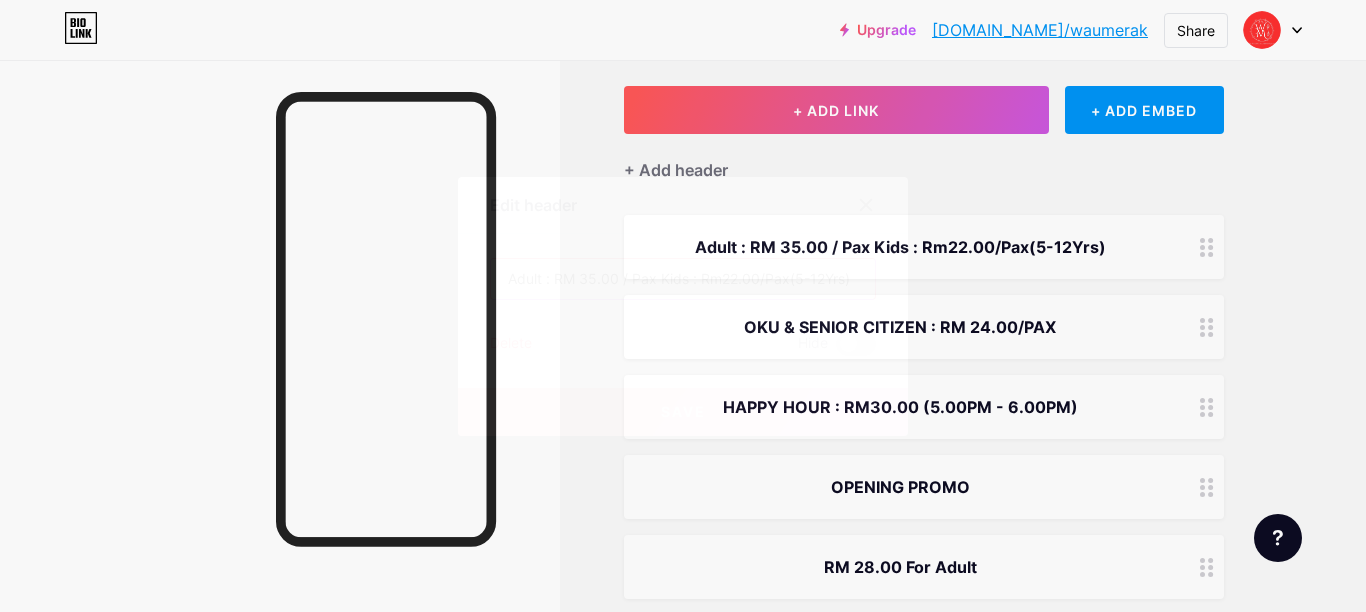 drag, startPoint x: 529, startPoint y: 279, endPoint x: 508, endPoint y: 281, distance: 21.095022 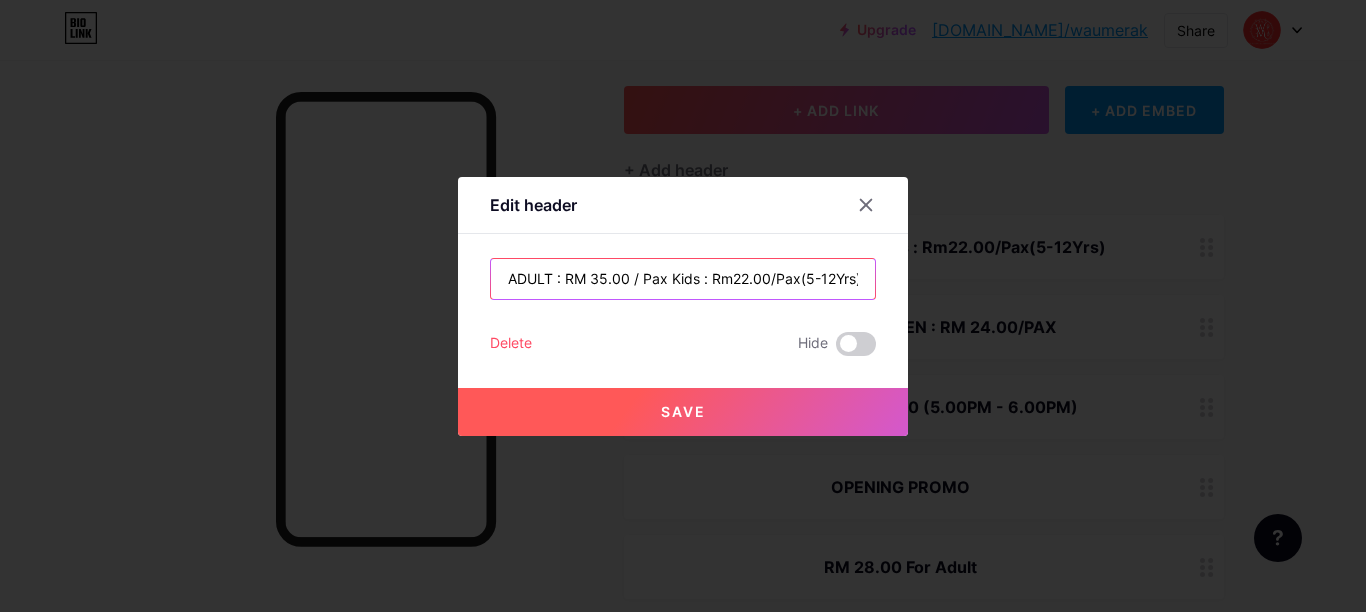 drag, startPoint x: 655, startPoint y: 281, endPoint x: 644, endPoint y: 280, distance: 11.045361 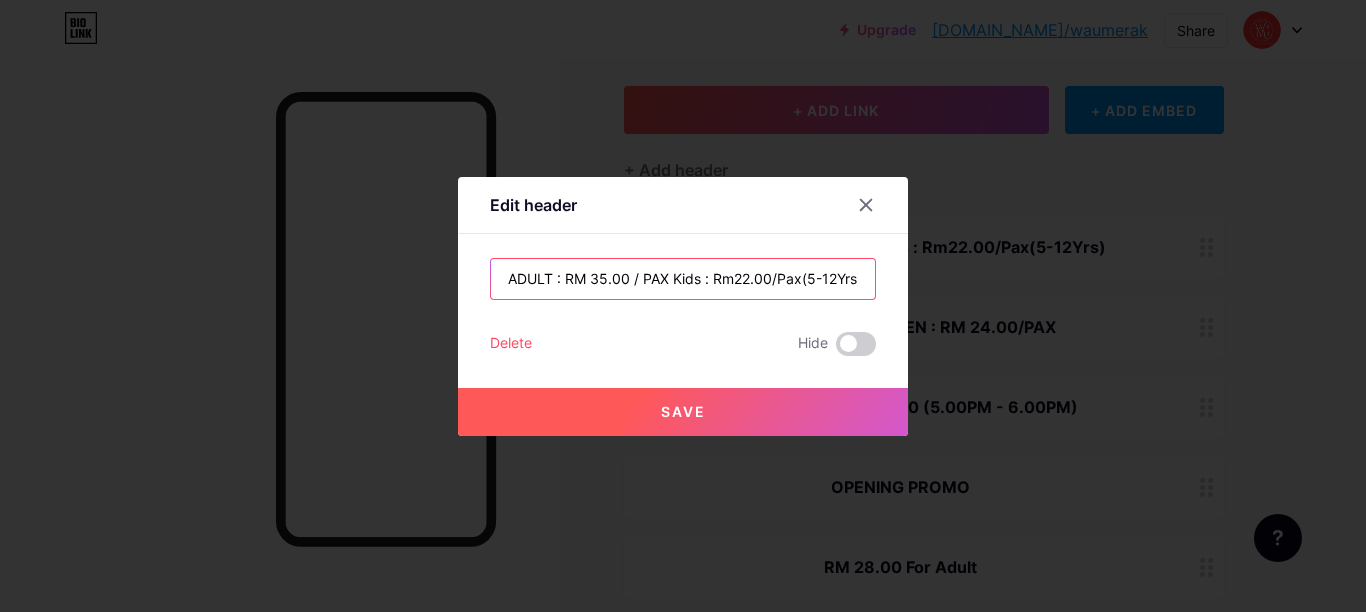 type on "ADULT : RM 35.00 / PAX Kids : Rm22.00/Pax(5-12Yrs)" 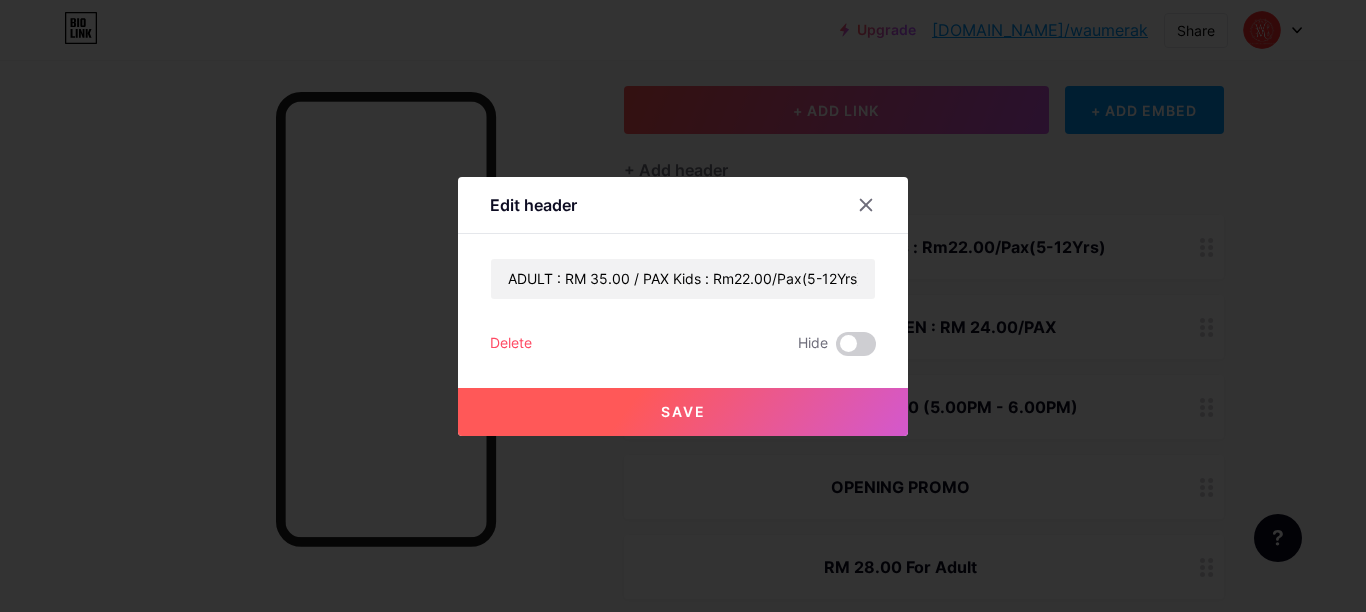click on "Save" at bounding box center [683, 412] 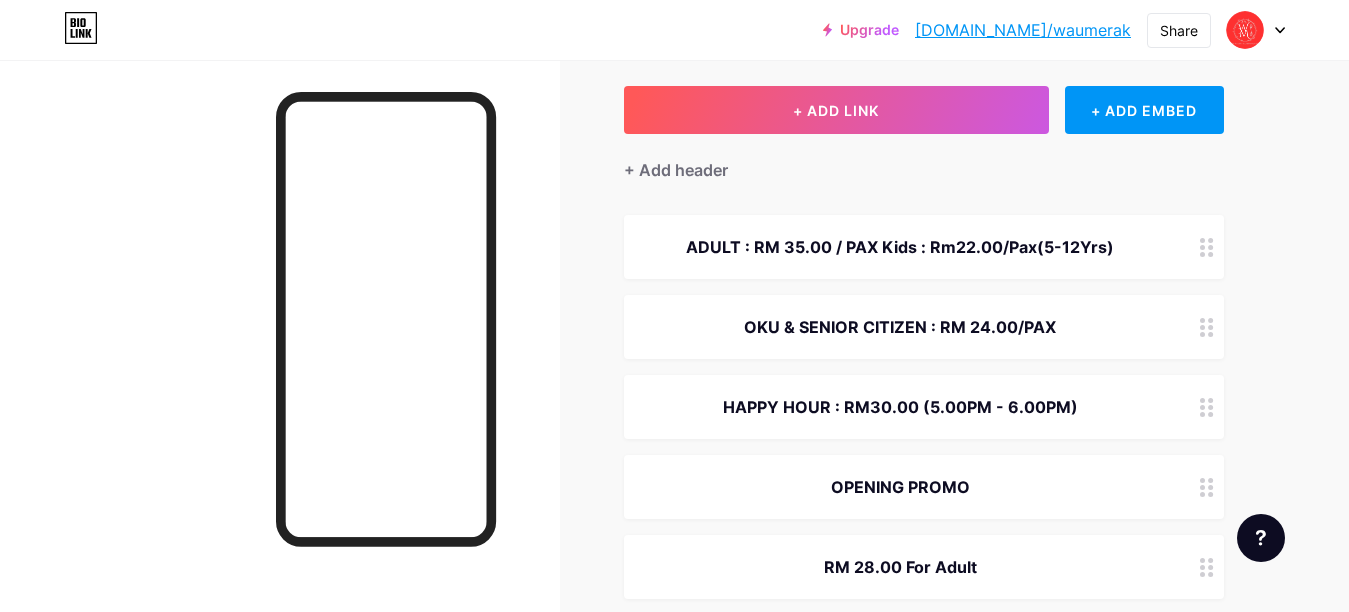 click on "ADULT : RM 35.00 / PAX Kids : Rm22.00/Pax(5-12Yrs)" at bounding box center (900, 247) 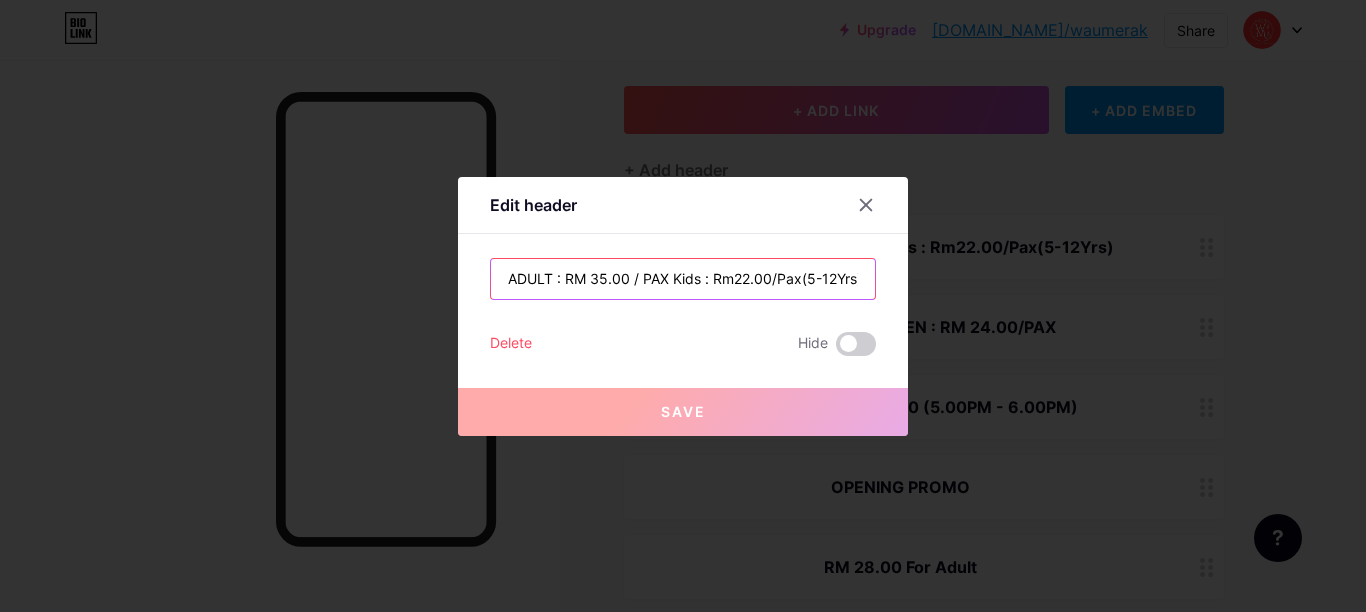 click on "ADULT : RM 35.00 / PAX Kids : Rm22.00/Pax(5-12Yrs)" at bounding box center [683, 279] 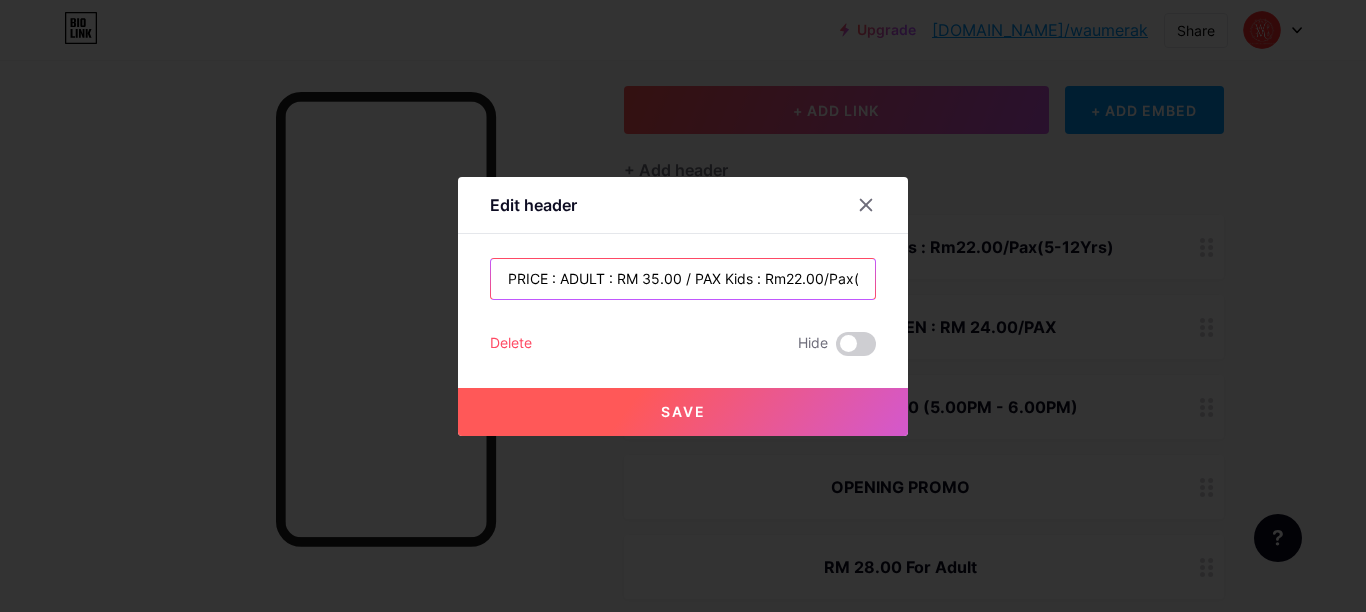 type on "PRICE : ADULT : RM 35.00 / PAX Kids : Rm22.00/Pax(5-12Yrs)" 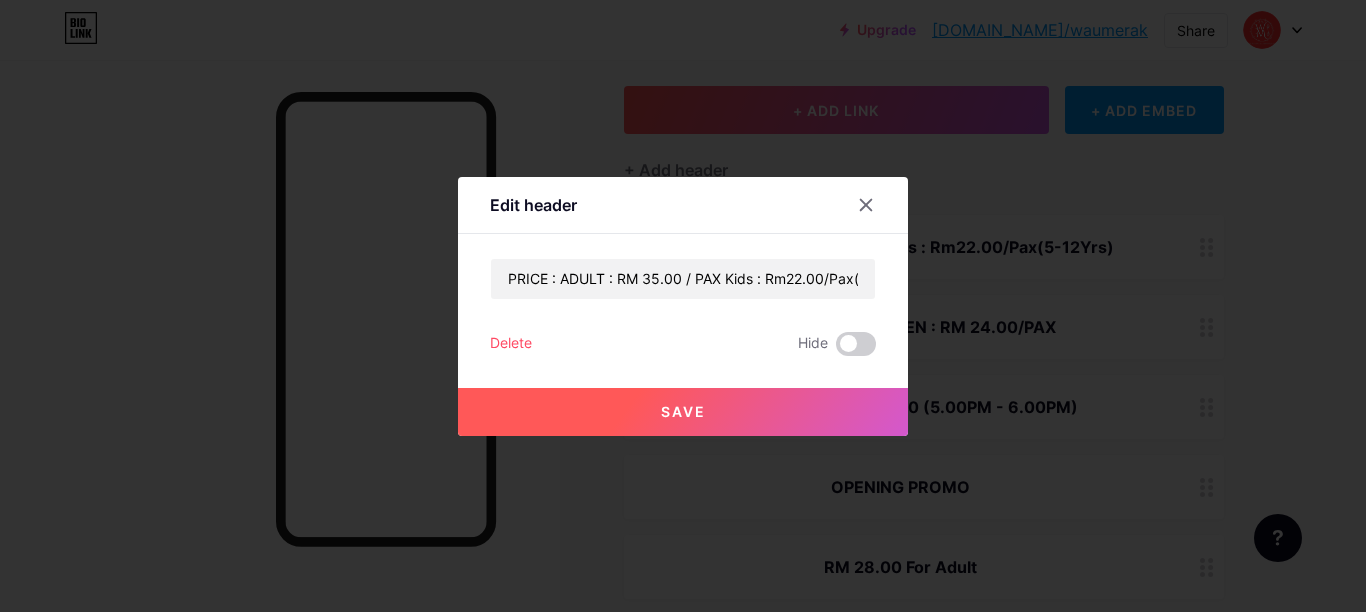 click on "Save" at bounding box center [683, 411] 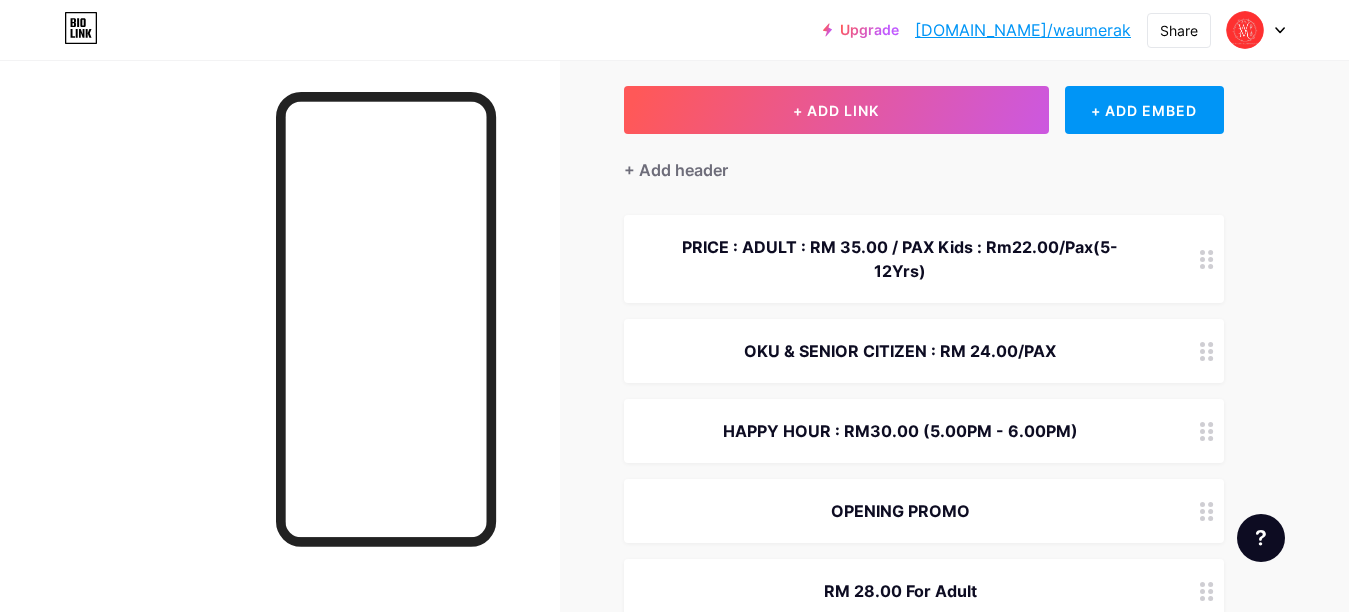 click on "PRICE : ADULT : RM 35.00 / PAX Kids : Rm22.00/Pax(5-12Yrs)" at bounding box center (900, 259) 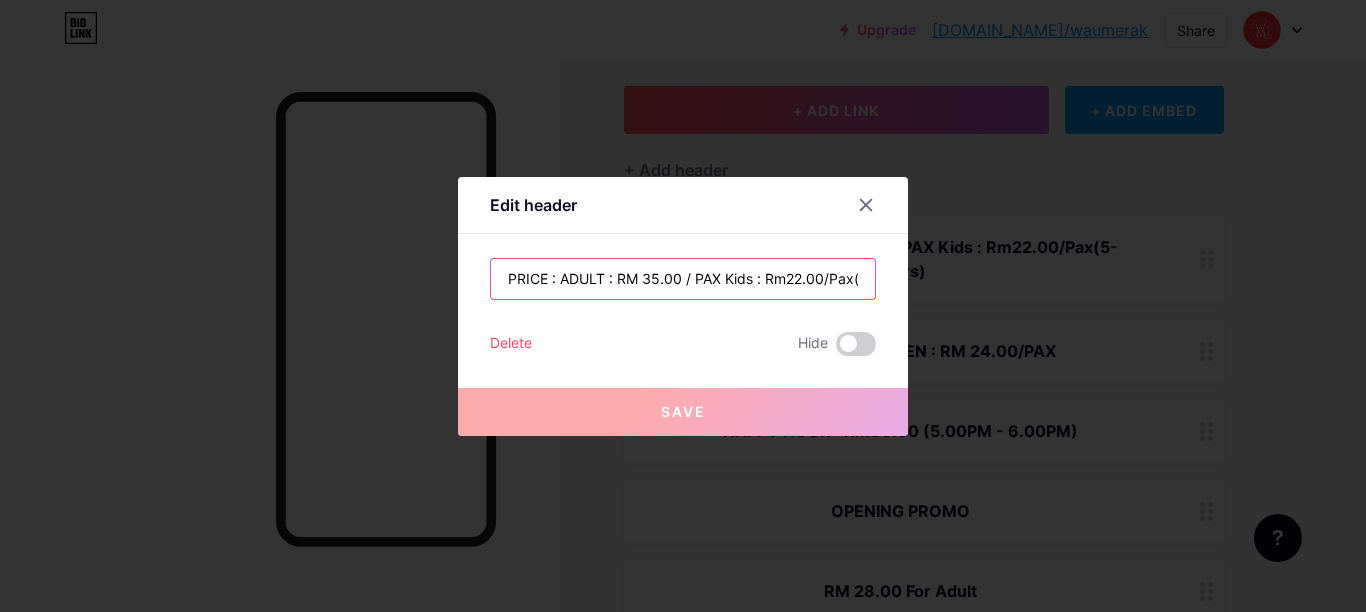 drag, startPoint x: 554, startPoint y: 277, endPoint x: 495, endPoint y: 277, distance: 59 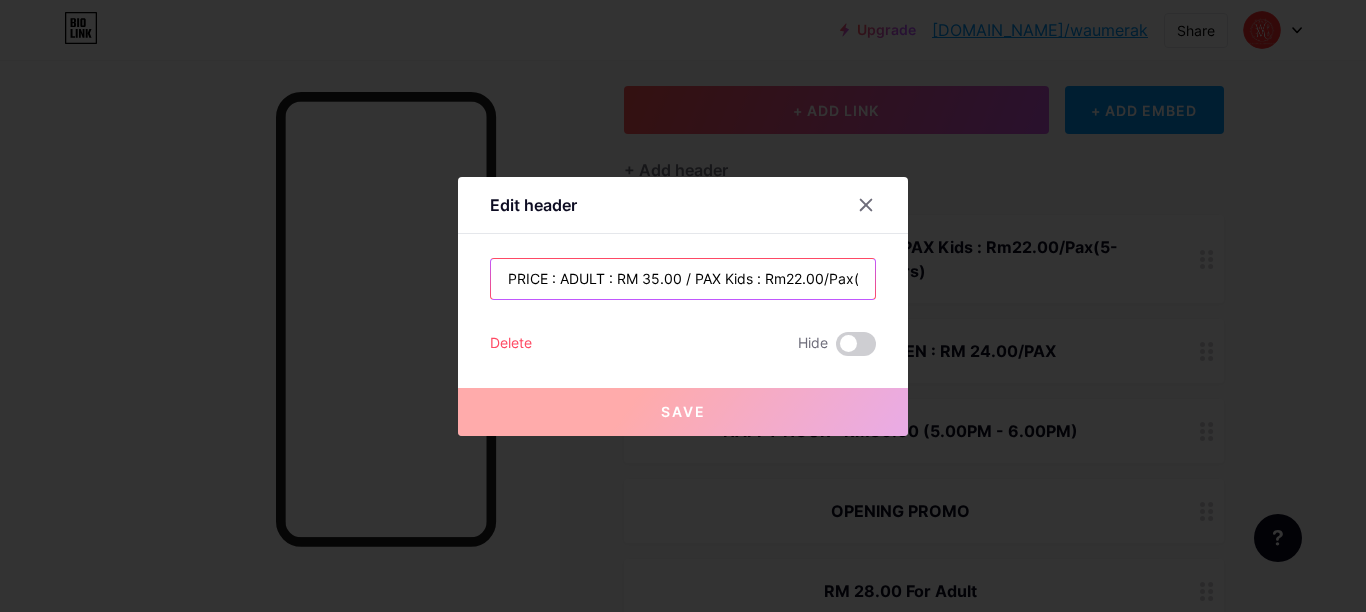 click on "PRICE : ADULT : RM 35.00 / PAX Kids : Rm22.00/Pax(5-12Yrs)" at bounding box center [683, 279] 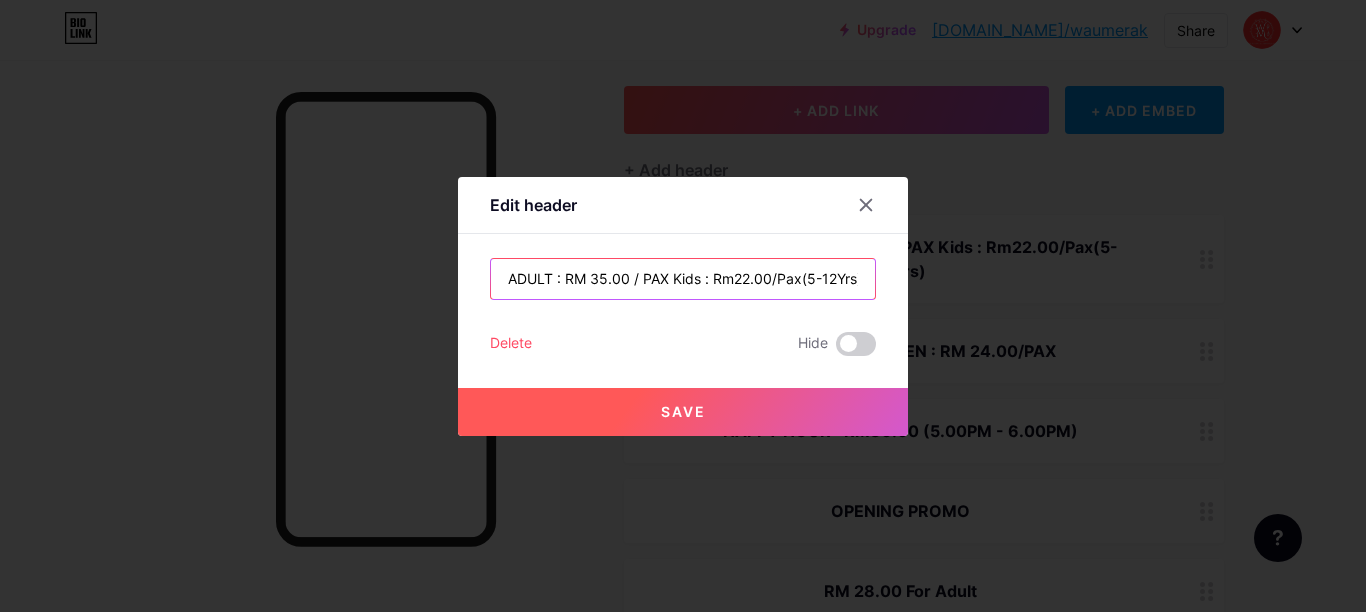 drag, startPoint x: 693, startPoint y: 276, endPoint x: 670, endPoint y: 280, distance: 23.345236 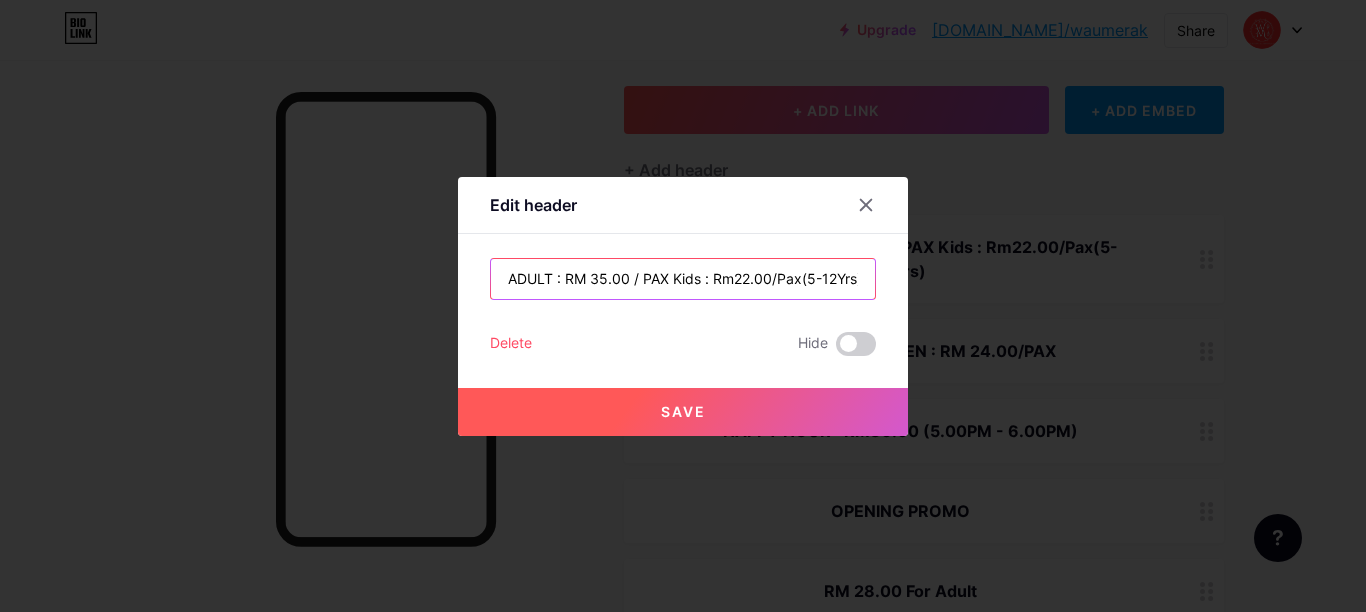click on "ADULT : RM 35.00 / PAX Kids : Rm22.00/Pax(5-12Yrs)" at bounding box center [683, 279] 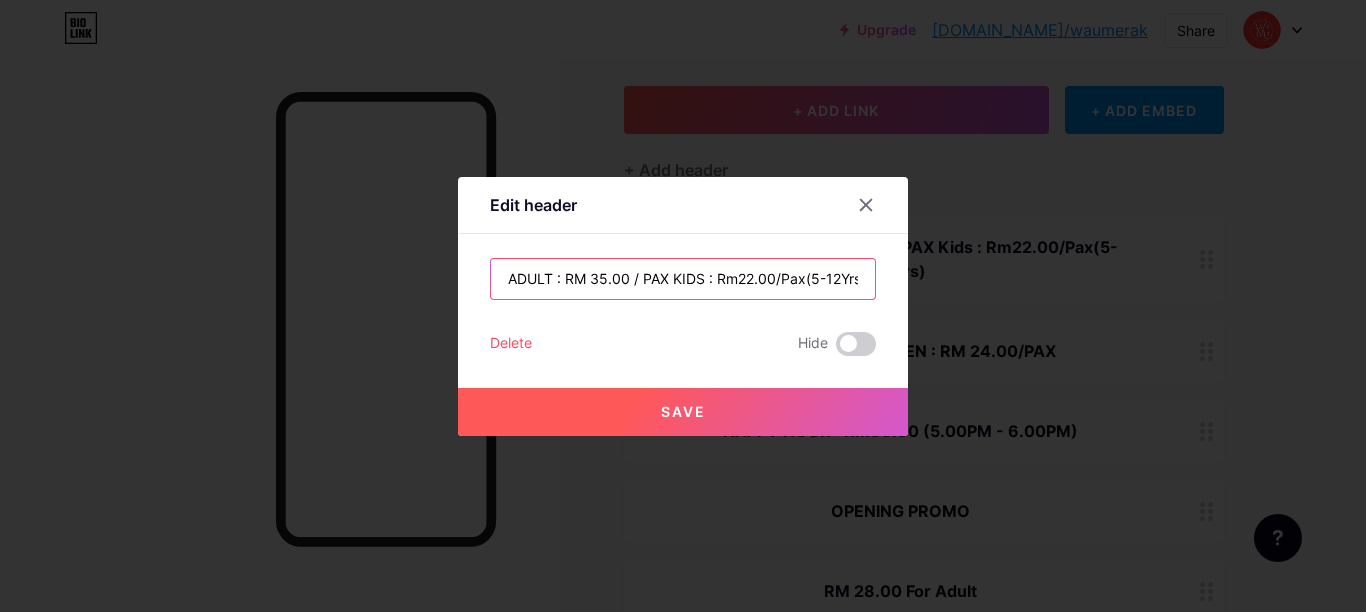 click on "ADULT : RM 35.00 / PAX KIDS : Rm22.00/Pax(5-12Yrs)" at bounding box center (683, 279) 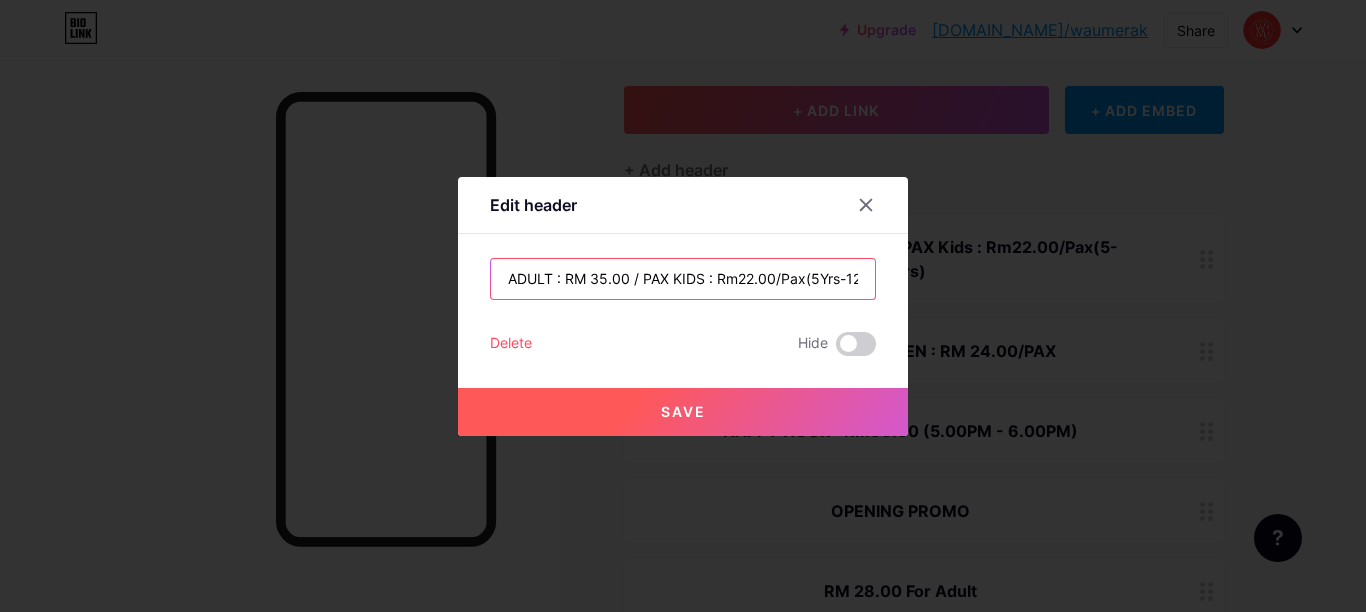 type on "ADULT : RM 35.00 / PAX KIDS : Rm22.00/Pax(5Yrs-12Yrs)" 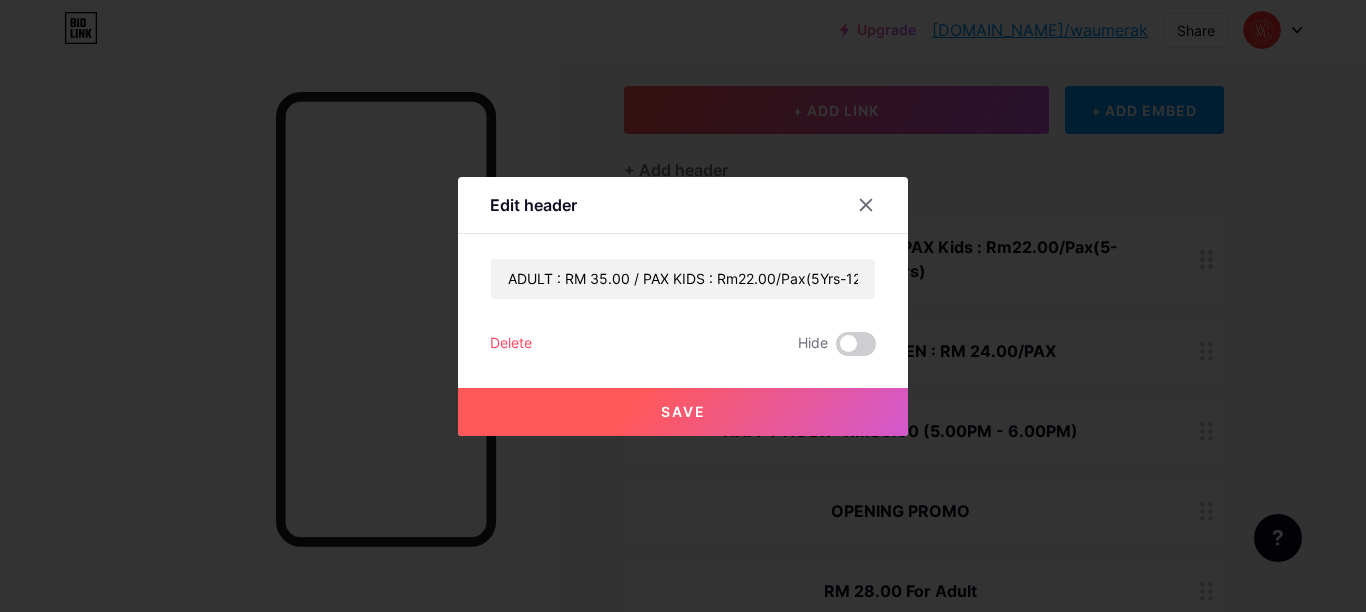 click on "Save" at bounding box center (683, 412) 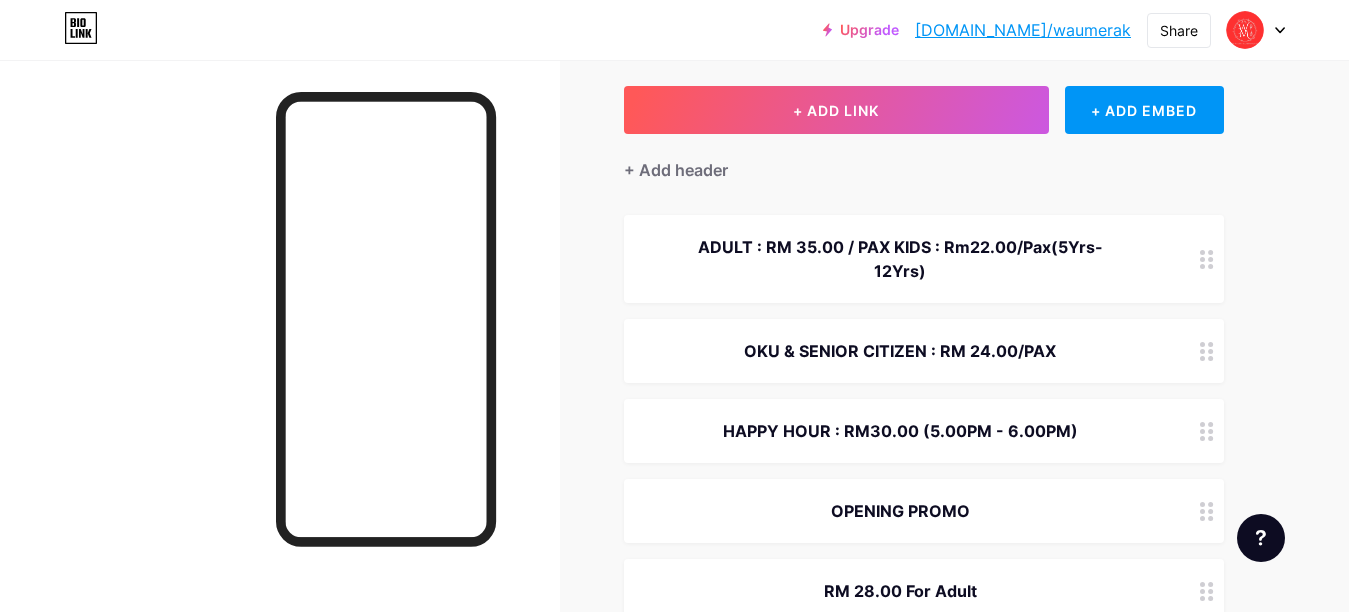 click on "ADULT : RM 35.00 / PAX KIDS : Rm22.00/Pax(5Yrs-12Yrs)" at bounding box center (900, 259) 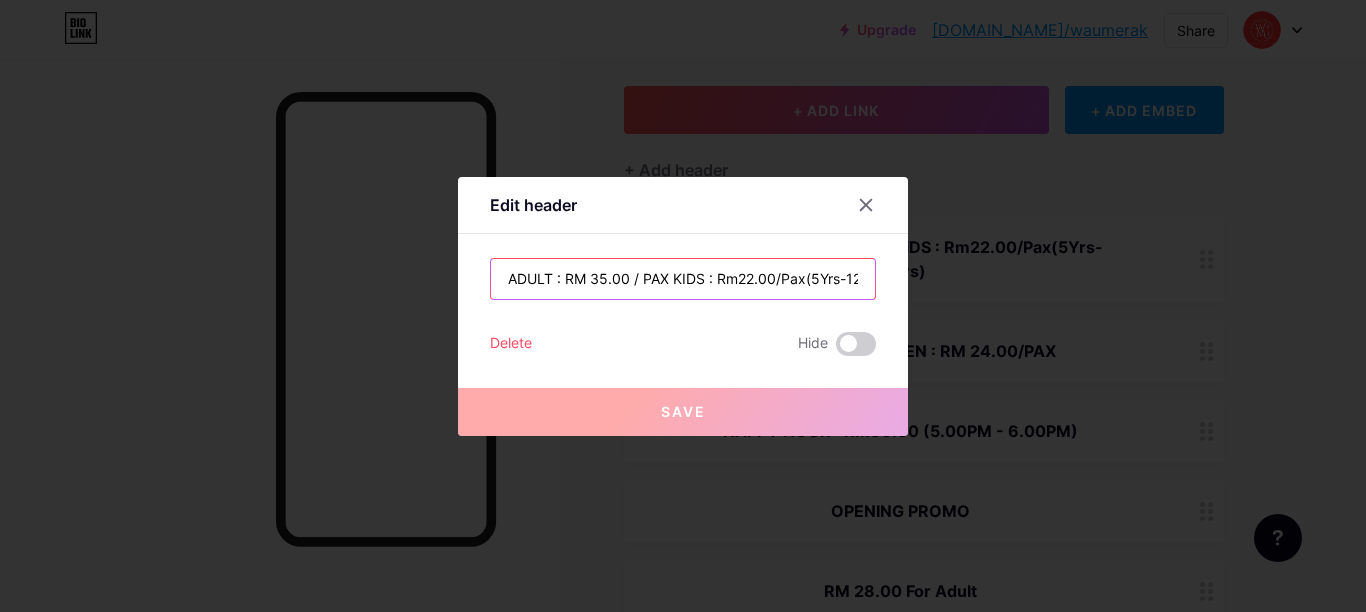 click on "ADULT : RM 35.00 / PAX KIDS : Rm22.00/Pax(5Yrs-12Yrs)" at bounding box center (683, 279) 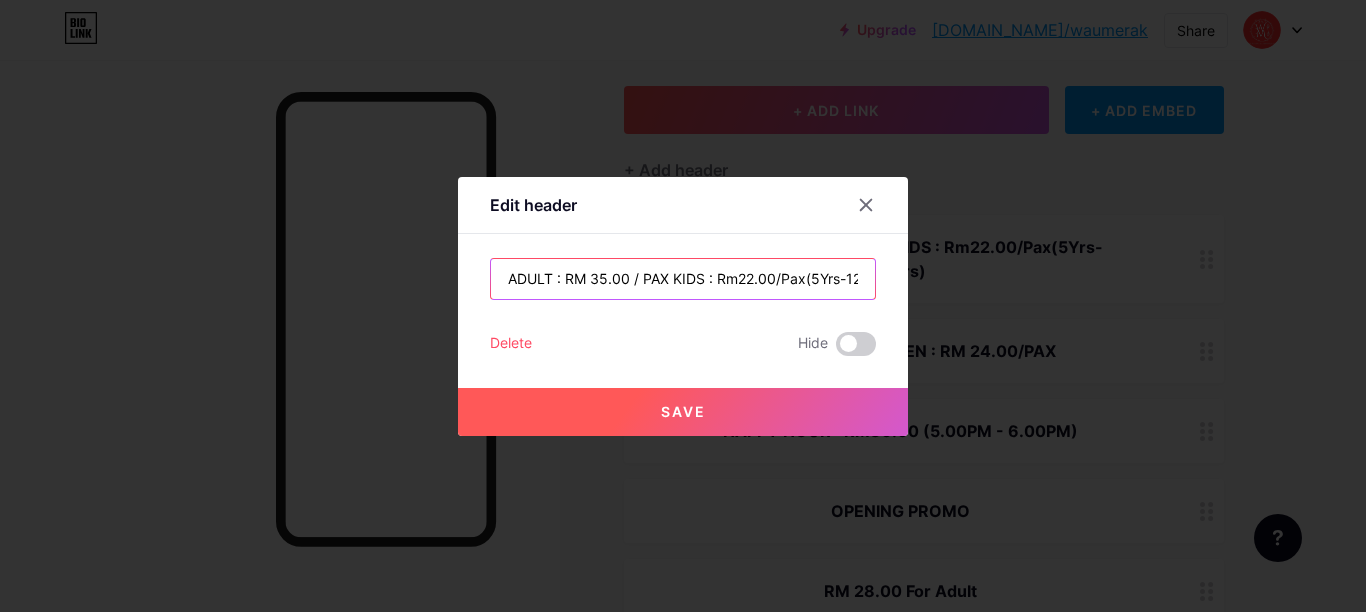 type on "ADULT : RM 35.00 / PAX KIDS : Rm22.00/Pax(5Yrs-12Yrs)" 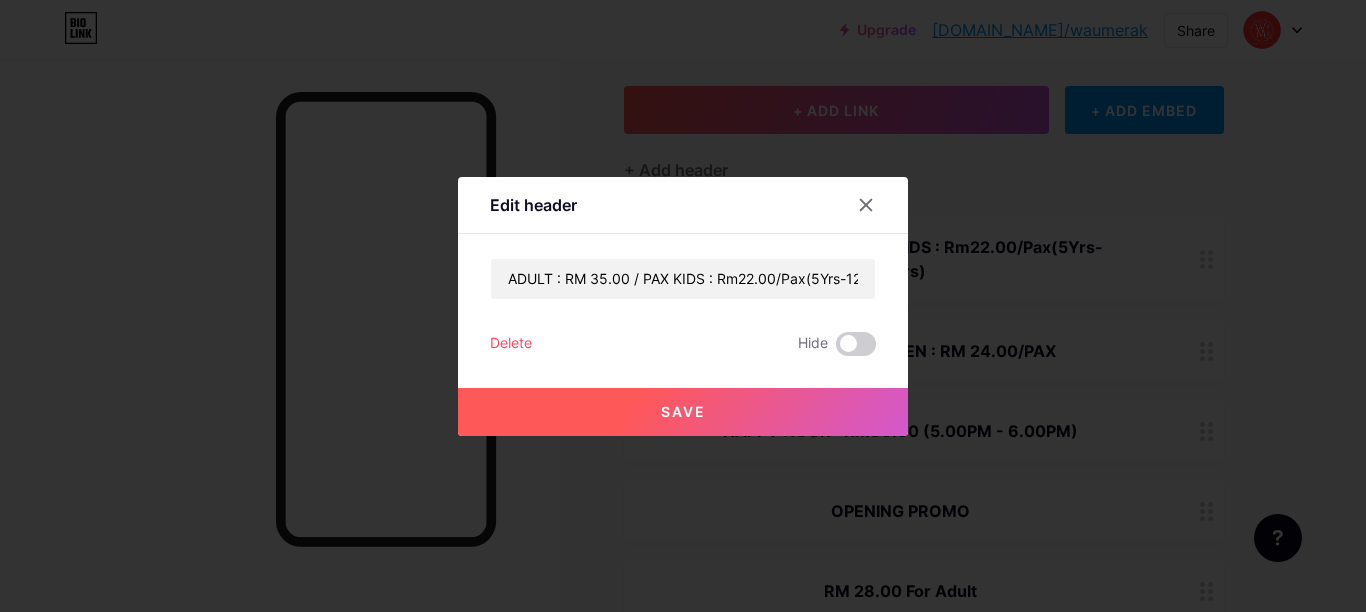 click on "Save" at bounding box center (683, 411) 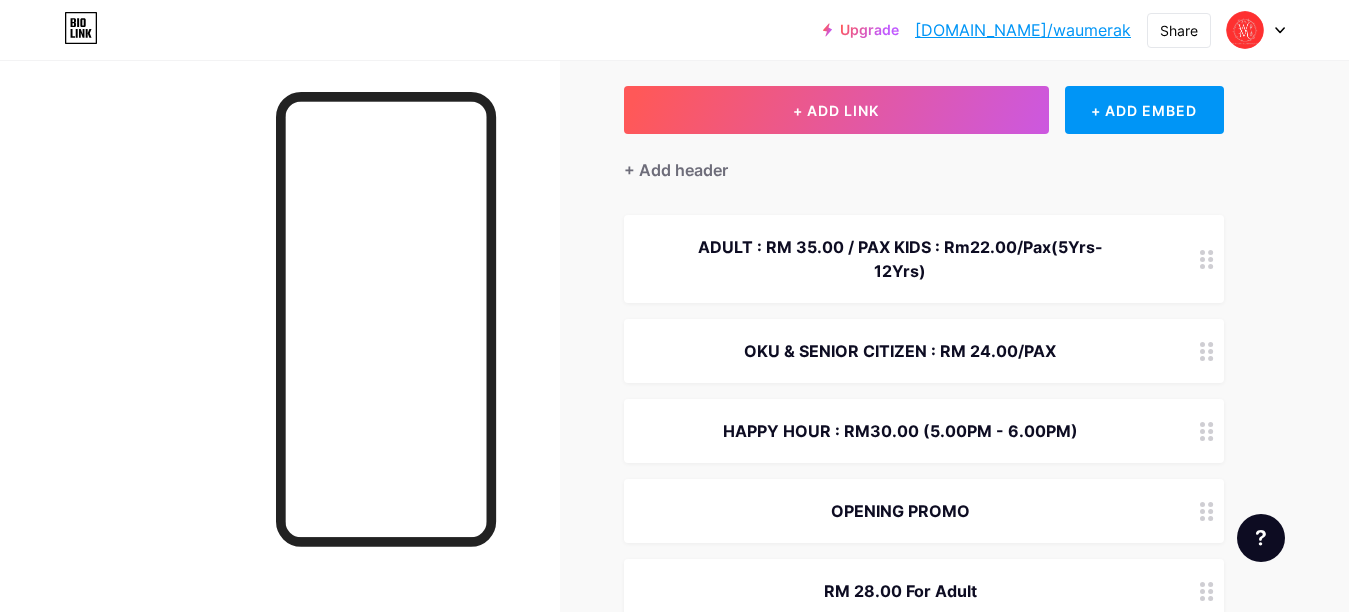 click on "ADULT : RM 35.00 / PAX KIDS : Rm22.00/Pax(5Yrs-12Yrs)" at bounding box center (900, 259) 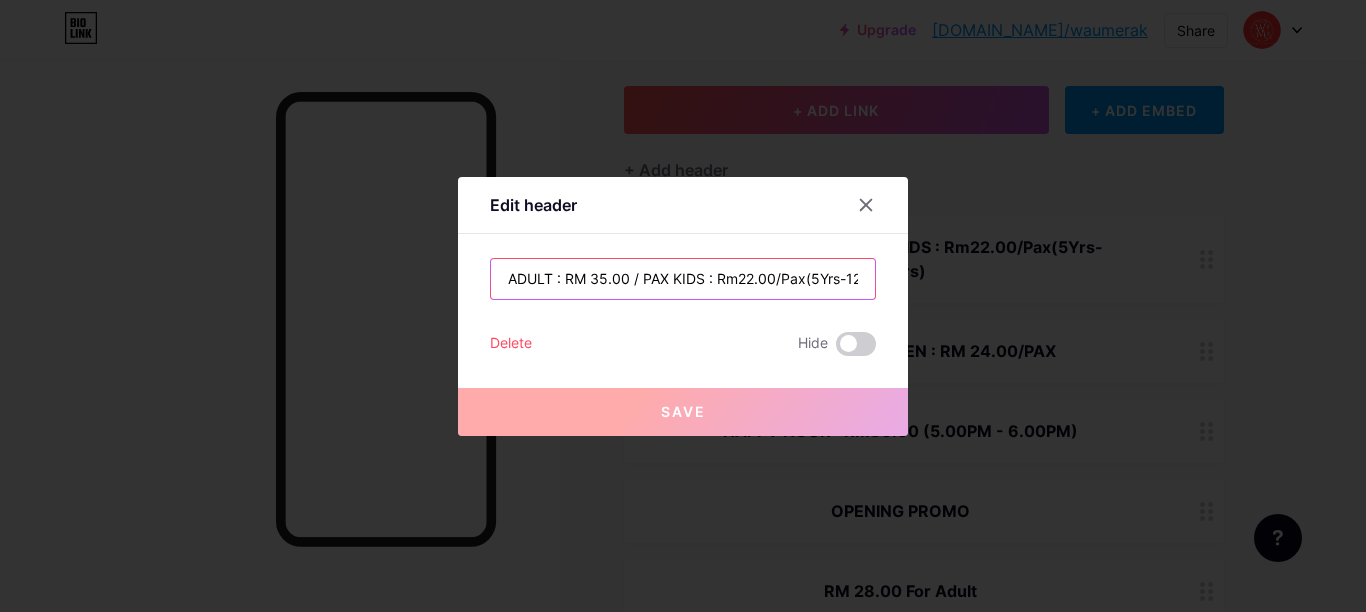 click on "ADULT : RM 35.00 / PAX KIDS : Rm22.00/Pax(5Yrs-12Yrs)" at bounding box center [683, 279] 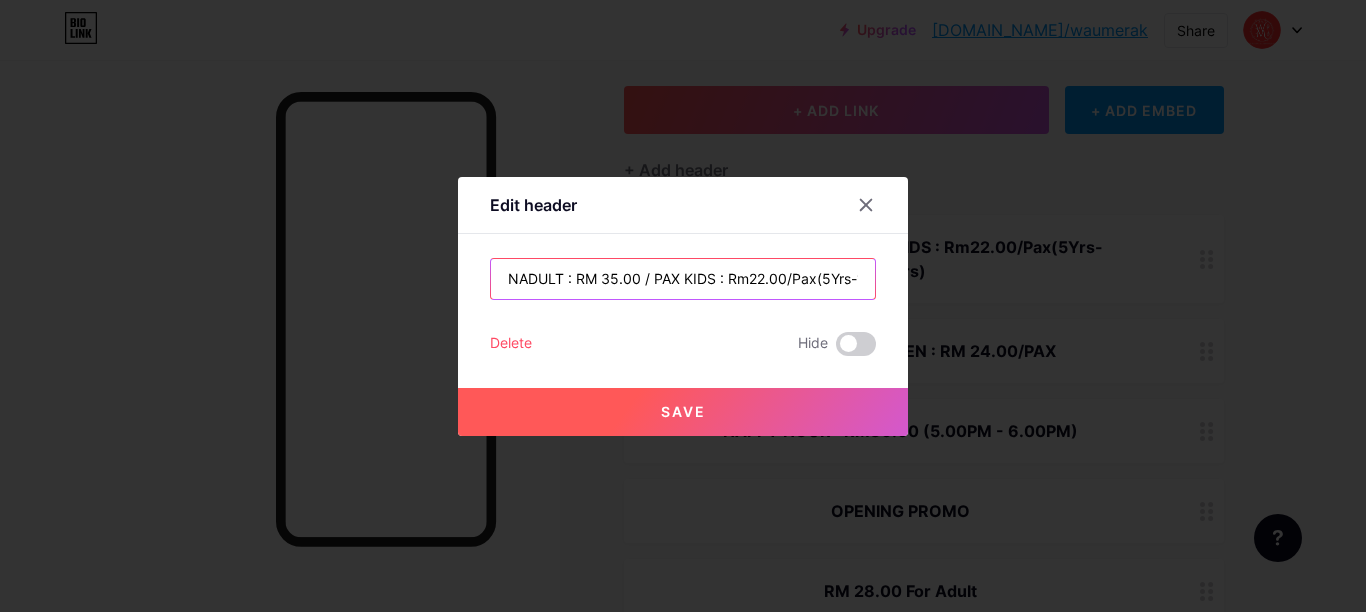 type on "ADULT : RM 35.00 / PAX KIDS : Rm22.00/Pax(5Yrs-12Yrs)" 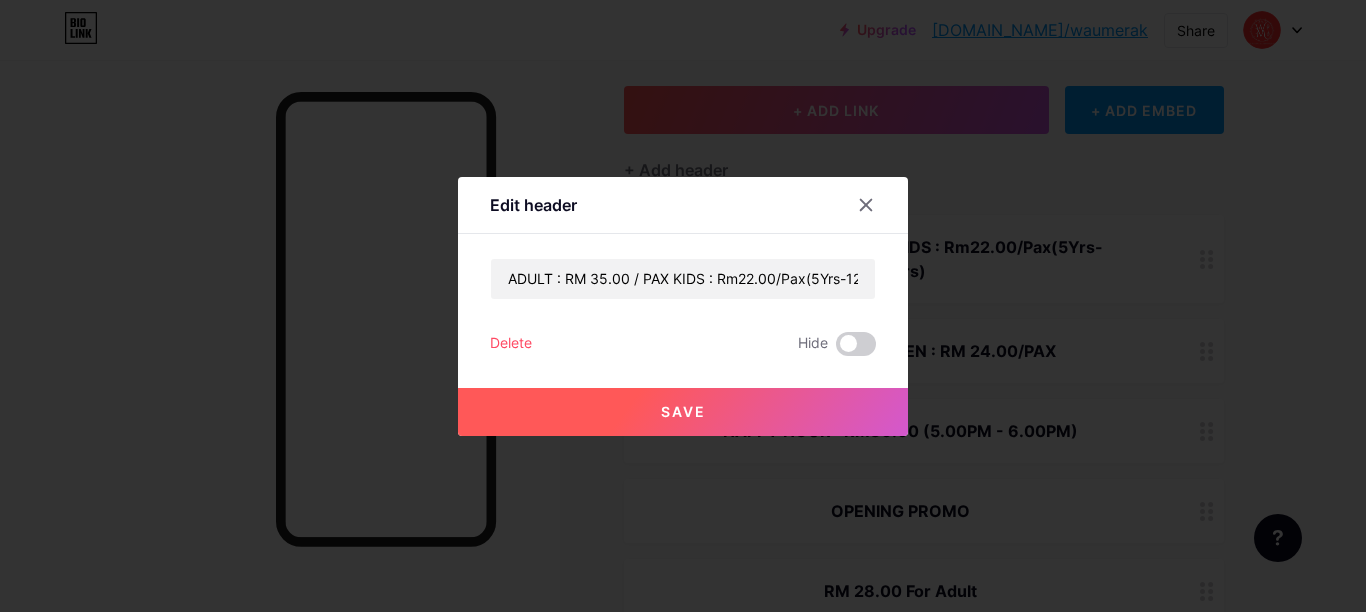 click on "Save" at bounding box center (683, 412) 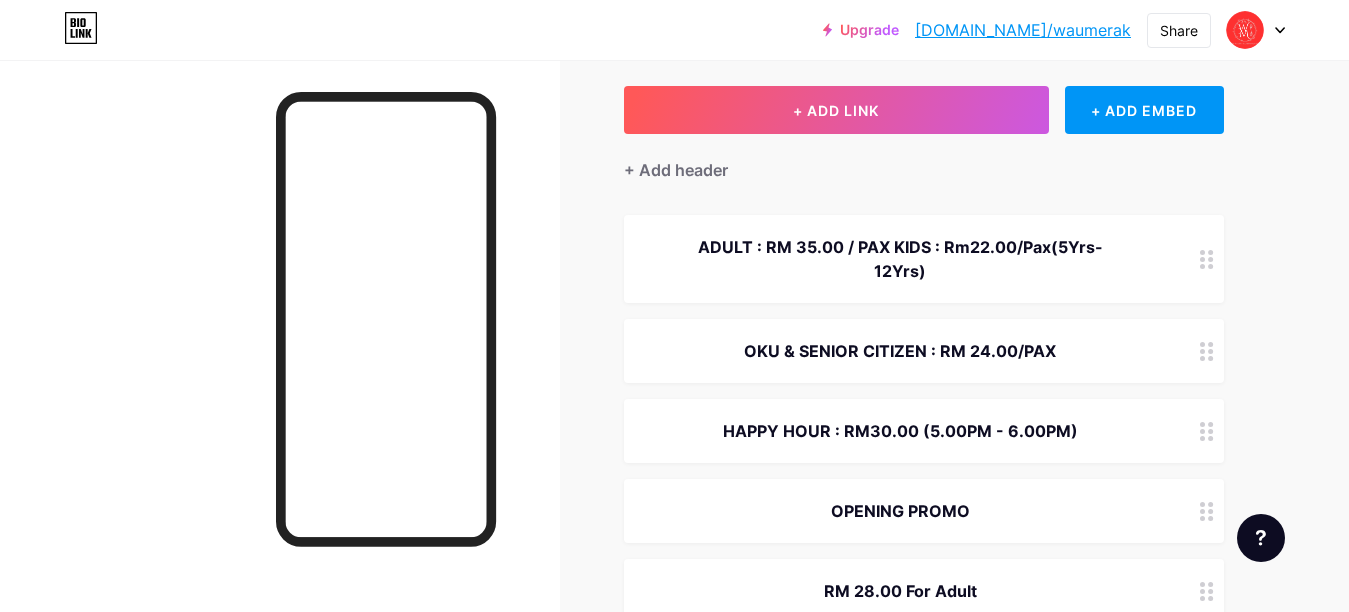 click on "ADULT : RM 35.00 / PAX KIDS : Rm22.00/Pax(5Yrs-12Yrs)" at bounding box center (900, 259) 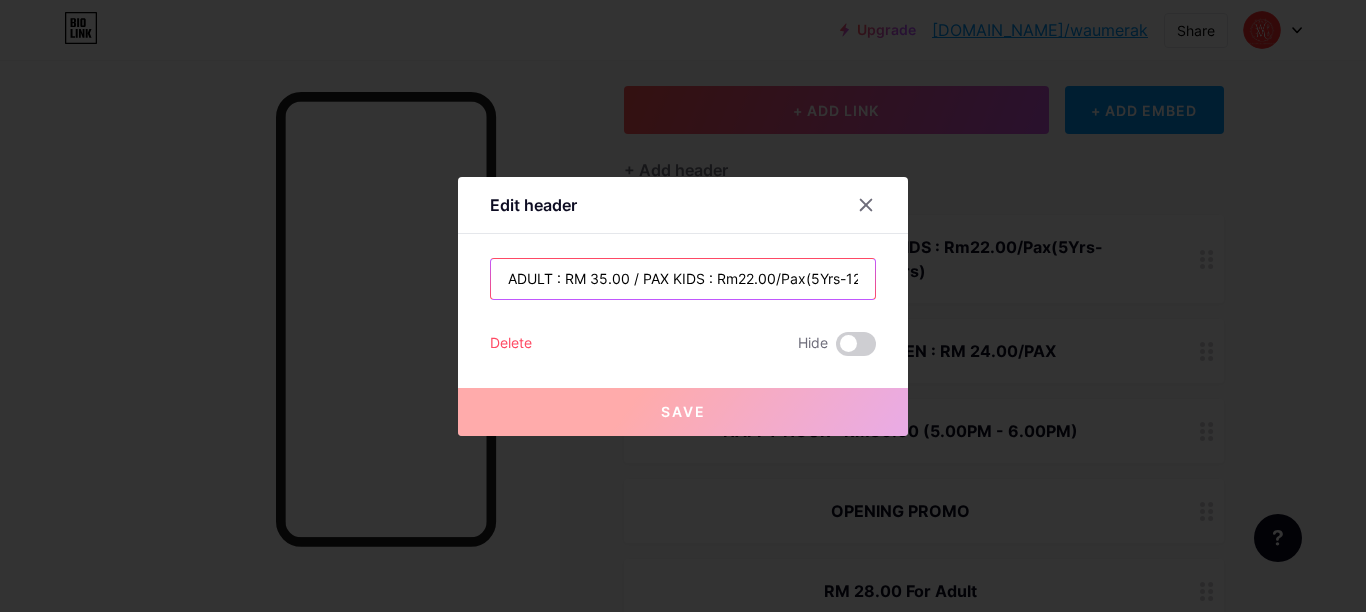 click on "ADULT : RM 35.00 / PAX KIDS : Rm22.00/Pax(5Yrs-12Yrs)" at bounding box center [683, 279] 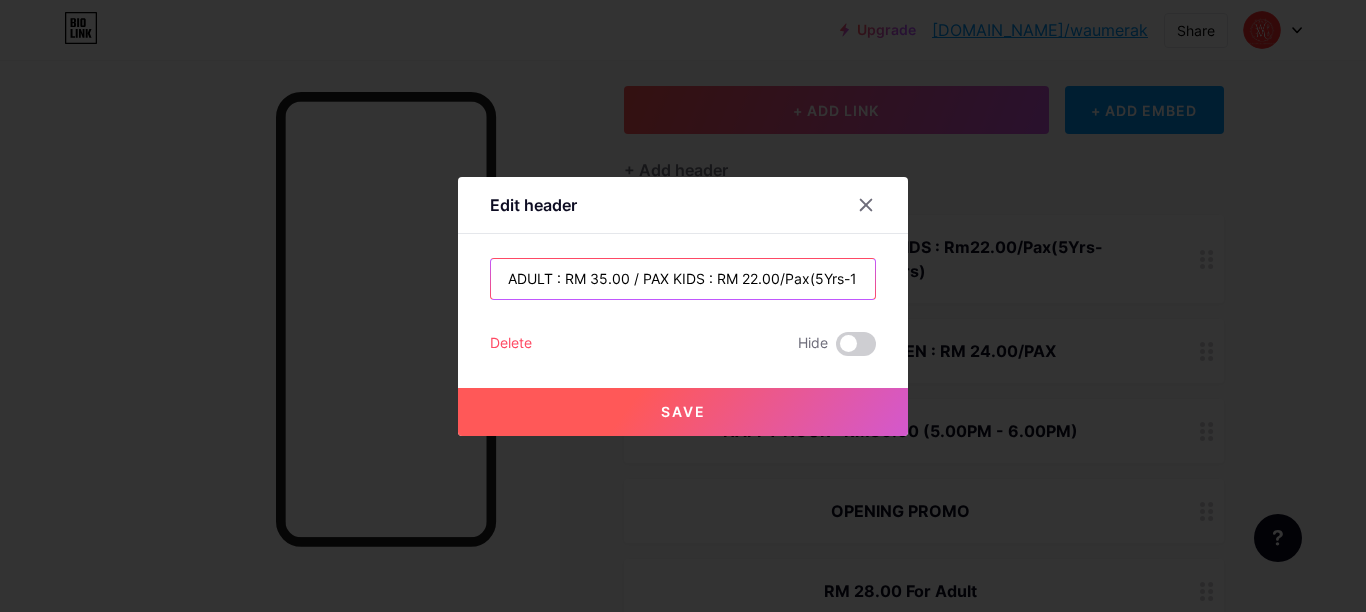 click on "ADULT : RM 35.00 / PAX KIDS : RM 22.00/Pax(5Yrs-12Yrs)" at bounding box center [683, 279] 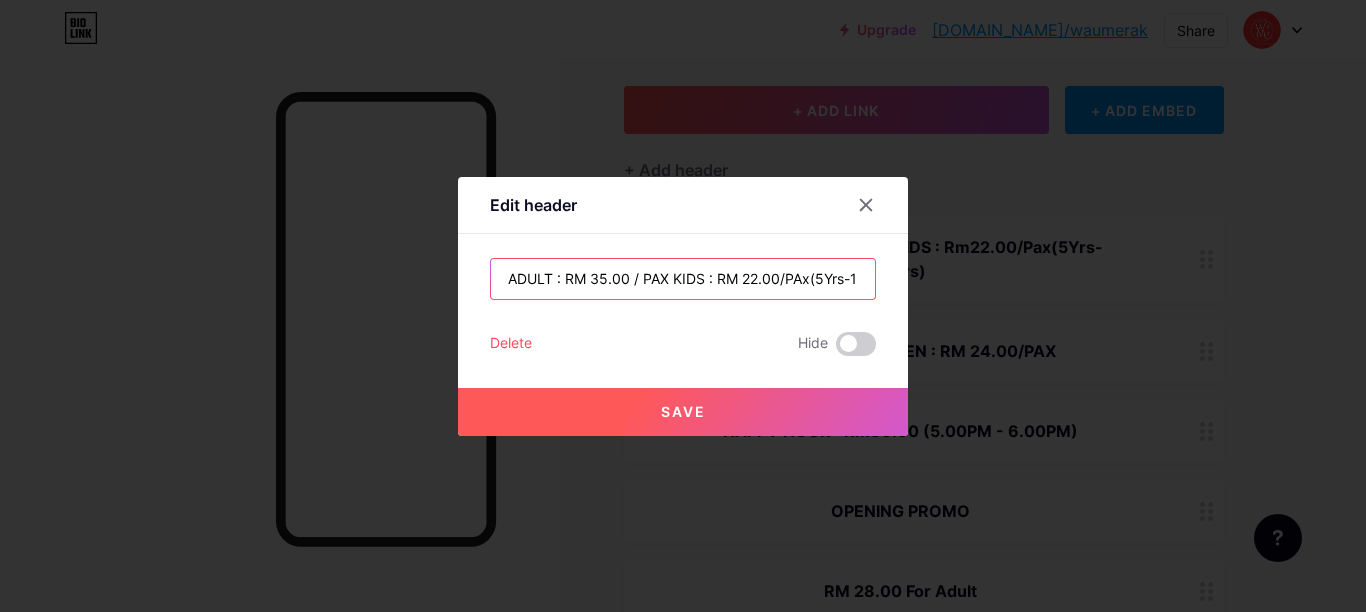click on "ADULT : RM 35.00 / PAX KIDS : RM 22.00/PAx(5Yrs-12Yrs)" at bounding box center [683, 279] 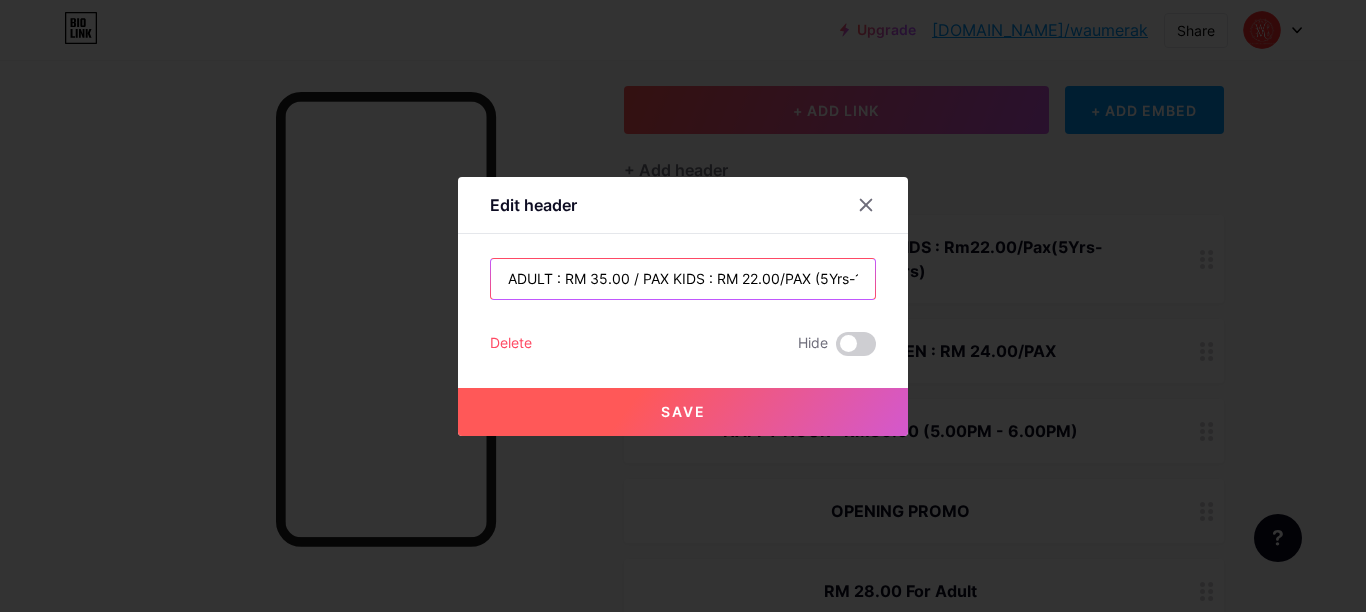 type on "ADULT : RM 35.00 / PAX KIDS : RM 22.00/PAX (5Yrs-12Yrs)" 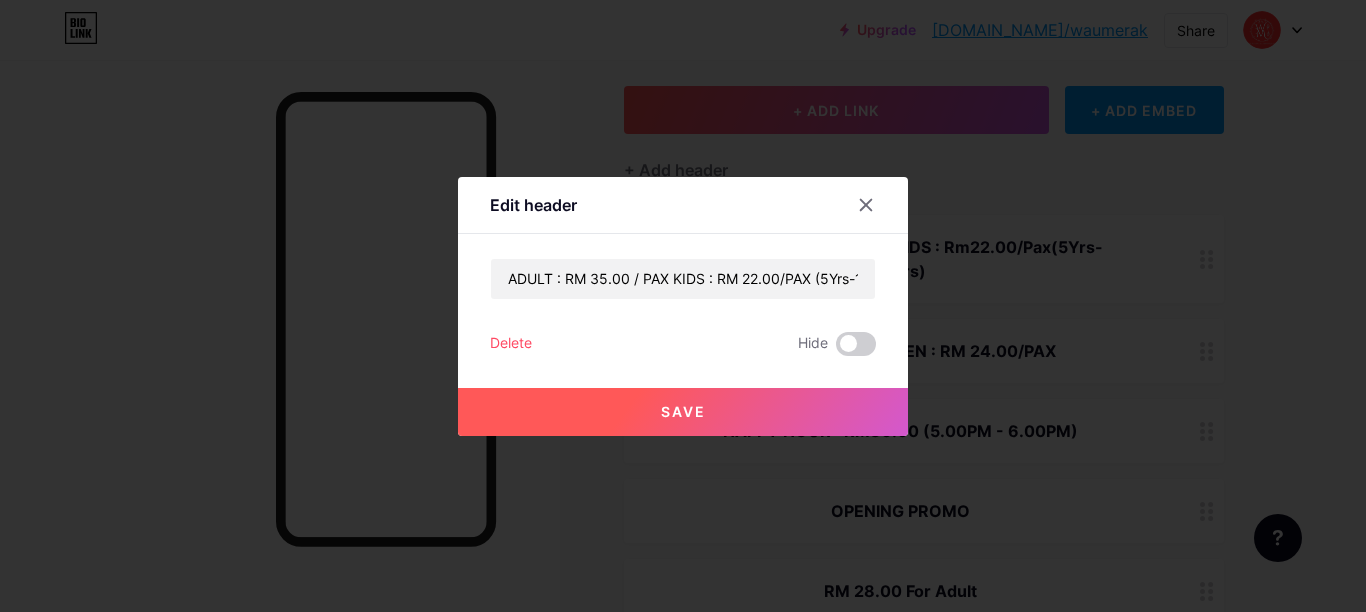 click on "Save" at bounding box center [683, 412] 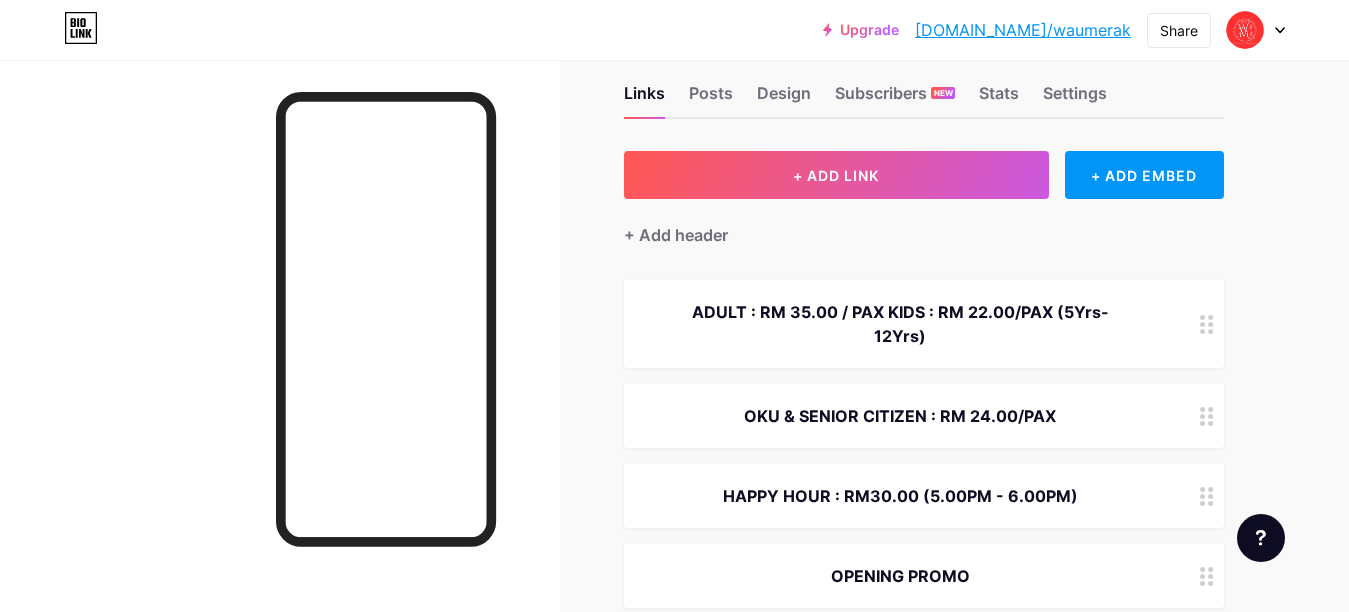 scroll, scrollTop: 0, scrollLeft: 0, axis: both 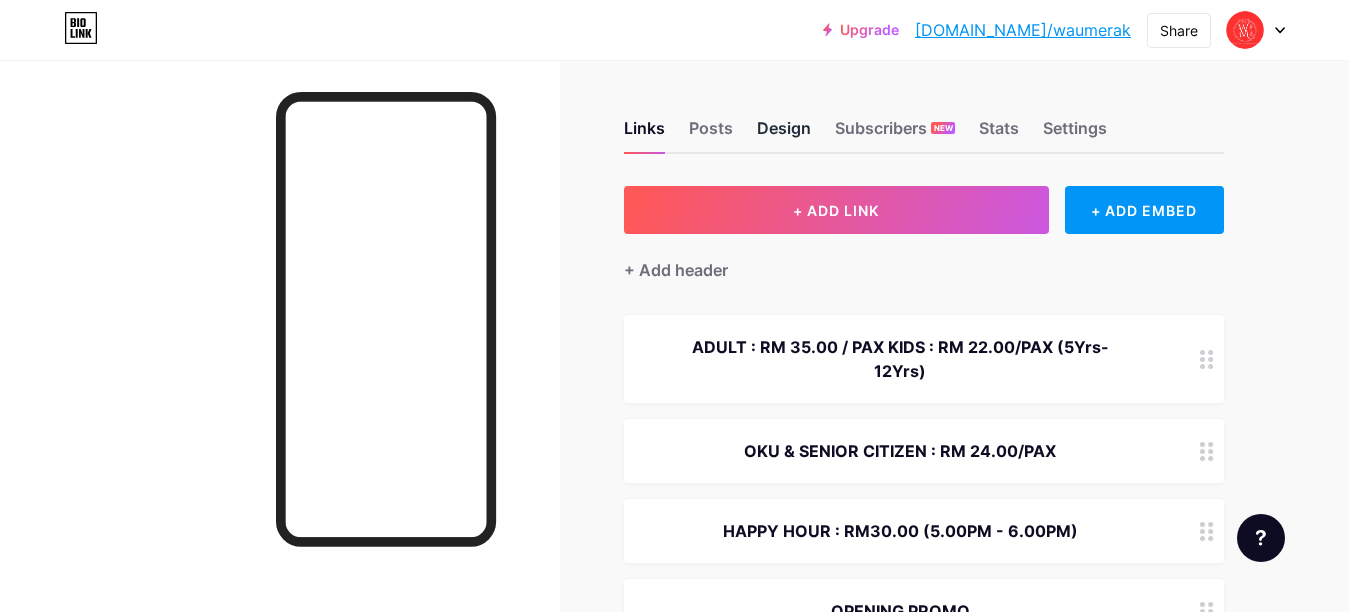 click on "Design" at bounding box center [784, 134] 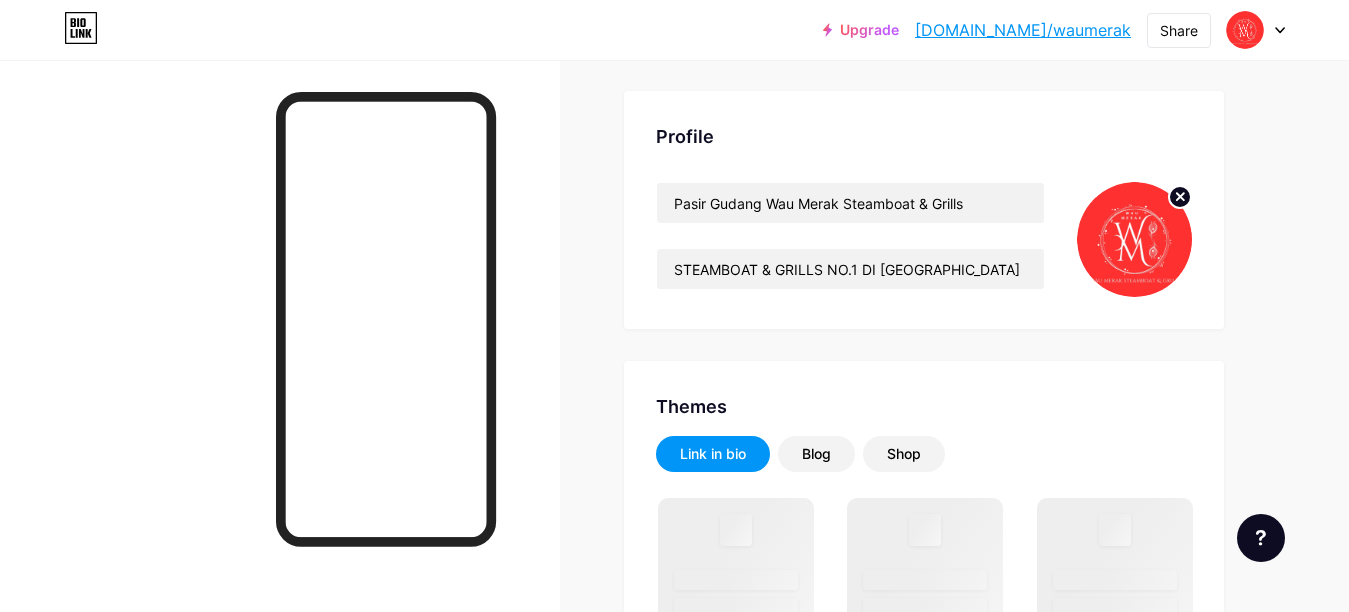 scroll, scrollTop: 300, scrollLeft: 0, axis: vertical 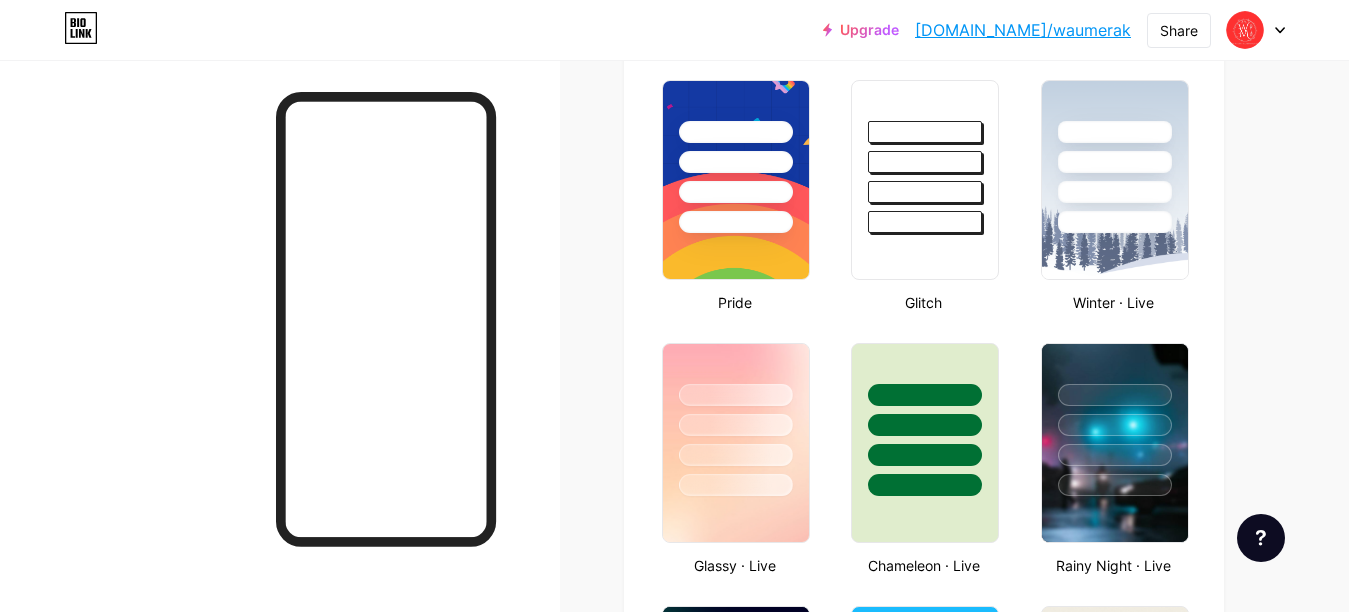 type on "#ce0d0d" 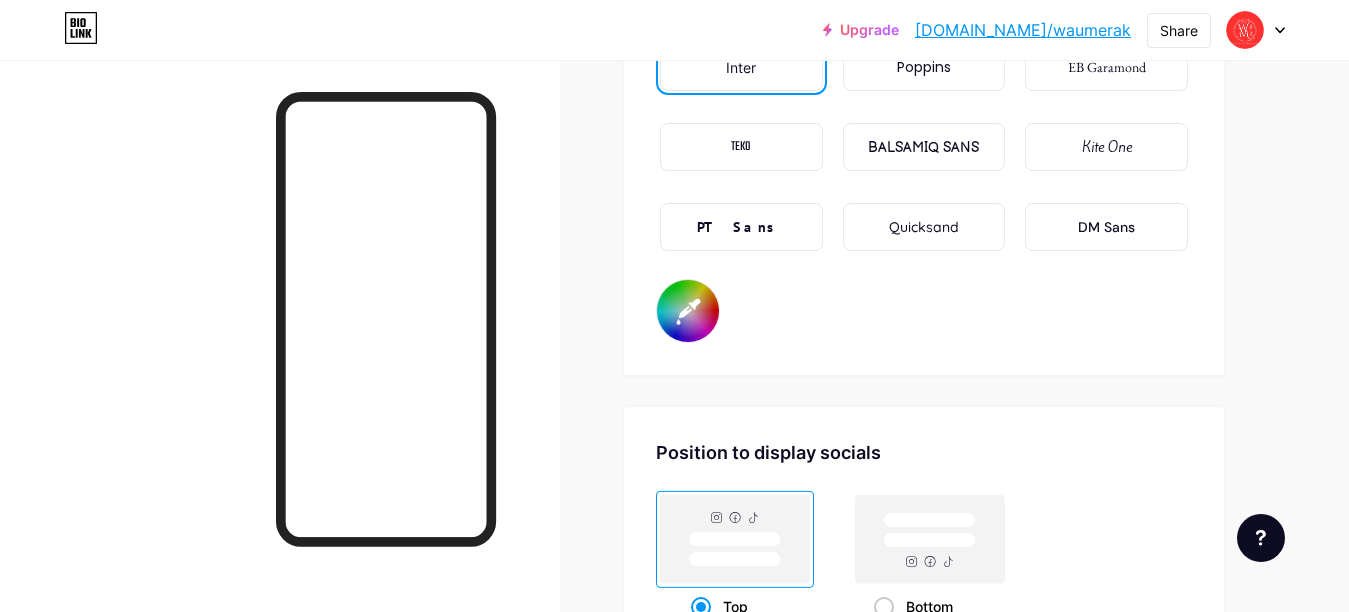 scroll, scrollTop: 3500, scrollLeft: 0, axis: vertical 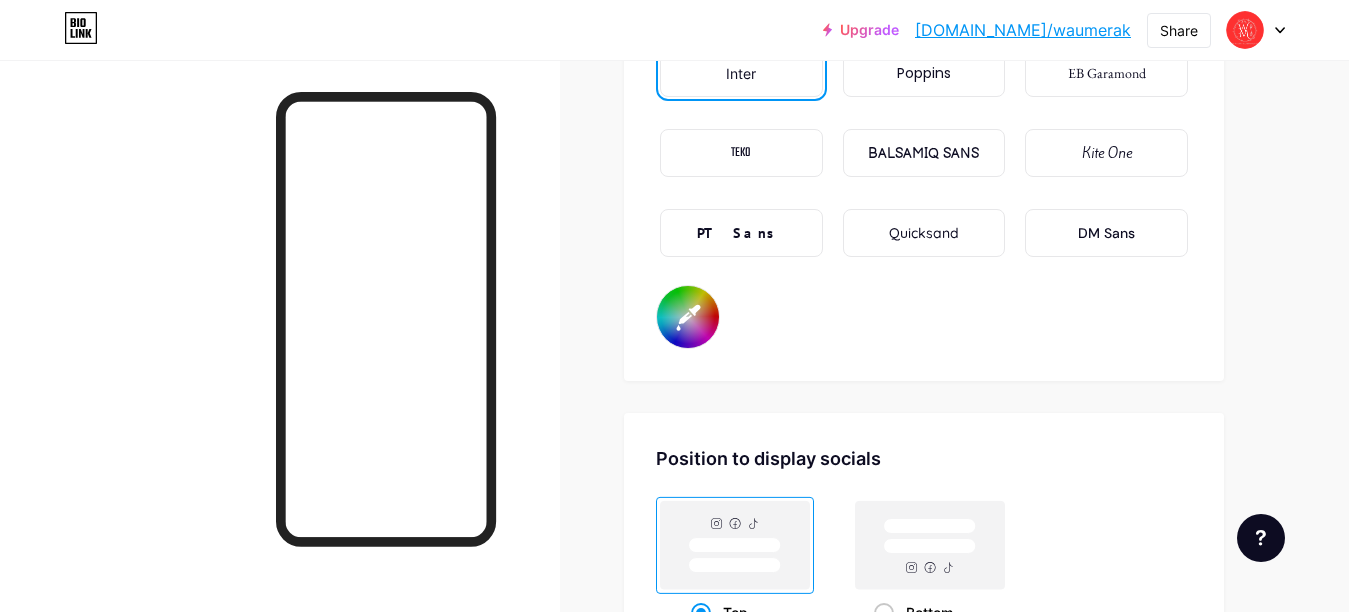 click on "TEKO" at bounding box center [741, 153] 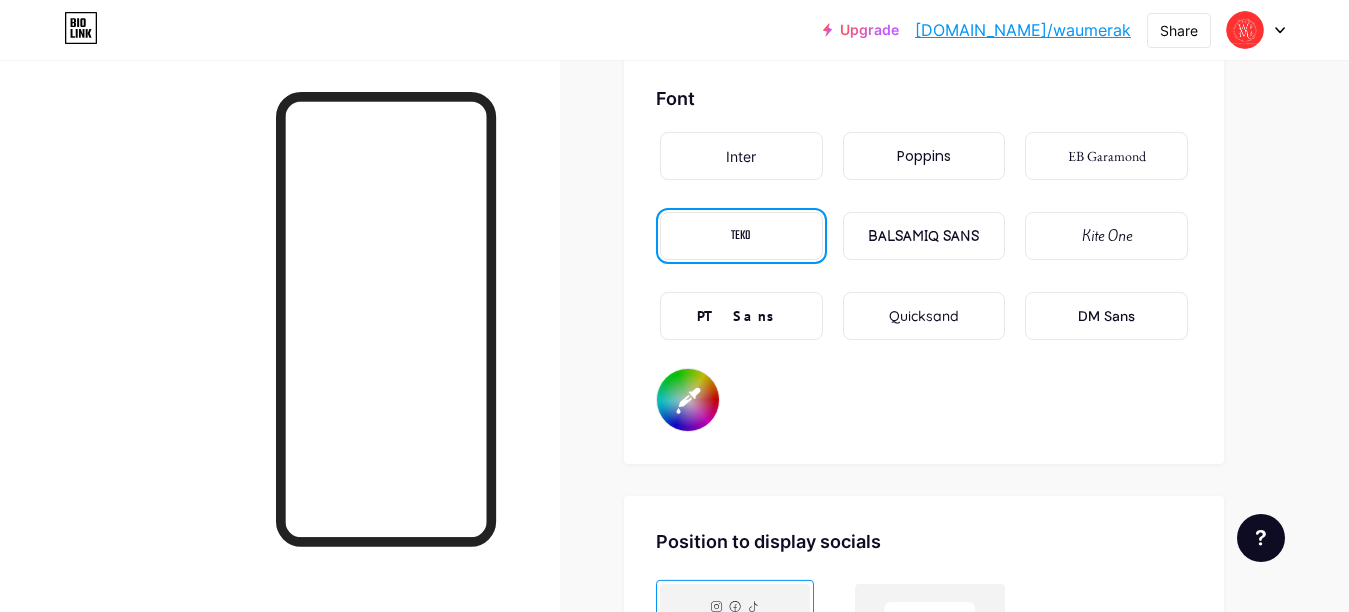 scroll, scrollTop: 3300, scrollLeft: 0, axis: vertical 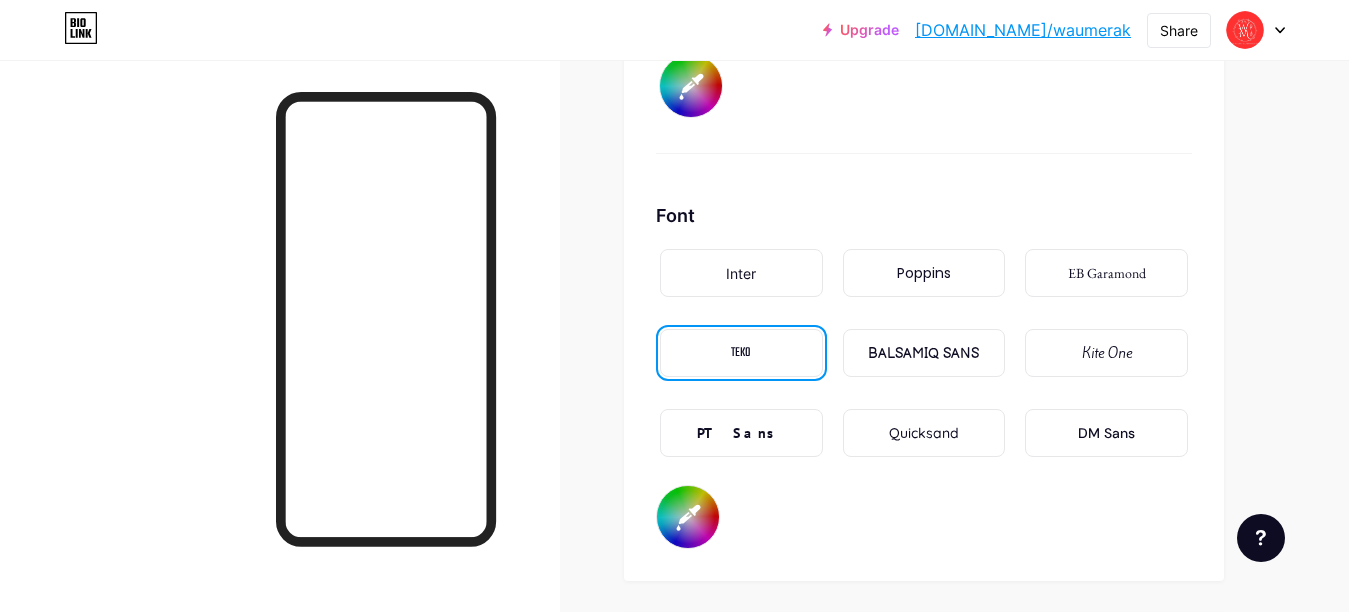 click on "Poppins" at bounding box center (924, 273) 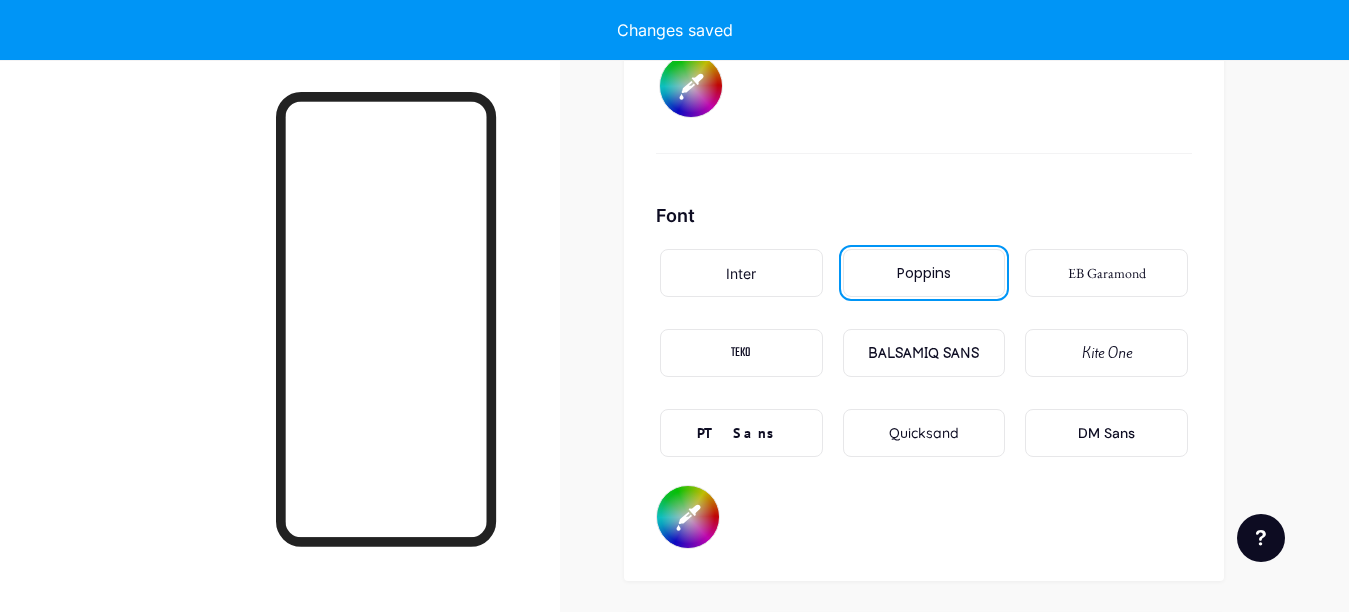 click on "PT Sans" at bounding box center (741, 433) 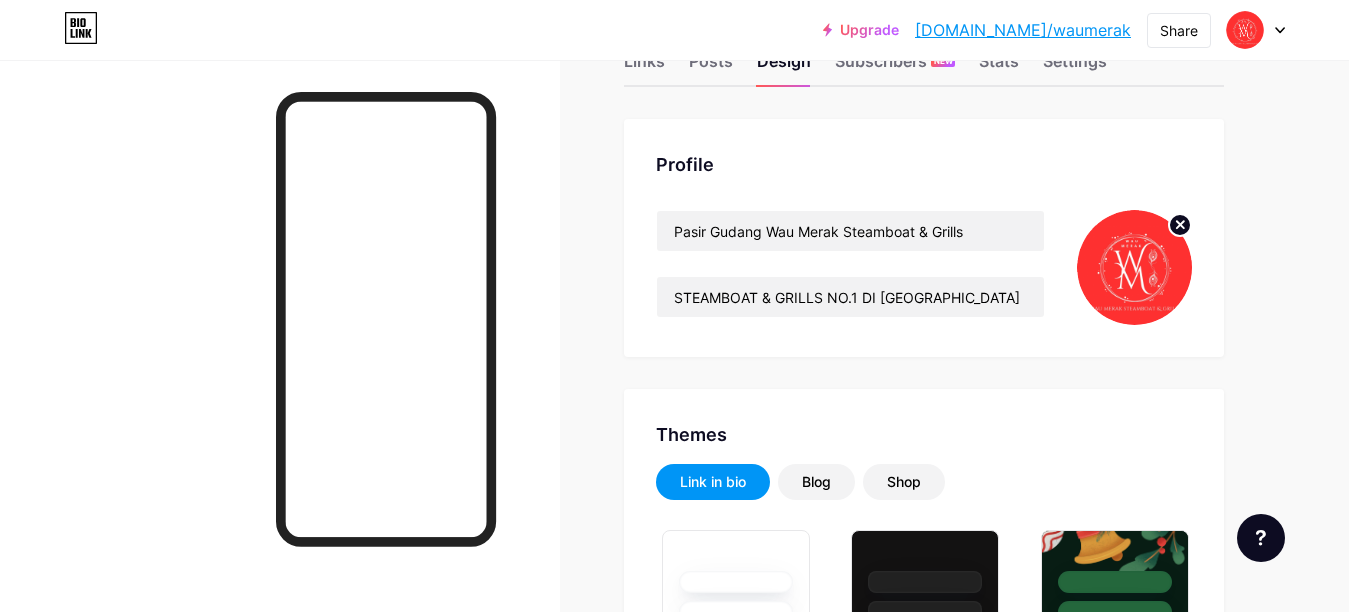 scroll, scrollTop: 0, scrollLeft: 0, axis: both 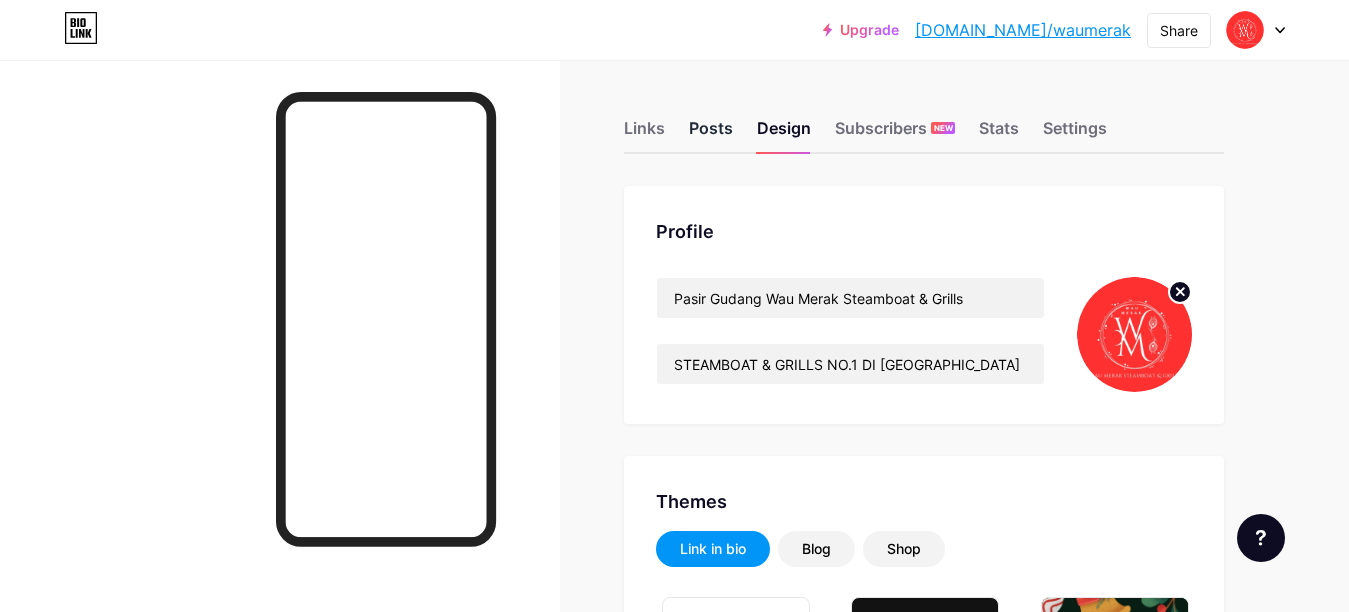 click on "Posts" at bounding box center (711, 134) 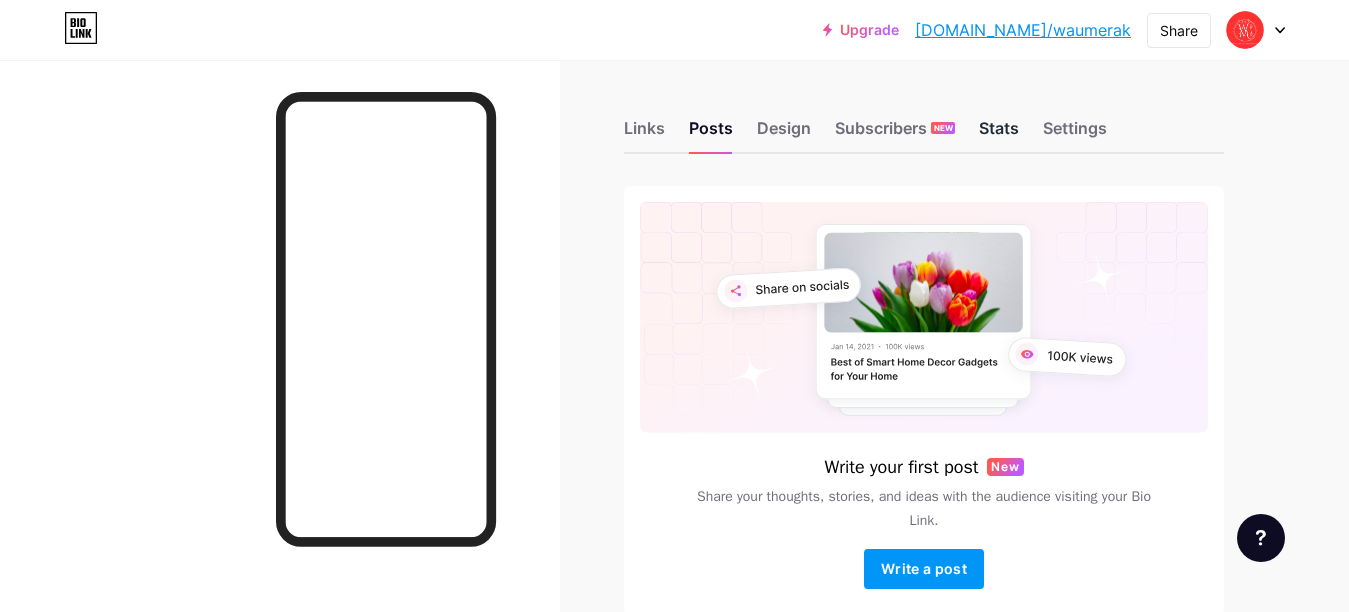 click on "Stats" at bounding box center [999, 134] 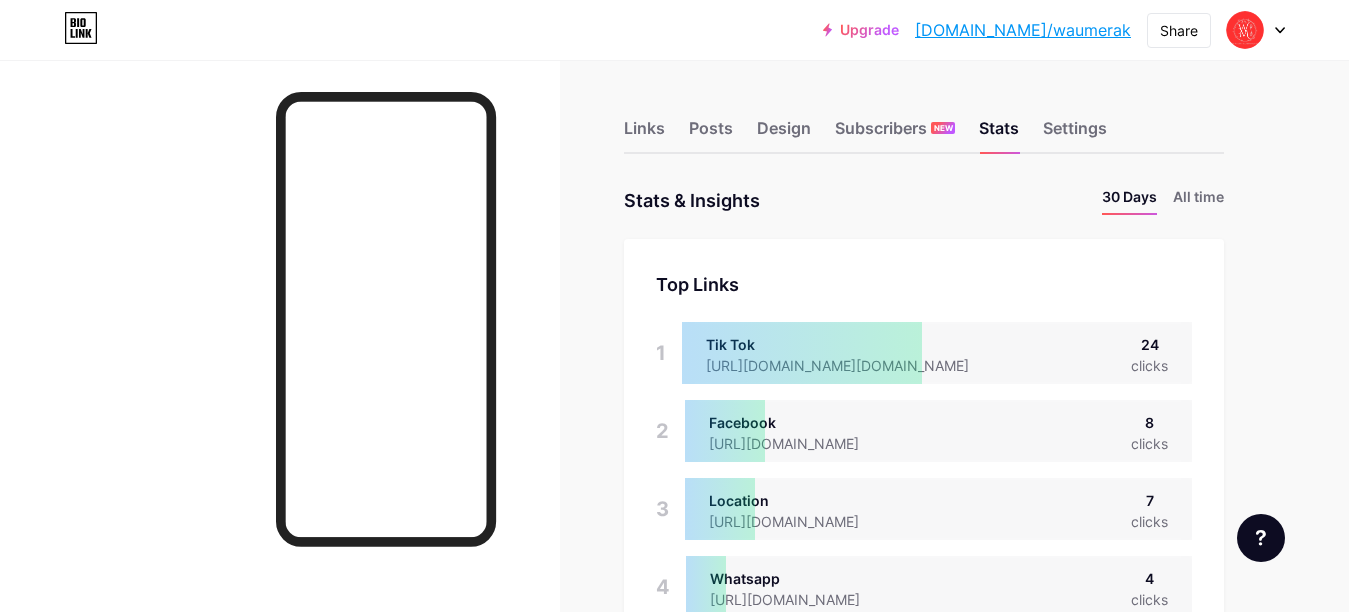 scroll, scrollTop: 999388, scrollLeft: 998651, axis: both 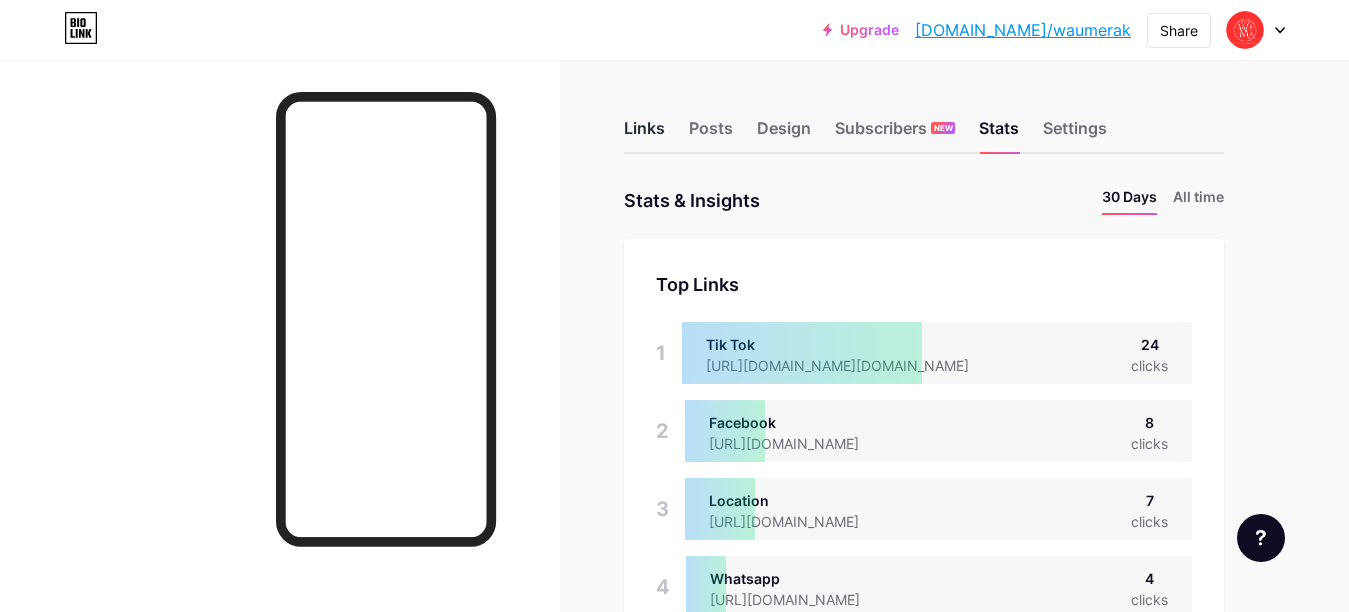 click on "Links" at bounding box center [644, 134] 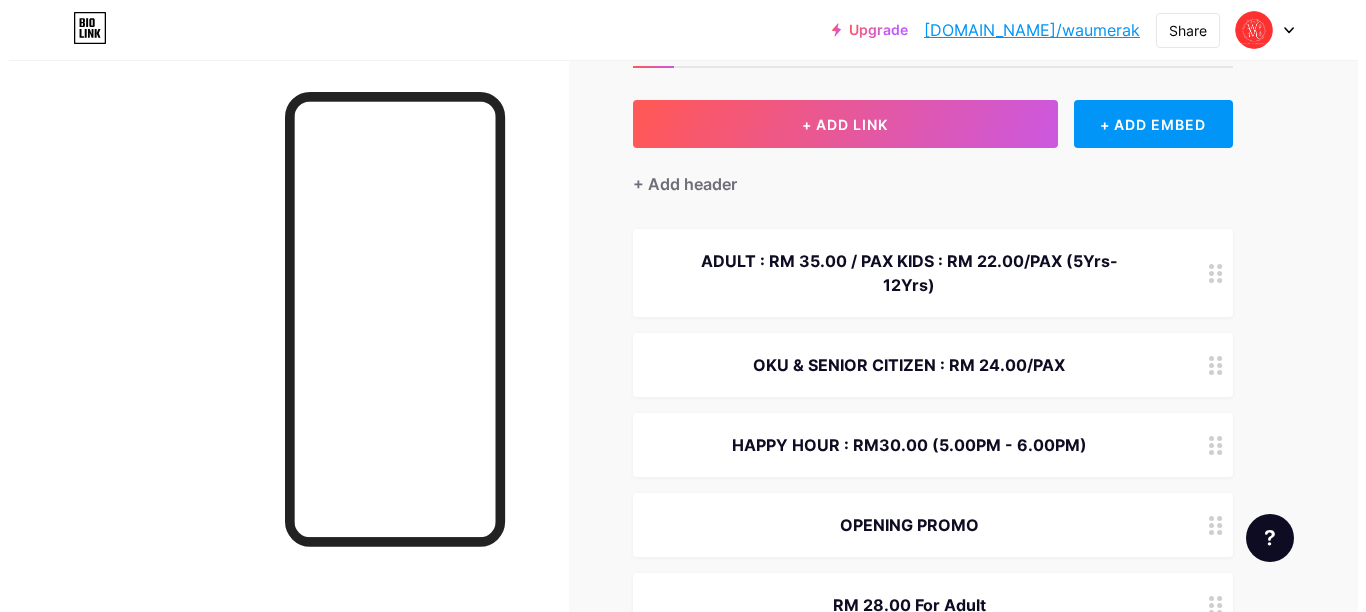 scroll, scrollTop: 0, scrollLeft: 0, axis: both 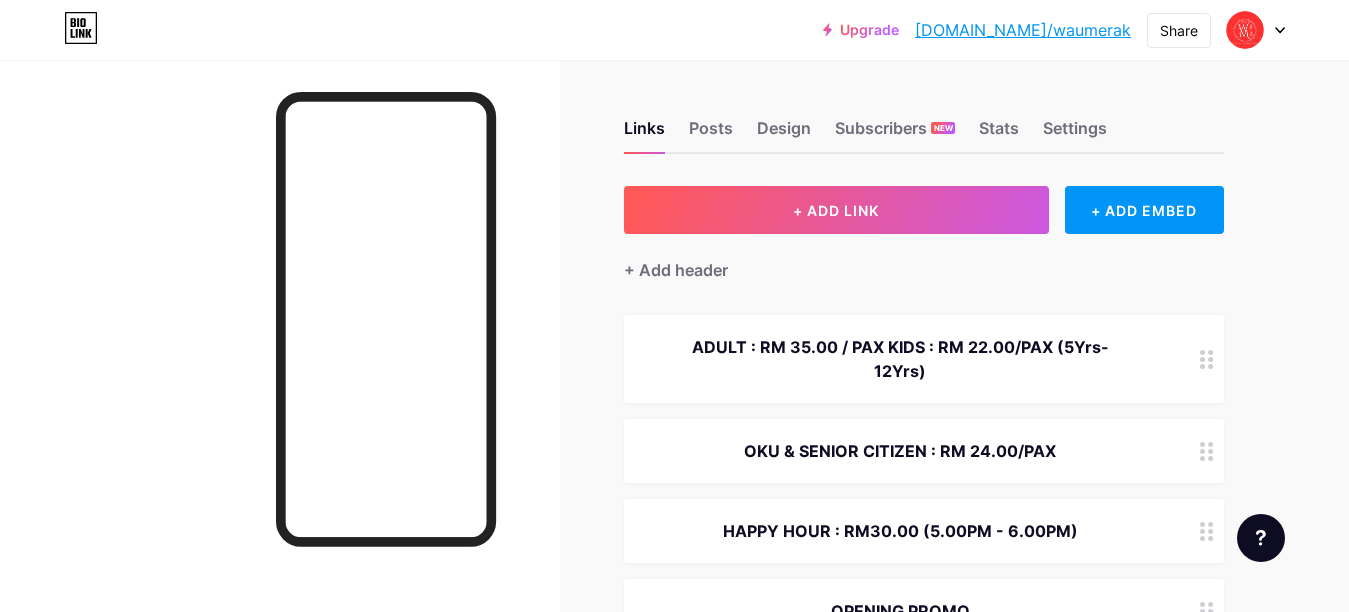 click on "ADULT : RM 35.00 / PAX KIDS : RM 22.00/PAX (5Yrs-12Yrs)" at bounding box center (900, 359) 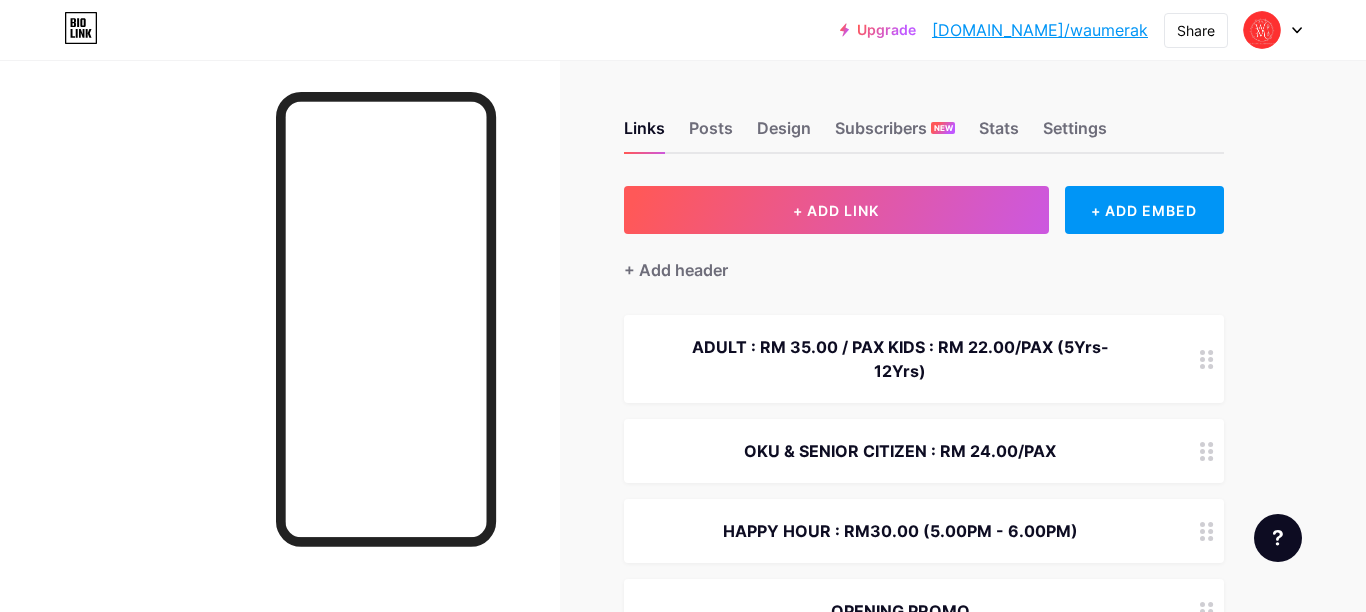 click on "ADULT : RM 35.00 / PAX KIDS : RM 22.00/PAX (5Yrs-12Yrs)" at bounding box center [683, 279] 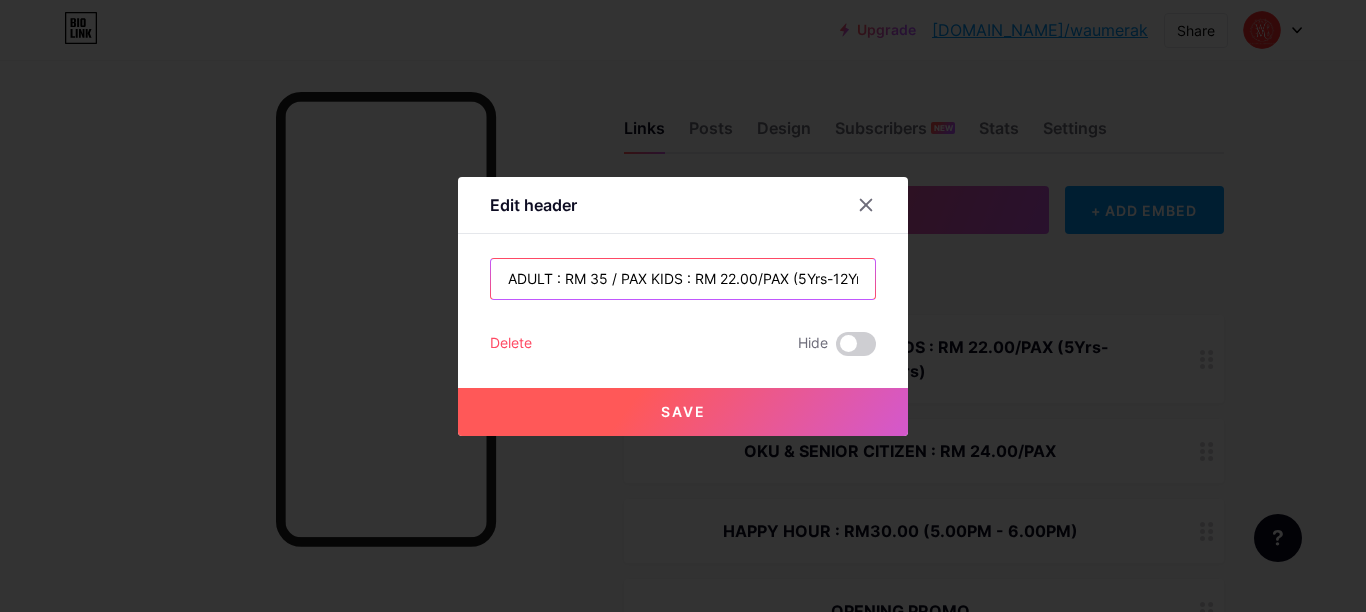 click on "ADULT : RM 35 / PAX KIDS : RM 22.00/PAX (5Yrs-12Yrs)" at bounding box center (683, 279) 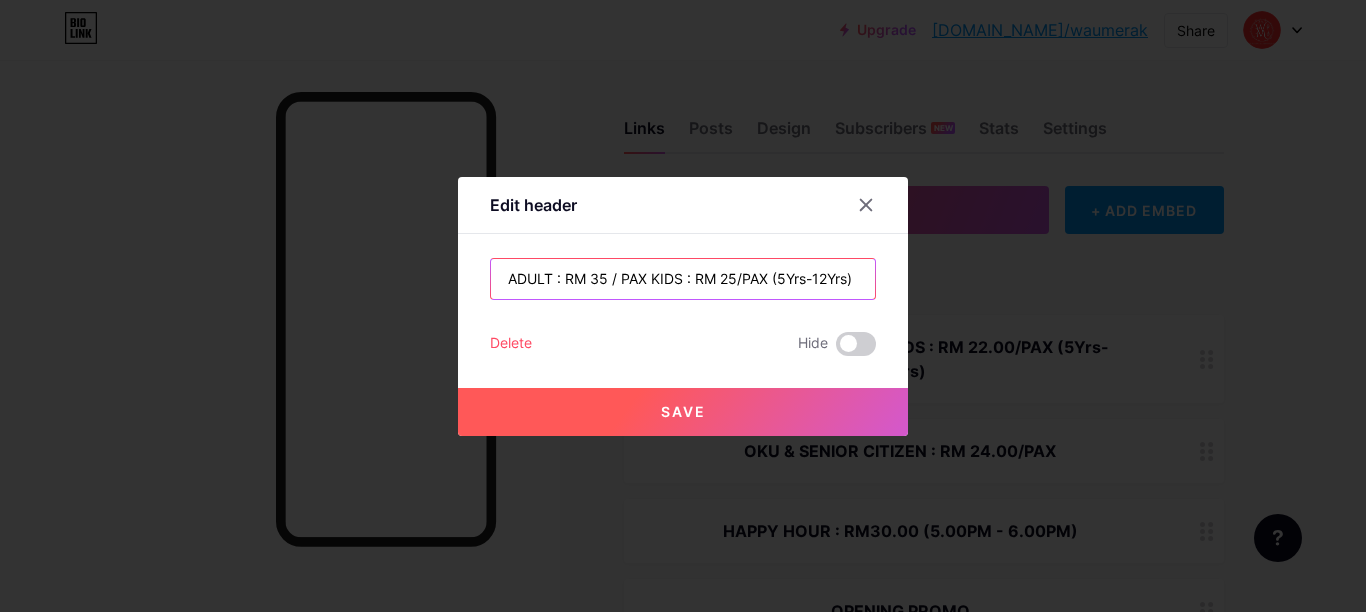 type on "ADULT : RM 35 / PAX KIDS : RM 25/PAX (5Yrs-12Yrs)" 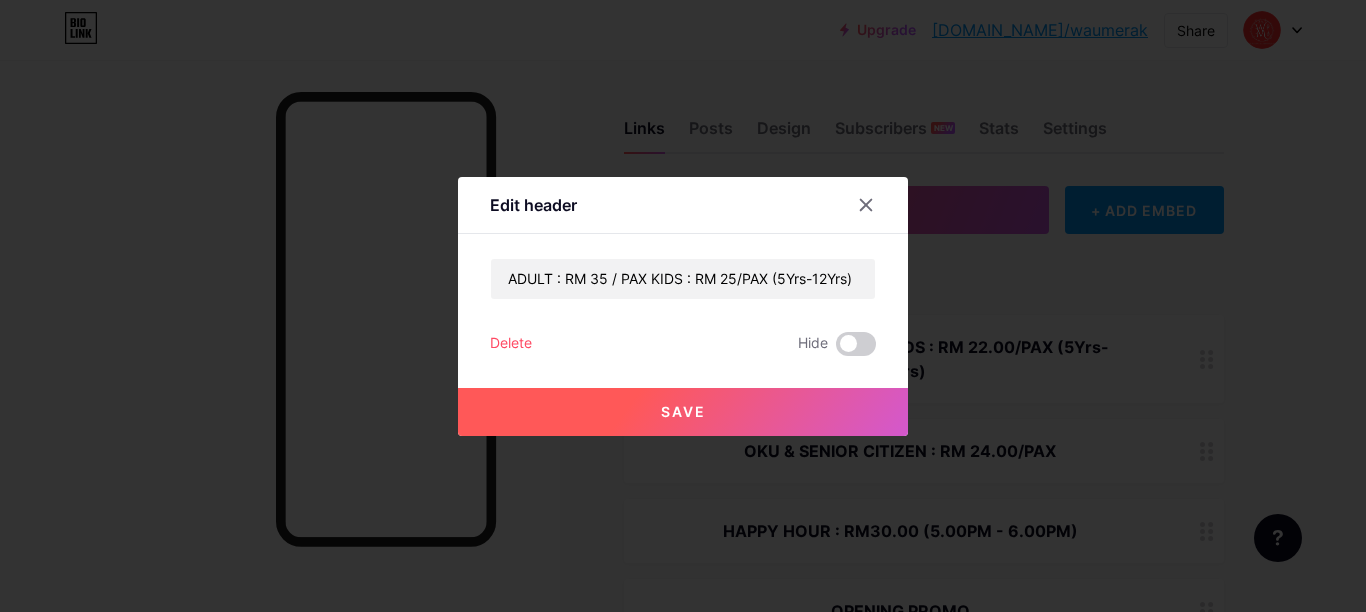 click on "Save" at bounding box center [683, 412] 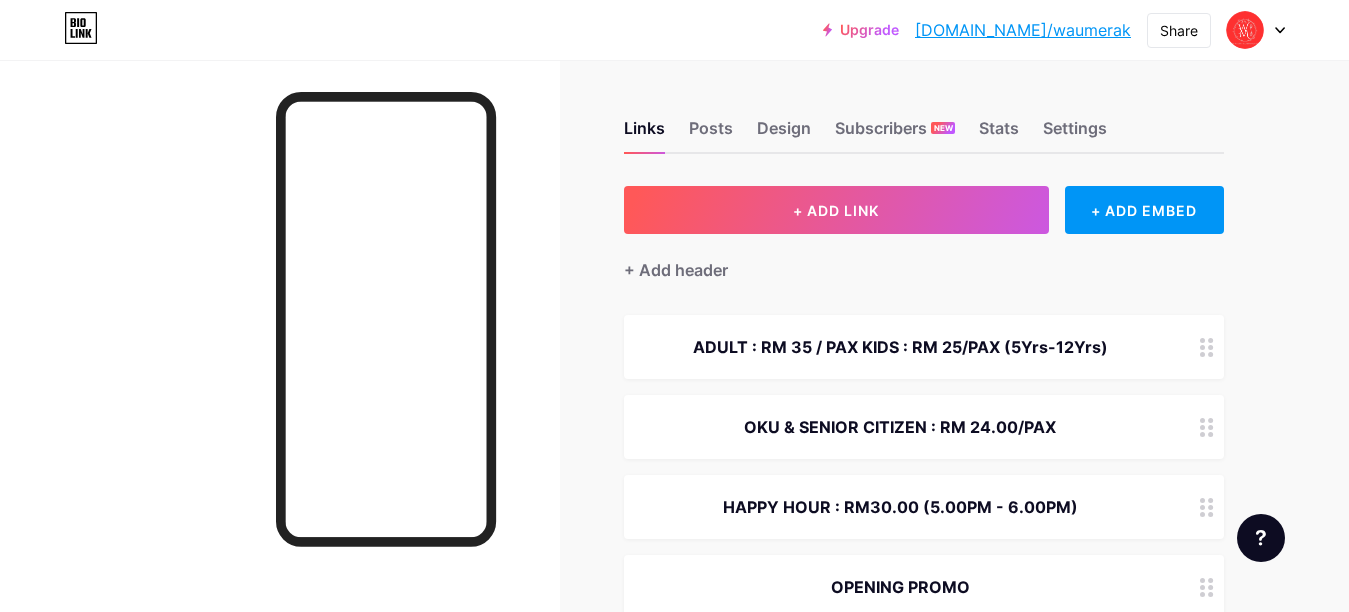 click on "ADULT : RM 35 / PAX KIDS : RM 25/PAX (5Yrs-12Yrs)" at bounding box center (900, 347) 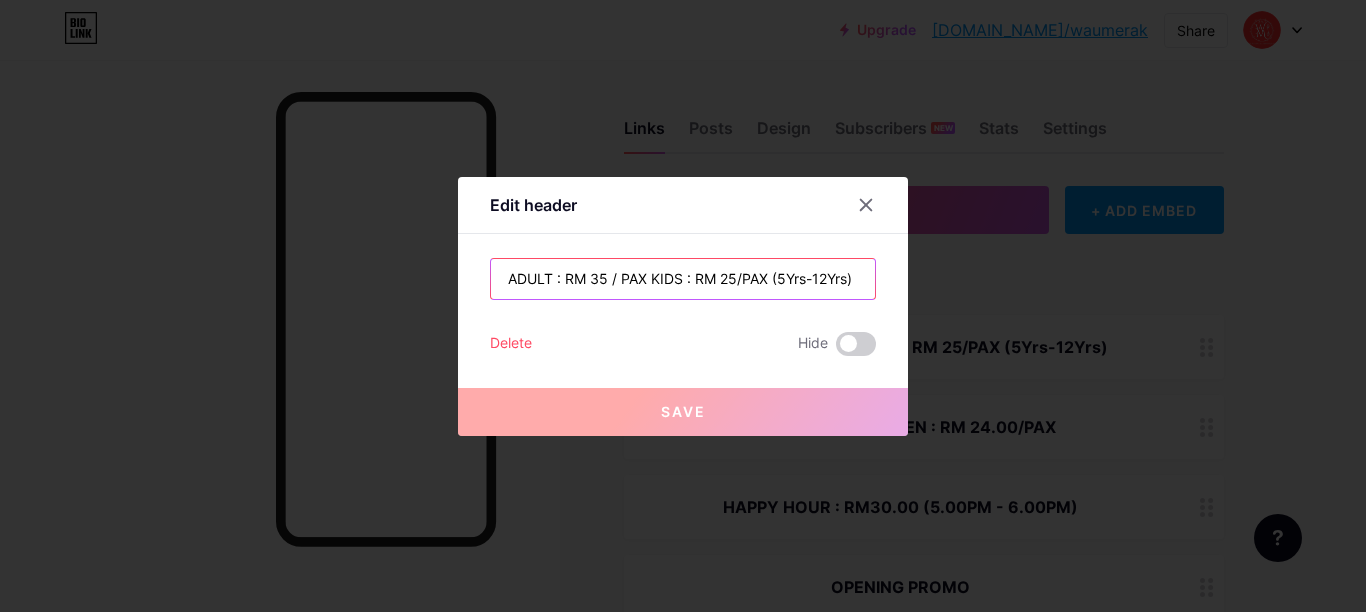 click on "ADULT : RM 35 / PAX KIDS : RM 25/PAX (5Yrs-12Yrs)" at bounding box center (683, 279) 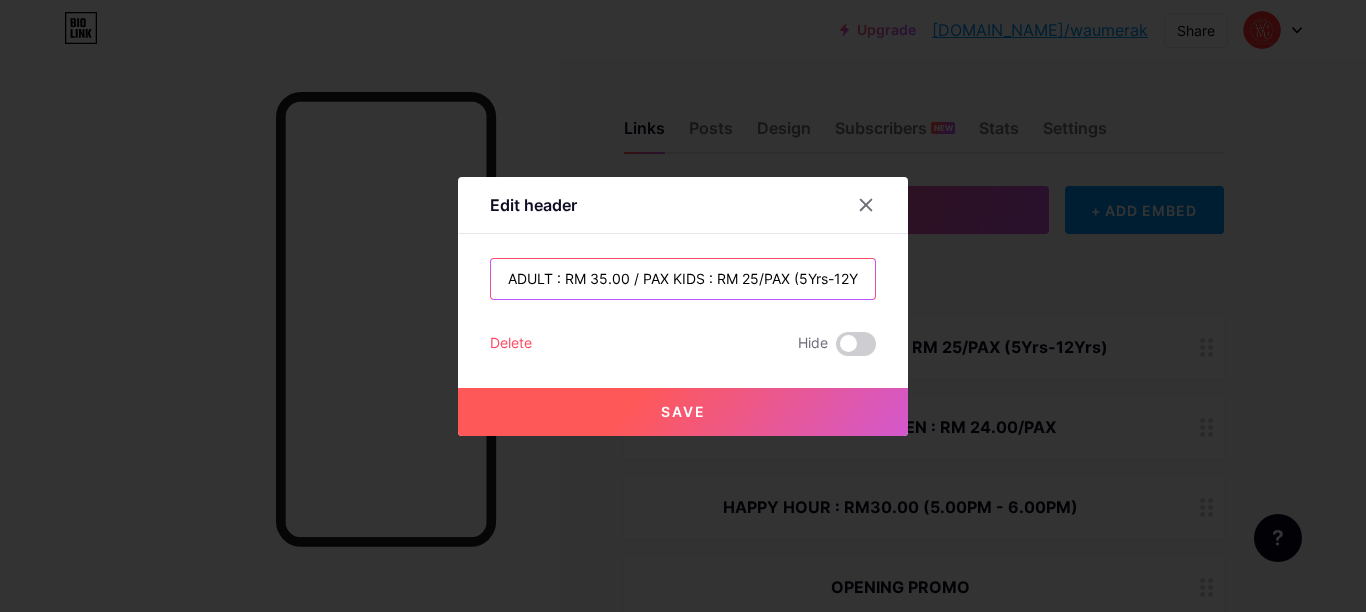 click on "ADULT : RM 35.00 / PAX KIDS : RM 25/PAX (5Yrs-12Yrs)" at bounding box center [683, 279] 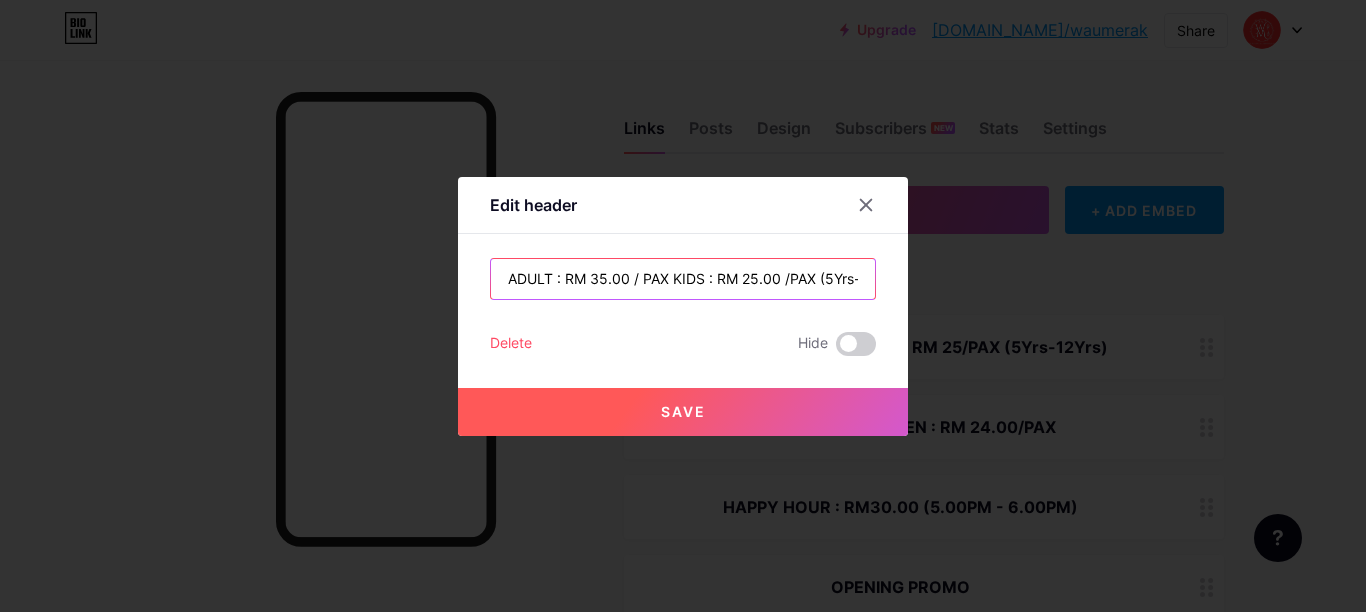 click on "ADULT : RM 35.00 / PAX KIDS : RM 25.00 /PAX (5Yrs-12Yrs)" at bounding box center (683, 279) 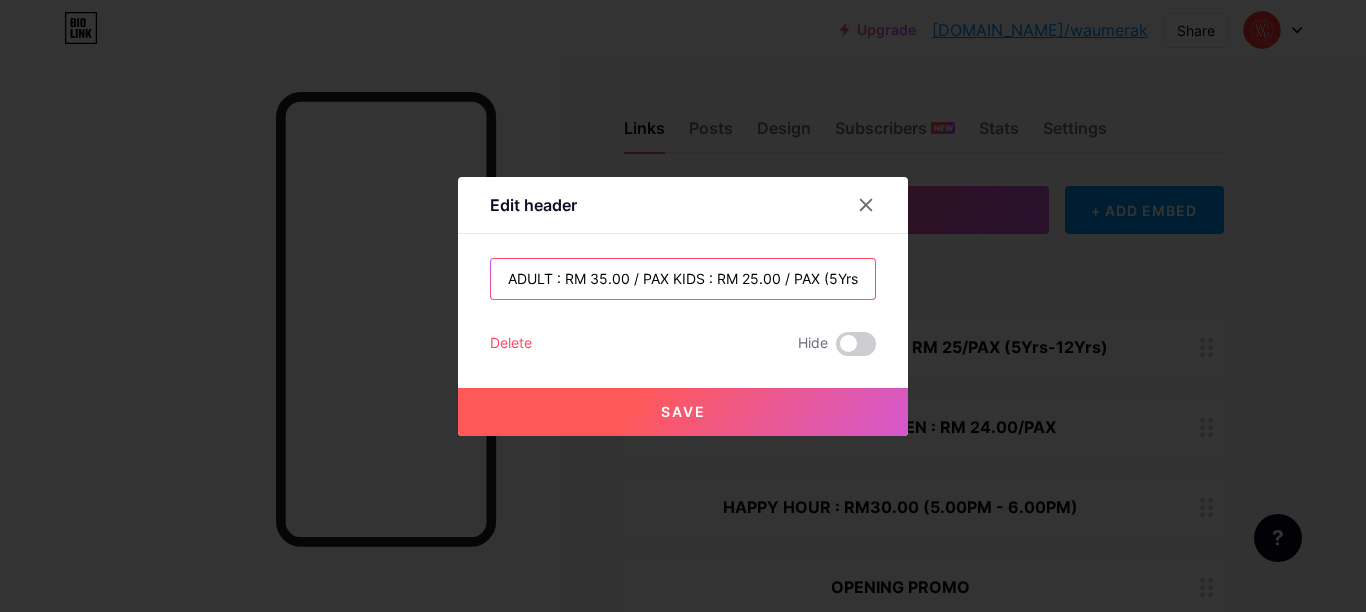 type on "ADULT : RM 35.00 / PAX KIDS : RM 25.00 / PAX (5Yrs-12Yrs)" 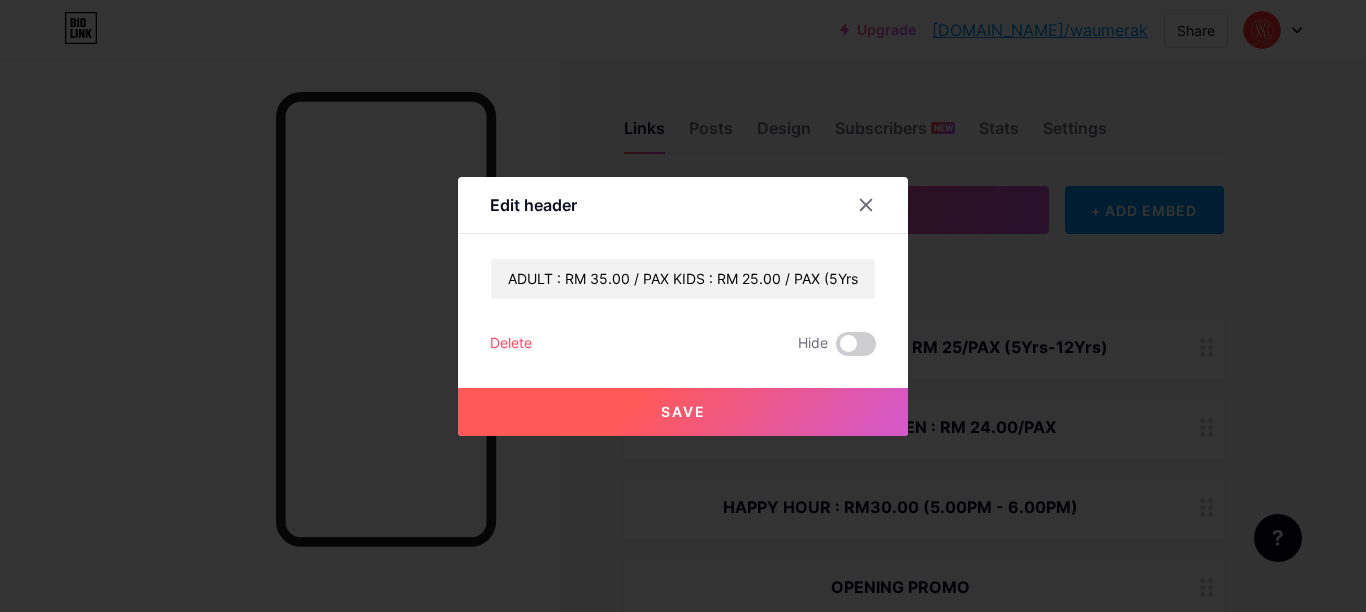 click on "Save" at bounding box center [683, 412] 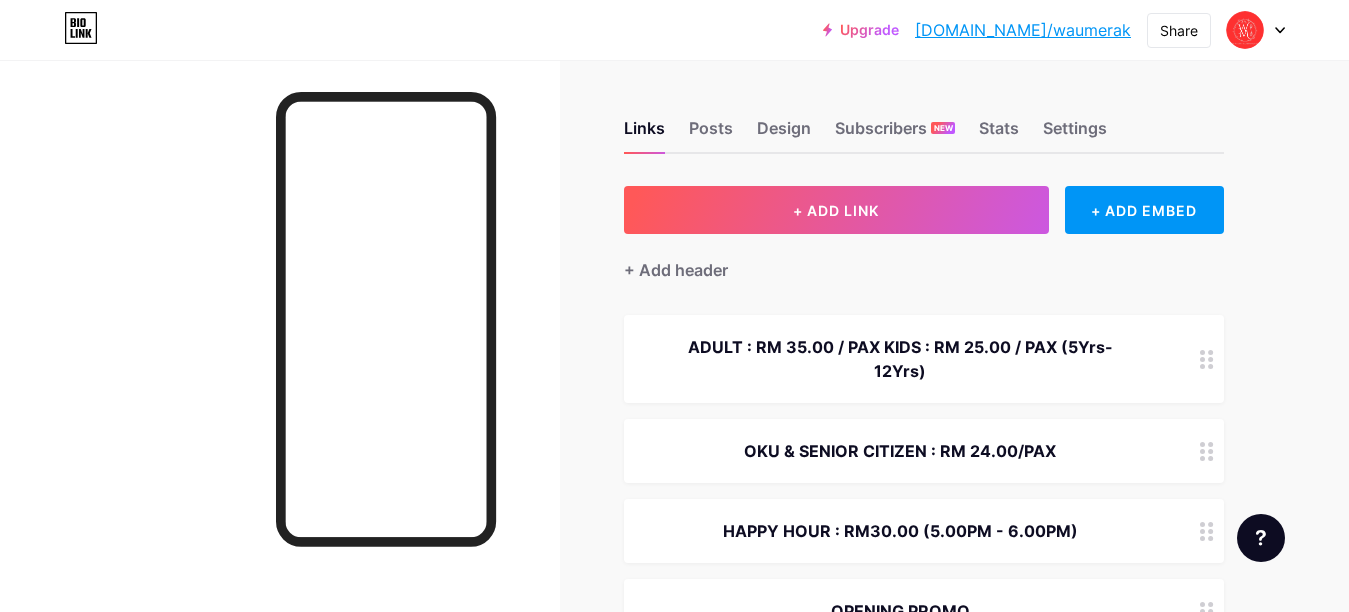 click on "ADULT : RM 35.00 / PAX KIDS : RM 25.00 / PAX (5Yrs-12Yrs)" at bounding box center [900, 359] 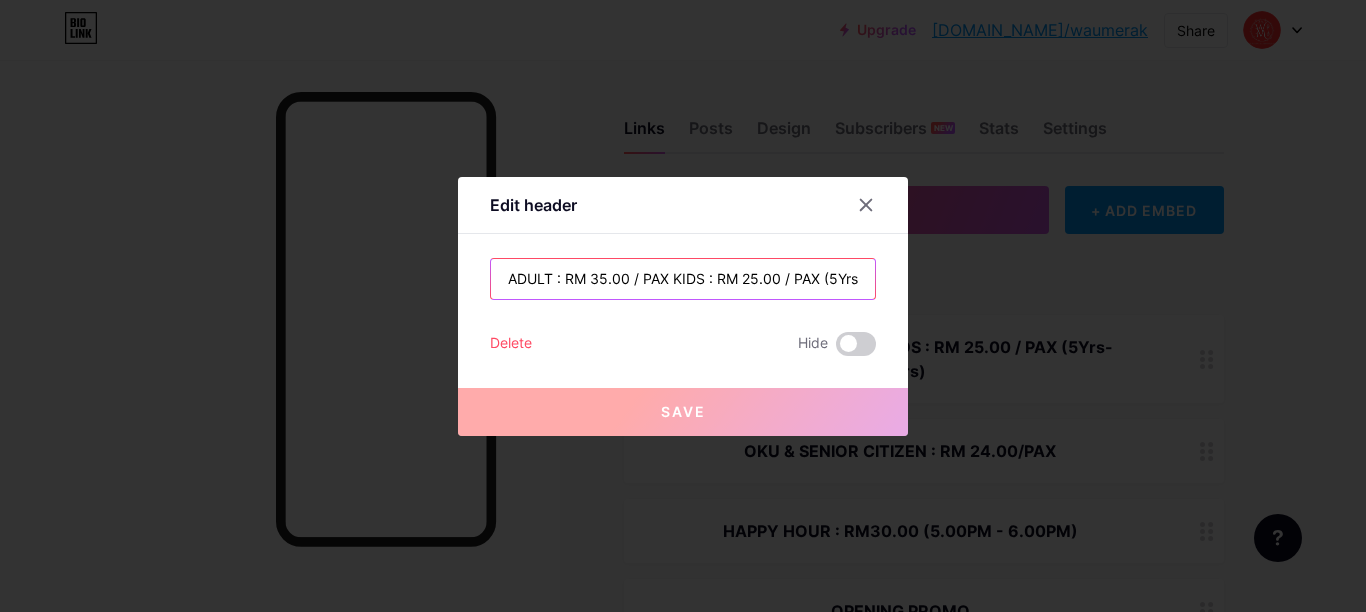 click on "ADULT : RM 35.00 / PAX KIDS : RM 25.00 / PAX (5Yrs-12Yrs)" at bounding box center [683, 279] 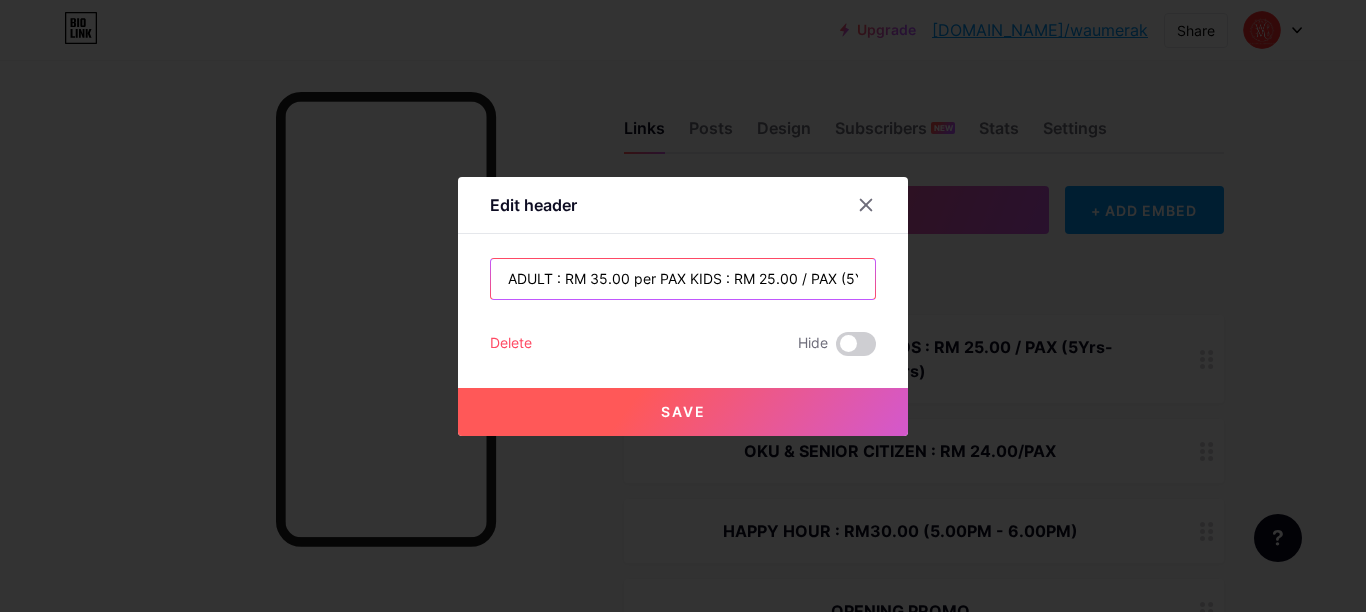 type on "ADULT : RM 35.00 per PAX KIDS : RM 25.00 / PAX (5Yrs-12Yrs)" 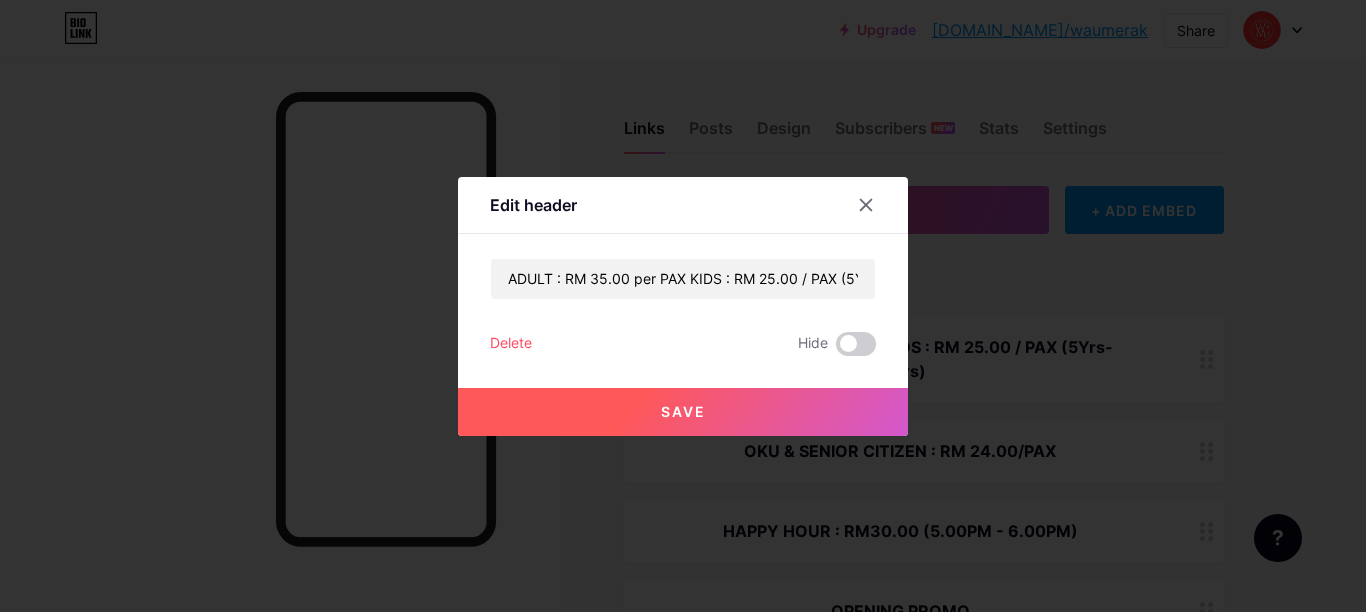 click on "Save" at bounding box center [683, 412] 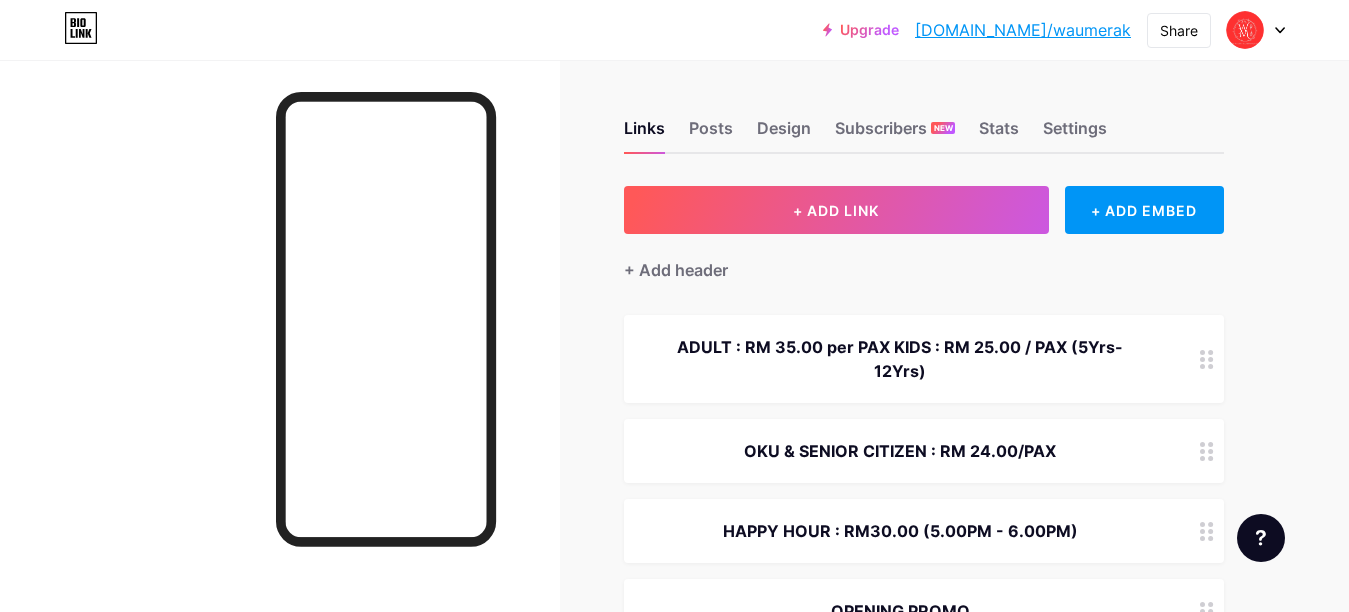 click on "ADULT : RM 35.00 per PAX KIDS : RM 25.00 / PAX (5Yrs-12Yrs)" at bounding box center [900, 359] 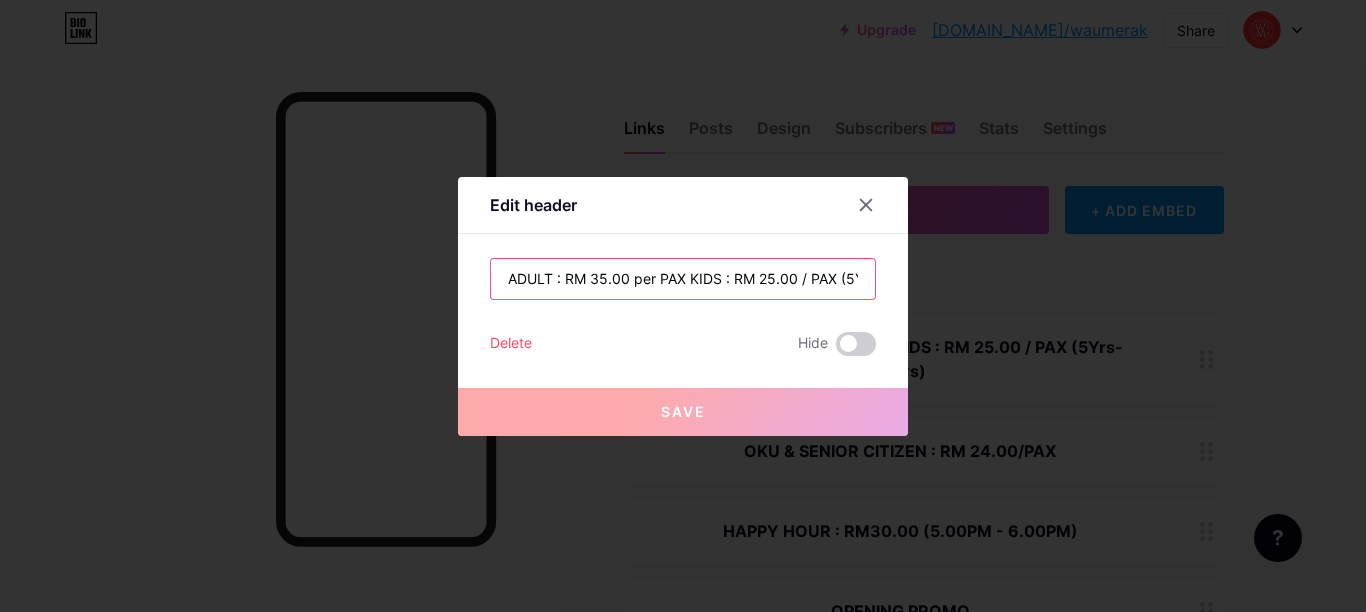 click on "ADULT : RM 35.00 per PAX KIDS : RM 25.00 / PAX (5Yrs-12Yrs)" at bounding box center (683, 279) 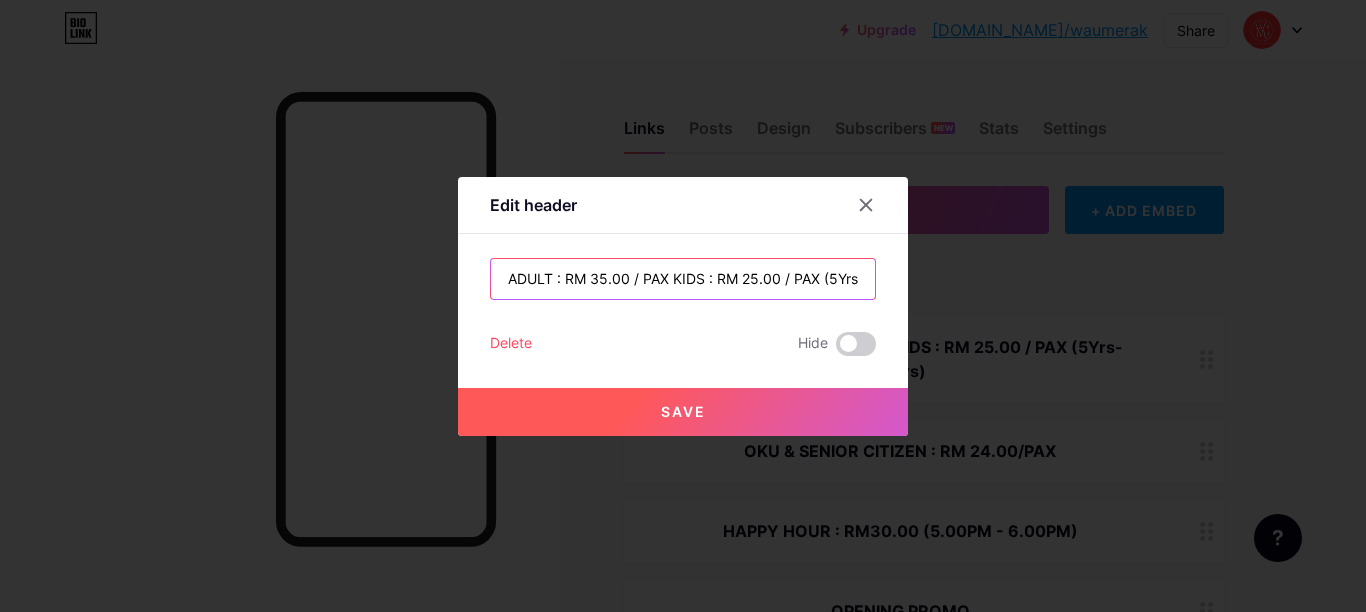 click on "ADULT : RM 35.00 / PAX KIDS : RM 25.00 / PAX (5Yrs-12Yrs)" at bounding box center (683, 279) 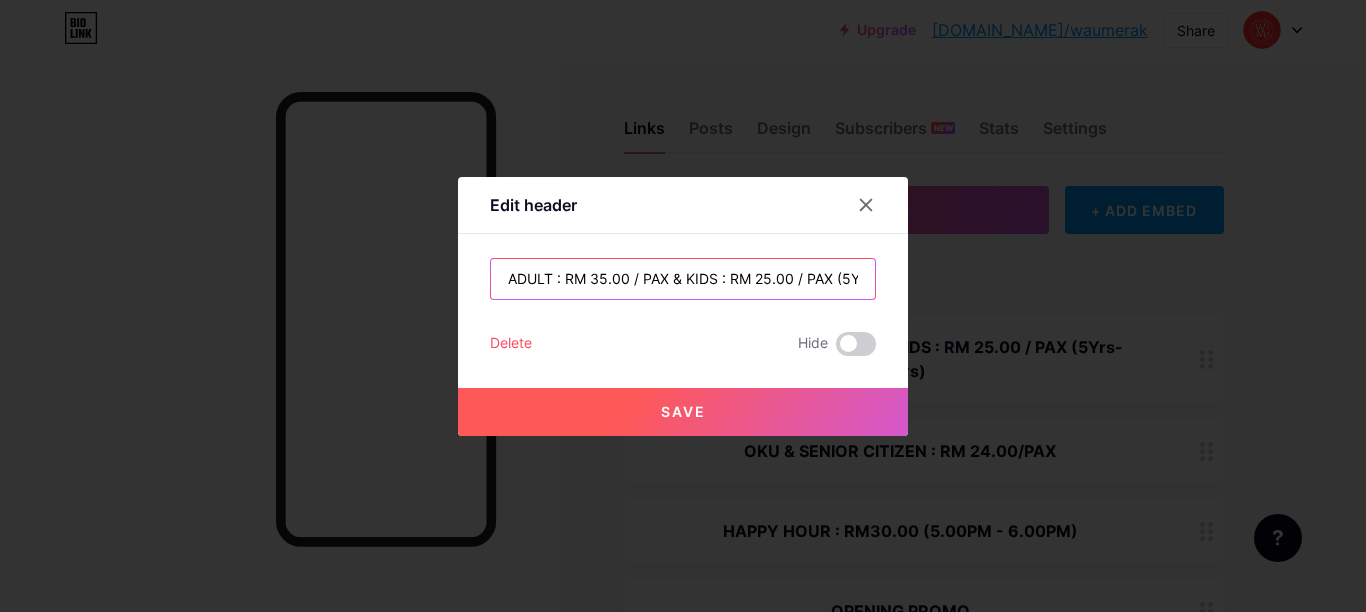 click on "ADULT : RM 35.00 / PAX & KIDS : RM 25.00 / PAX (5Yrs-12Yrs)" at bounding box center (683, 279) 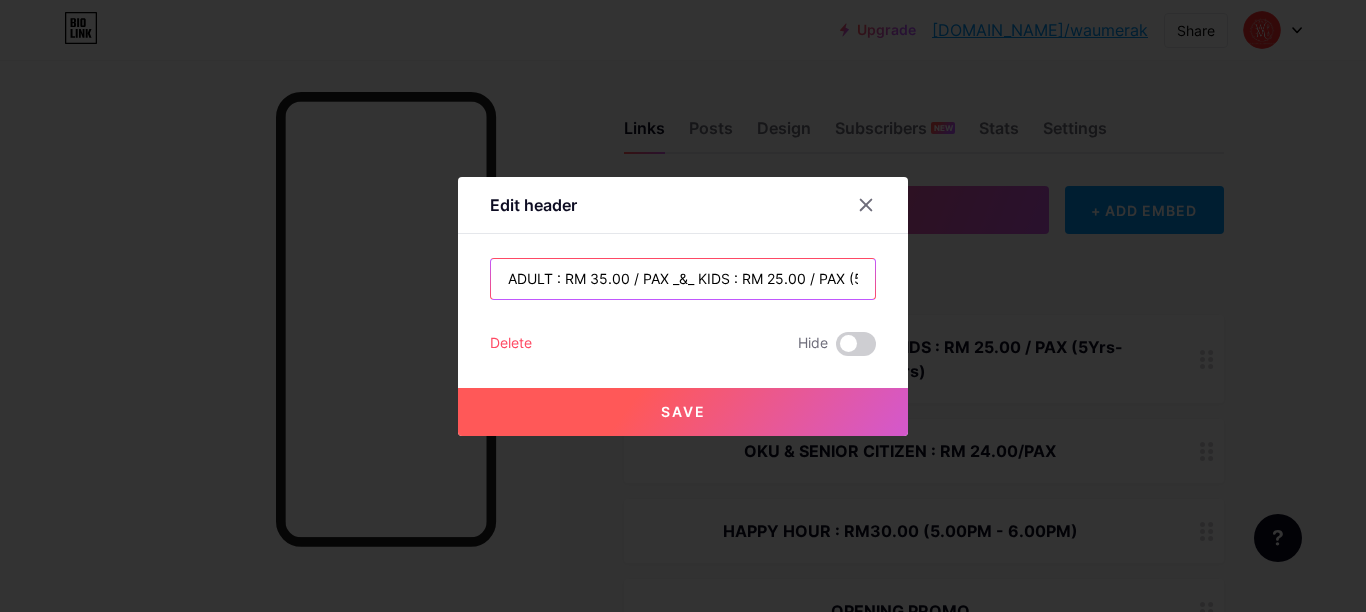 type on "ADULT : RM 35.00 / PAX _&_ KIDS : RM 25.00 / PAX (5Yrs-12Yrs)" 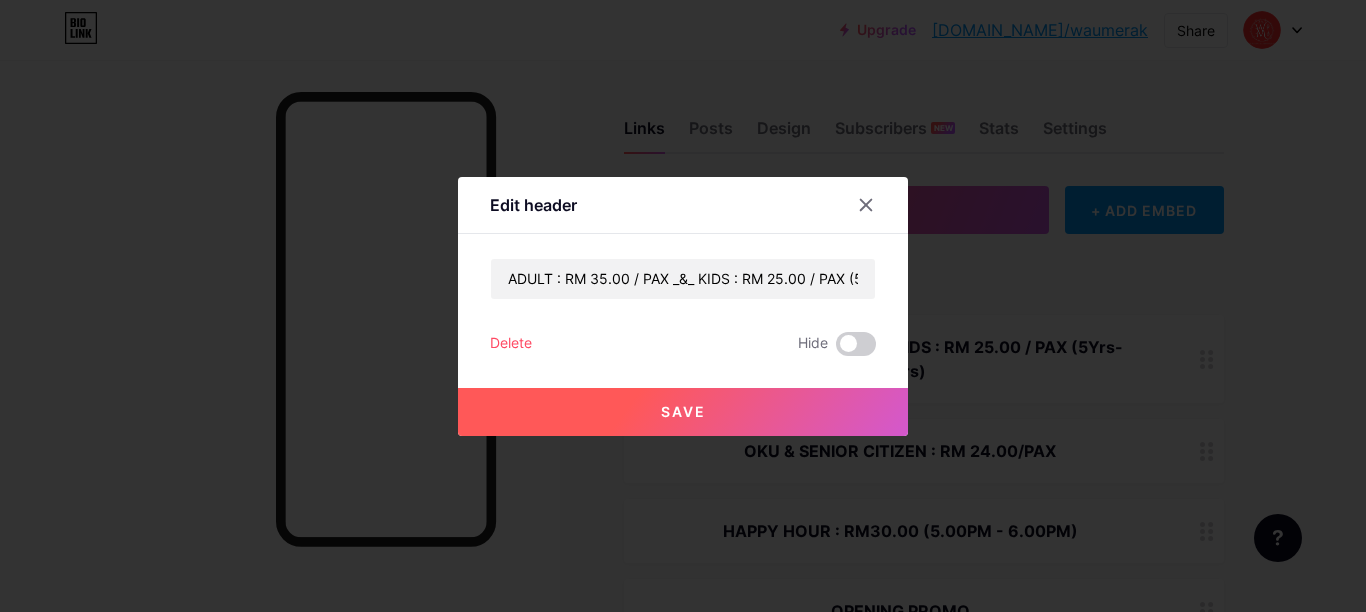click on "Save" at bounding box center (683, 412) 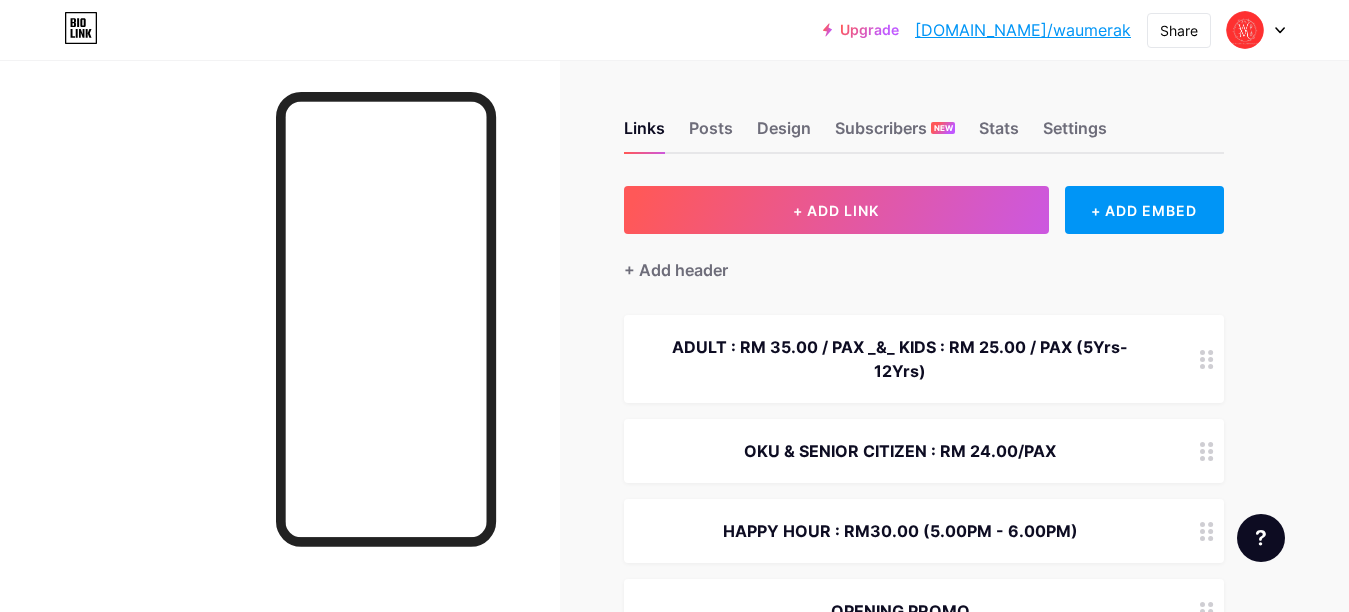 click on "ADULT : RM 35.00 / PAX _&_ KIDS : RM 25.00 / PAX (5Yrs-12Yrs)" at bounding box center [900, 359] 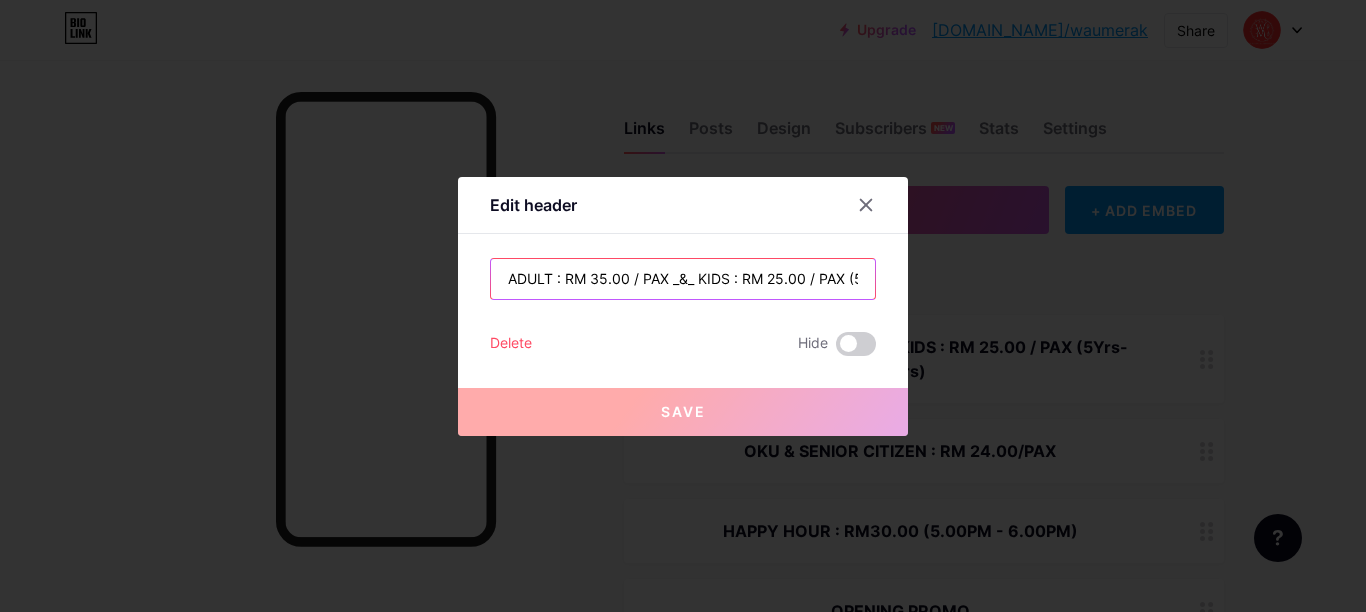 click on "ADULT : RM 35.00 / PAX _&_ KIDS : RM 25.00 / PAX (5Yrs-12Yrs)" at bounding box center [683, 279] 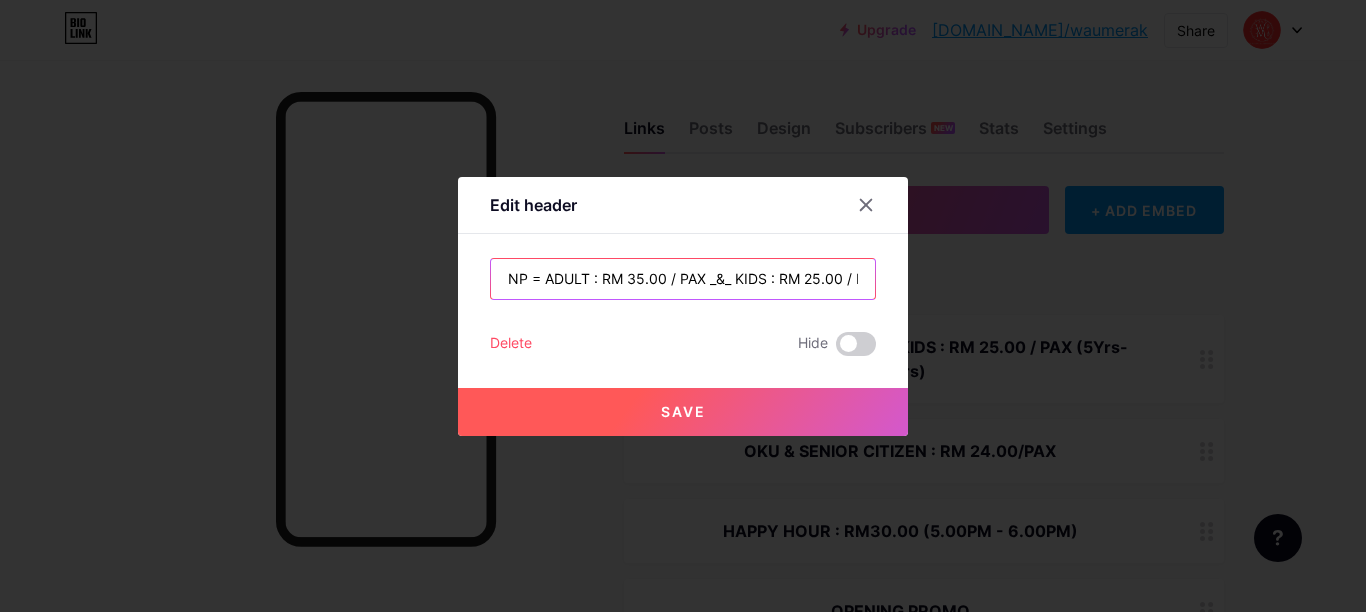 type on "NP = ADULT : RM 35.00 / PAX _&_ KIDS : RM 25.00 / PAX (5Yrs-12Yrs)" 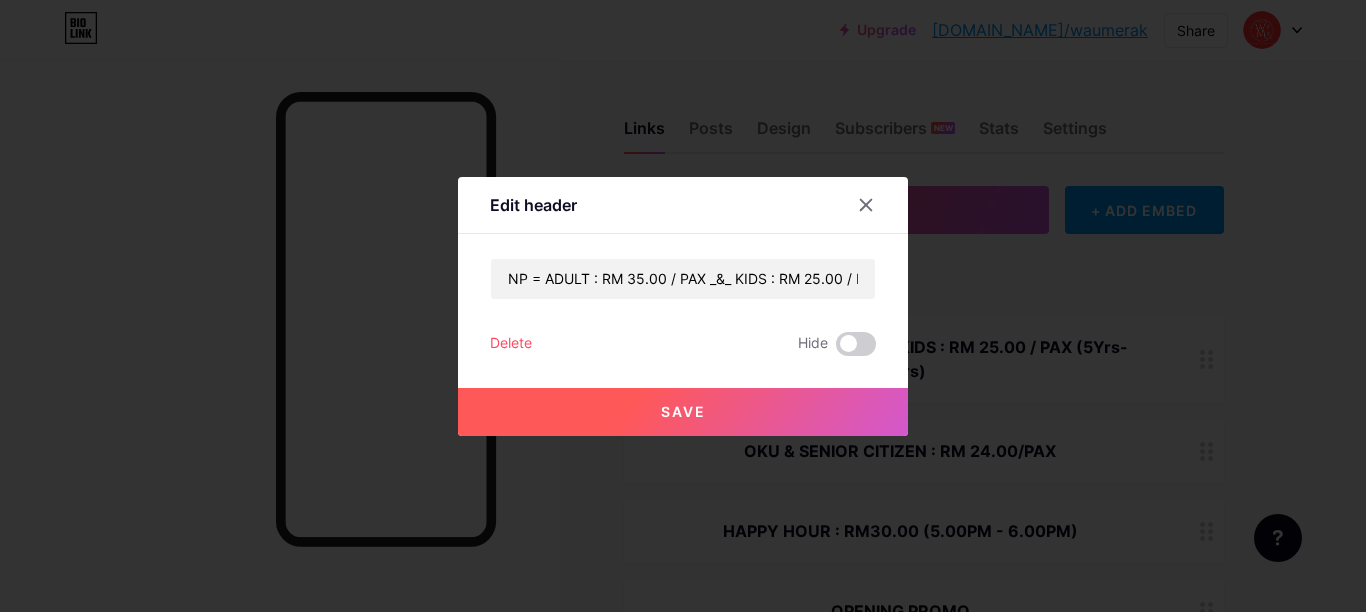click on "Save" at bounding box center [683, 412] 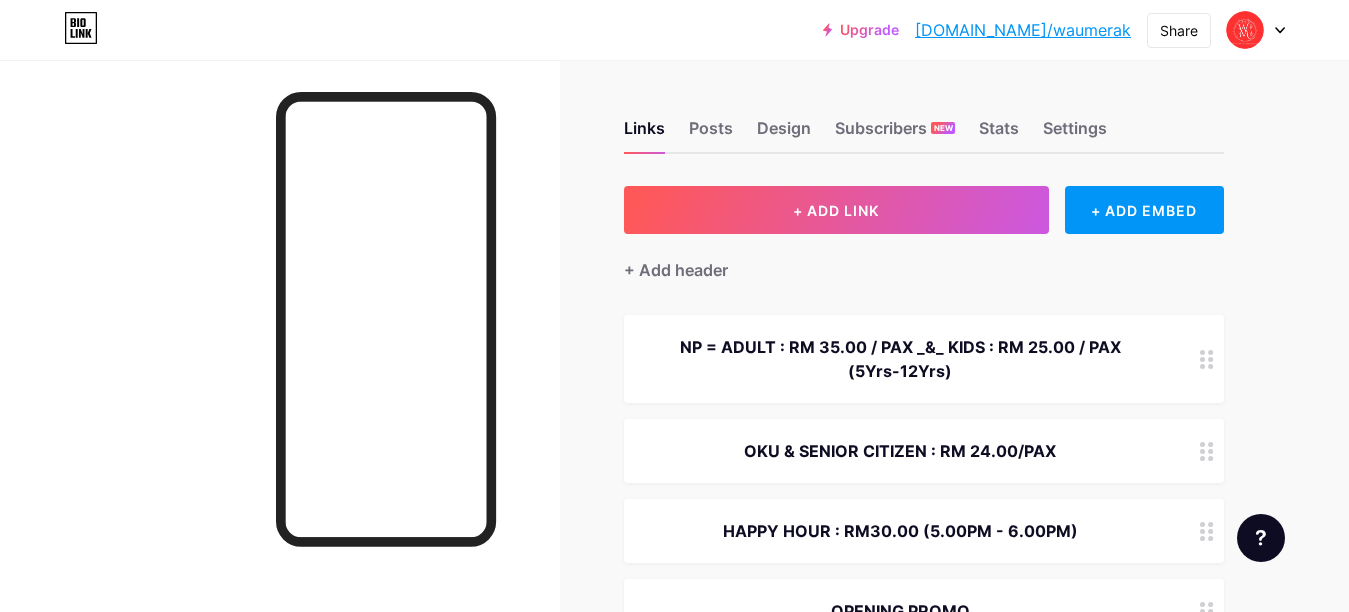 click on "NP = ADULT : RM 35.00 / PAX _&_ KIDS : RM 25.00 / PAX (5Yrs-12Yrs)" at bounding box center (924, 359) 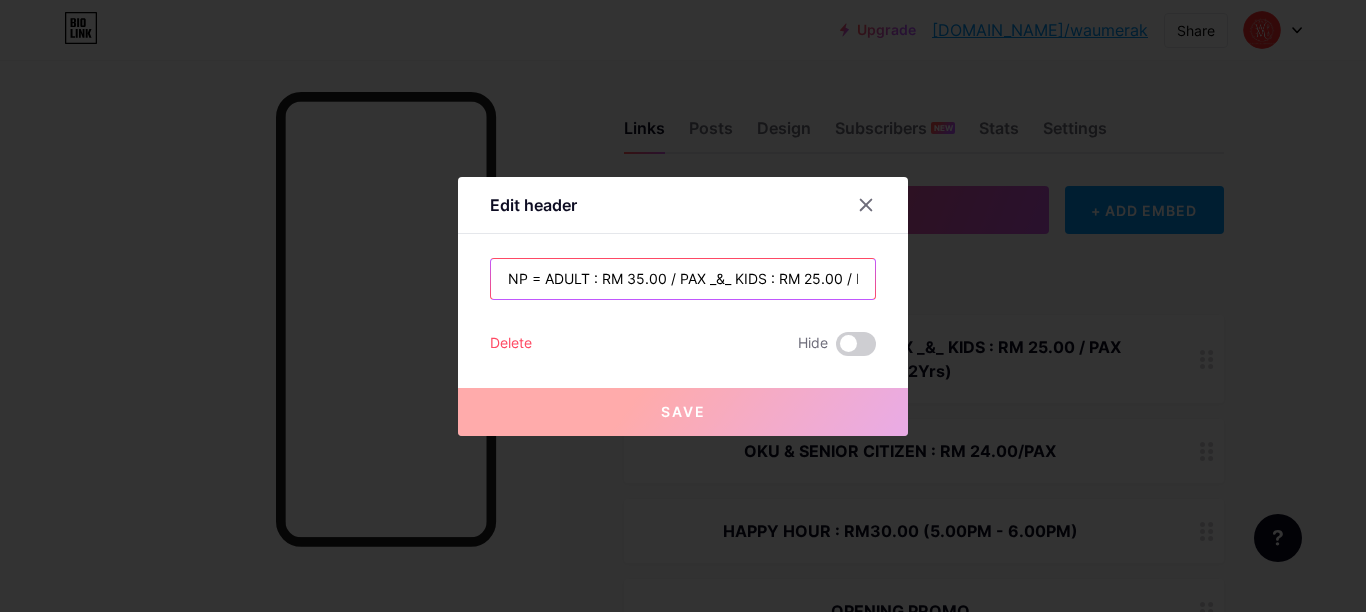 drag, startPoint x: 528, startPoint y: 277, endPoint x: 505, endPoint y: 277, distance: 23 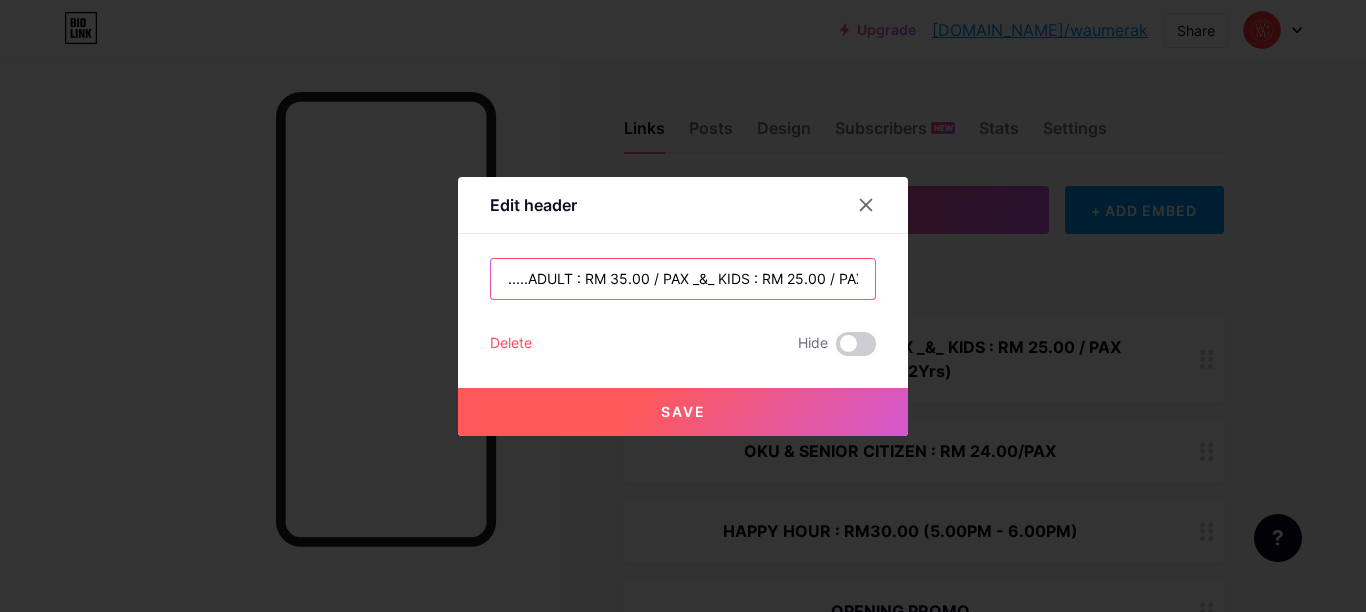 type on ".....ADULT : RM 35.00 / PAX _&_ KIDS : RM 25.00 / PAX (5Yrs-12Yrs)" 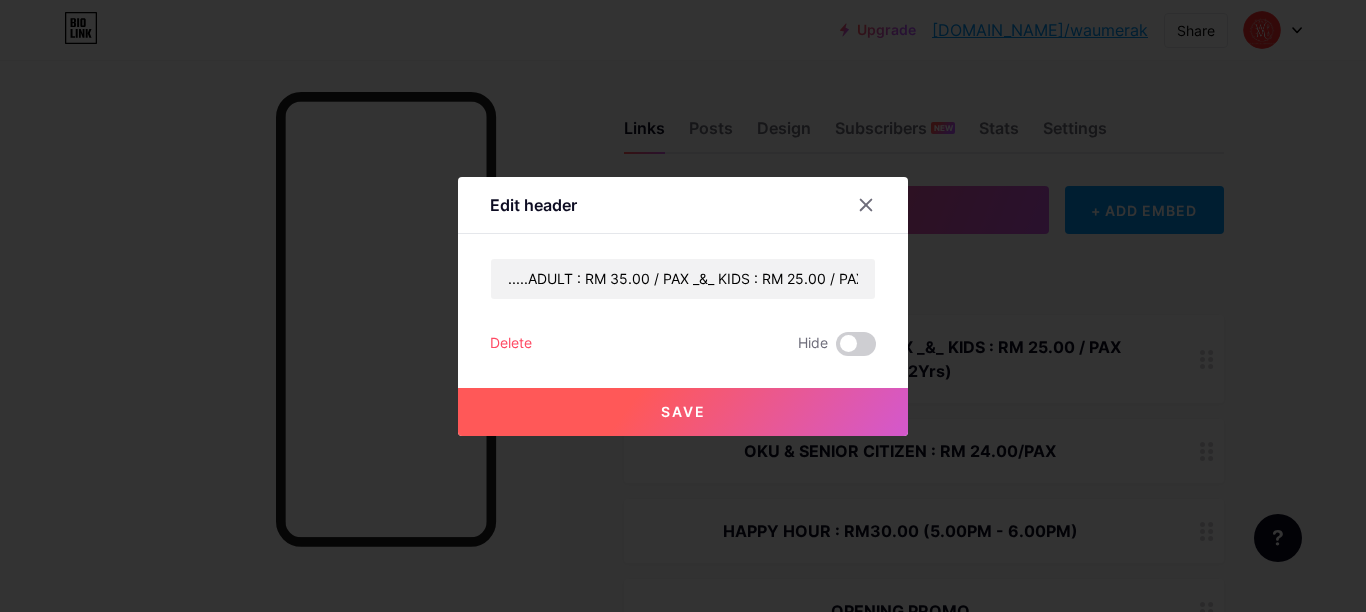 click on "Save" at bounding box center [683, 412] 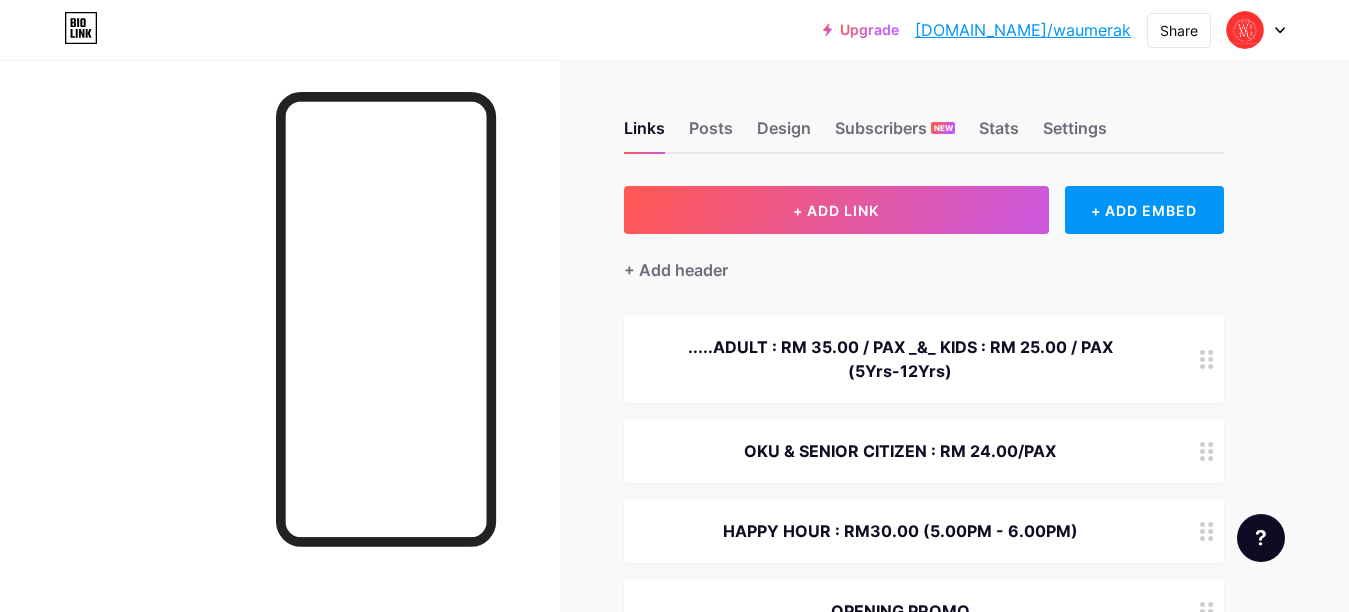 click on ".....ADULT : RM 35.00 / PAX _&_ KIDS : RM 25.00 / PAX (5Yrs-12Yrs)" at bounding box center (900, 359) 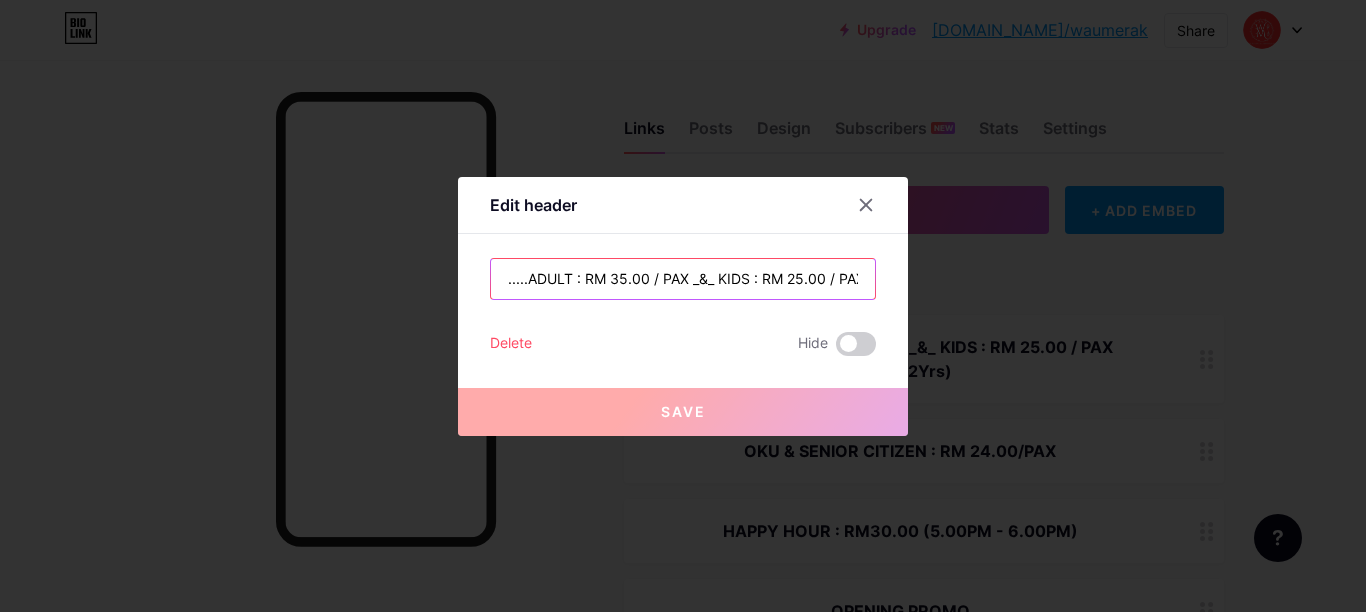 click on ".....ADULT : RM 35.00 / PAX _&_ KIDS : RM 25.00 / PAX (5Yrs-12Yrs)" at bounding box center (683, 279) 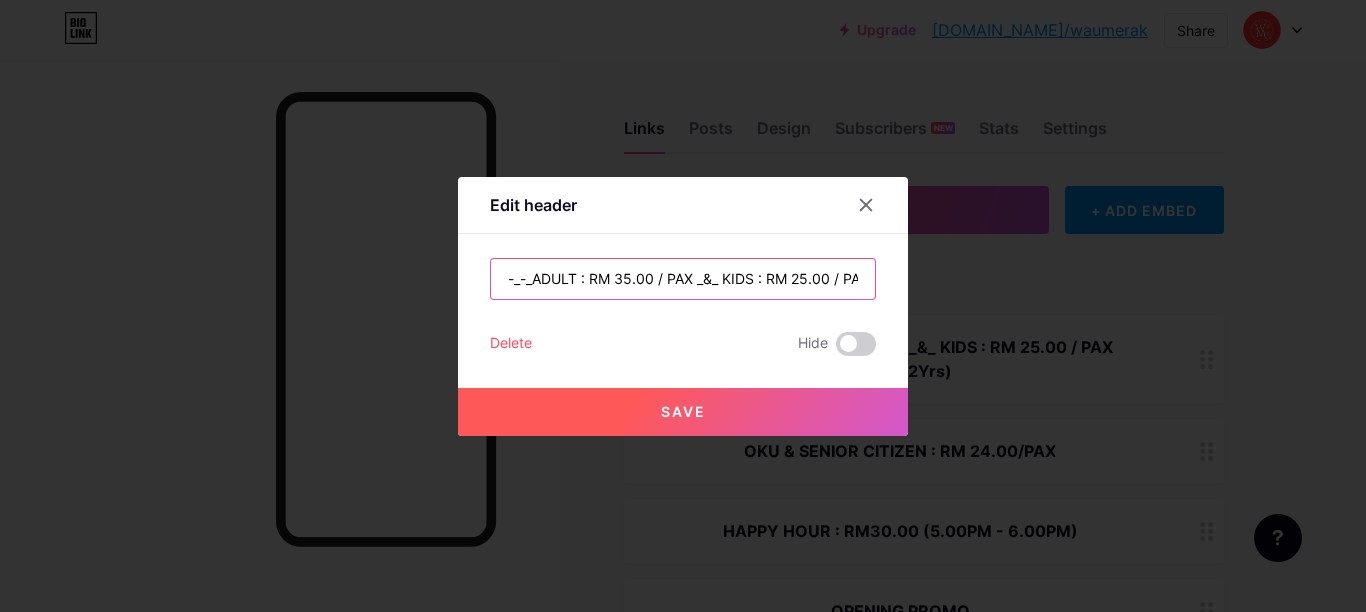 type on "-_-_ADULT : RM 35.00 / PAX _&_ KIDS : RM 25.00 / PAX (5Yrs-12Yrs)" 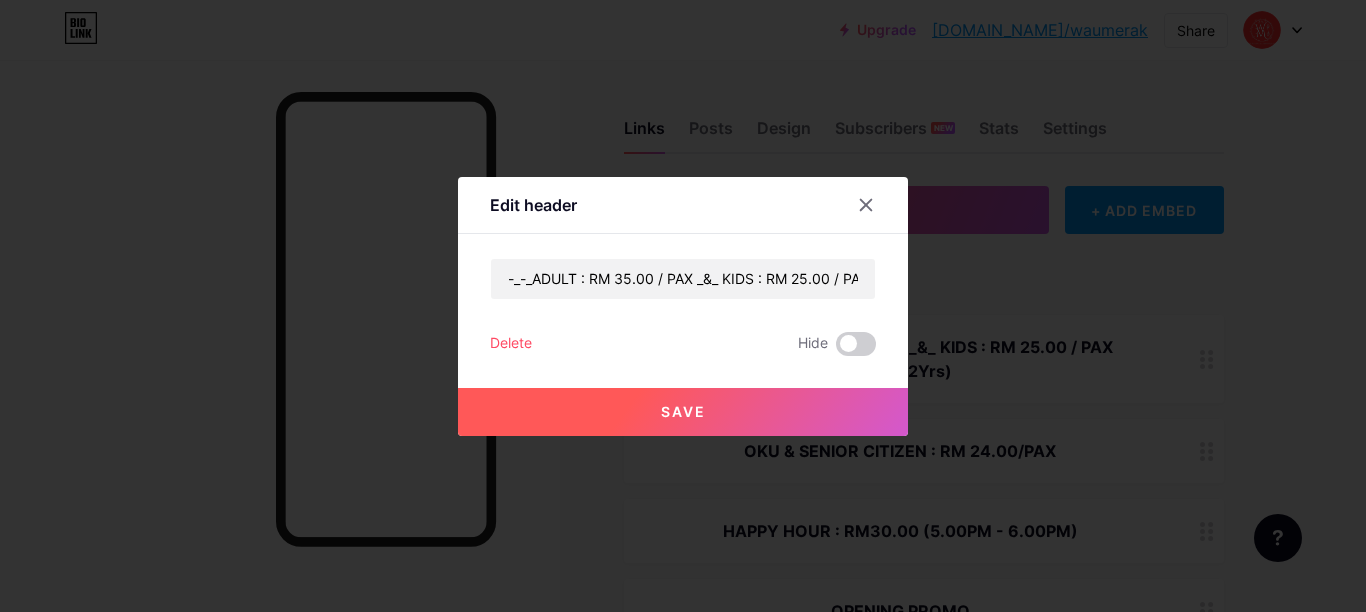 click on "Save" at bounding box center [683, 412] 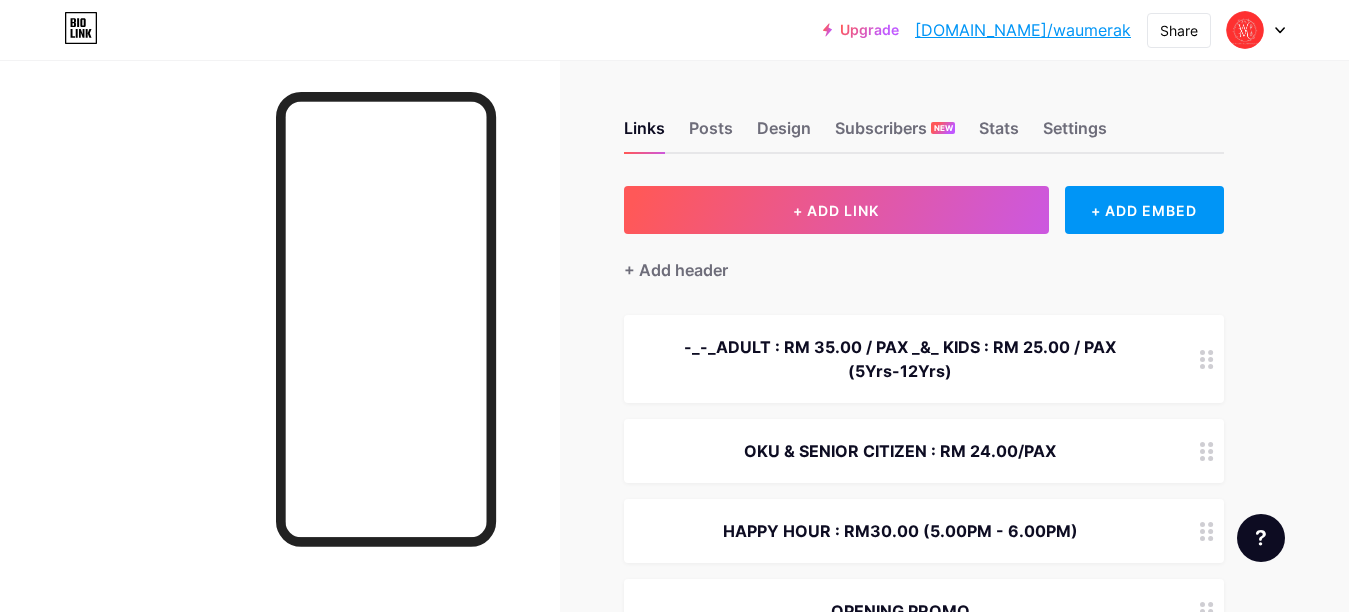 click on "-_-_ADULT : RM 35.00 / PAX _&_ KIDS : RM 25.00 / PAX (5Yrs-12Yrs)" at bounding box center [900, 359] 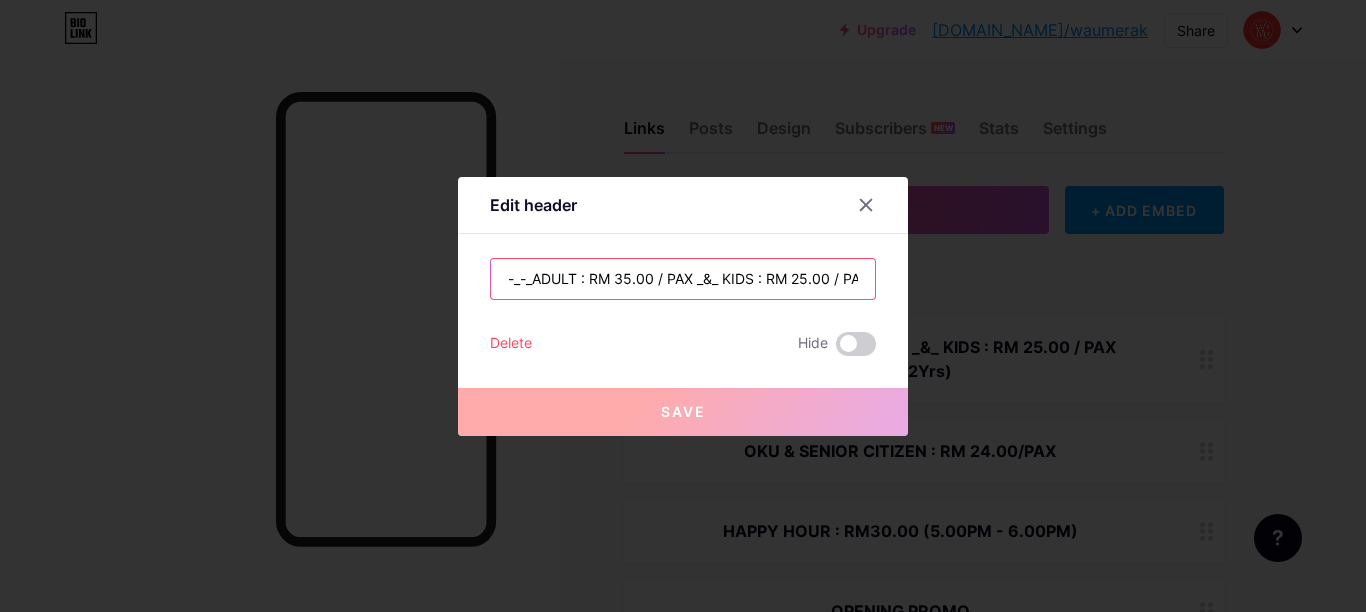 click on "-_-_ADULT : RM 35.00 / PAX _&_ KIDS : RM 25.00 / PAX (5Yrs-12Yrs)" at bounding box center (683, 279) 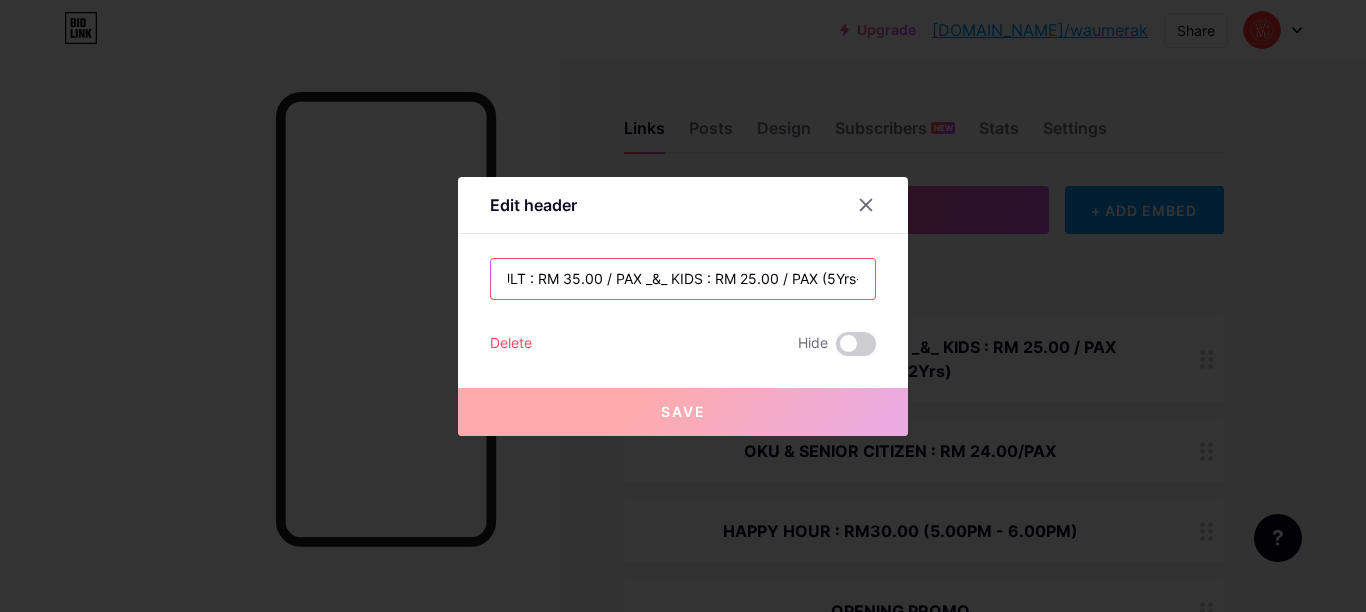 scroll, scrollTop: 0, scrollLeft: 97, axis: horizontal 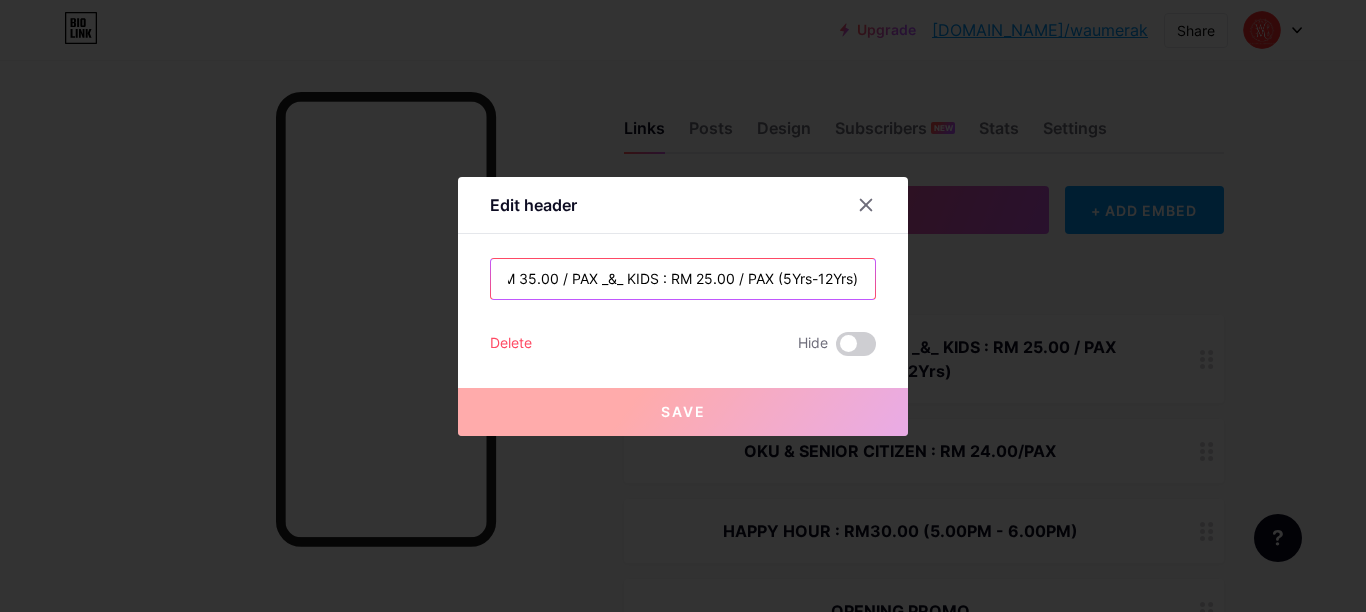 drag, startPoint x: 612, startPoint y: 282, endPoint x: 591, endPoint y: 282, distance: 21 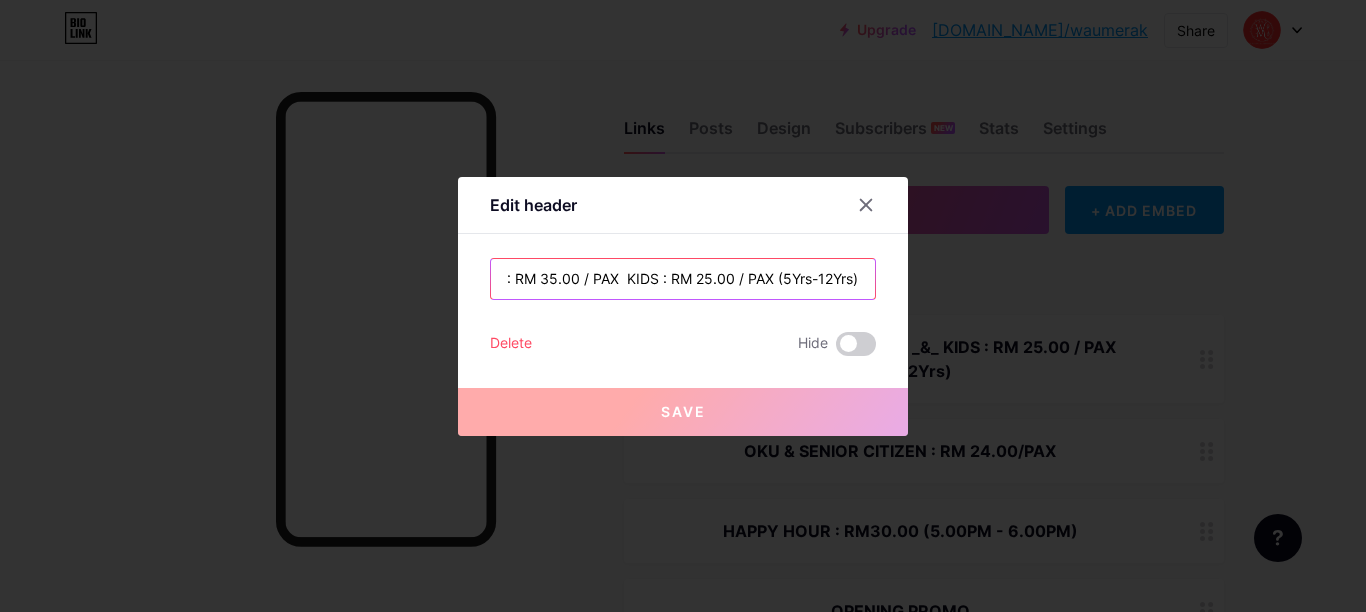 scroll, scrollTop: 0, scrollLeft: 75, axis: horizontal 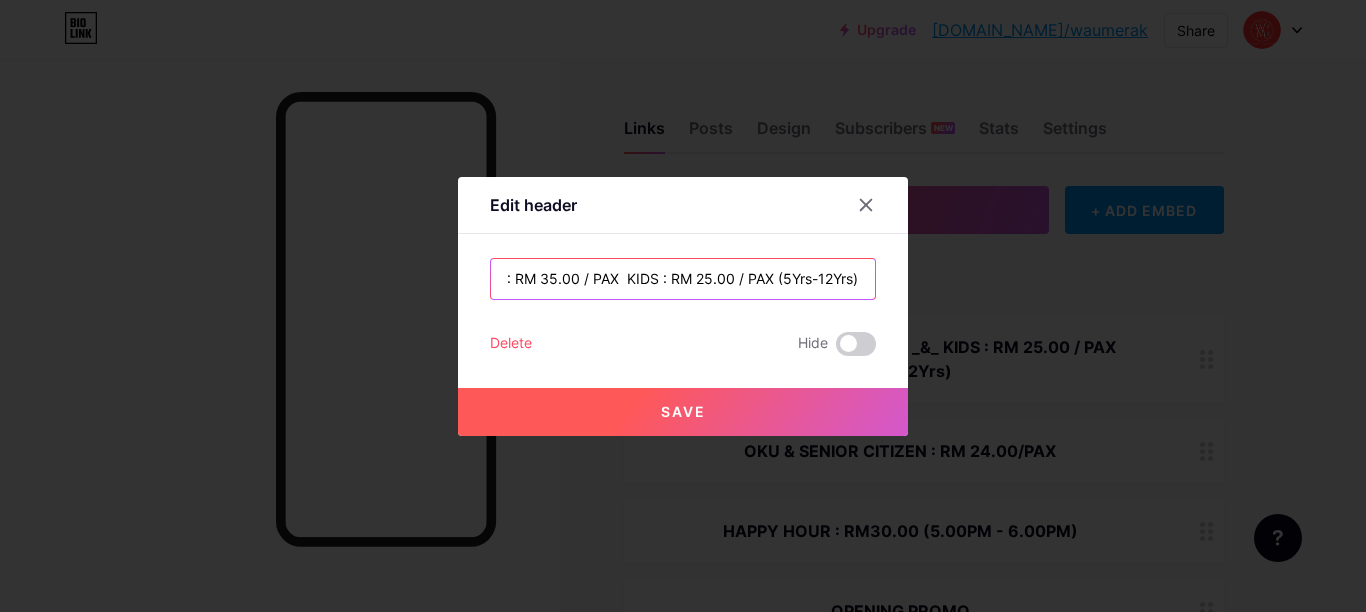 type on "-_-_ADULT : RM 35.00 / PAX  KIDS : RM 25.00 / PAX (5Yrs-12Yrs)" 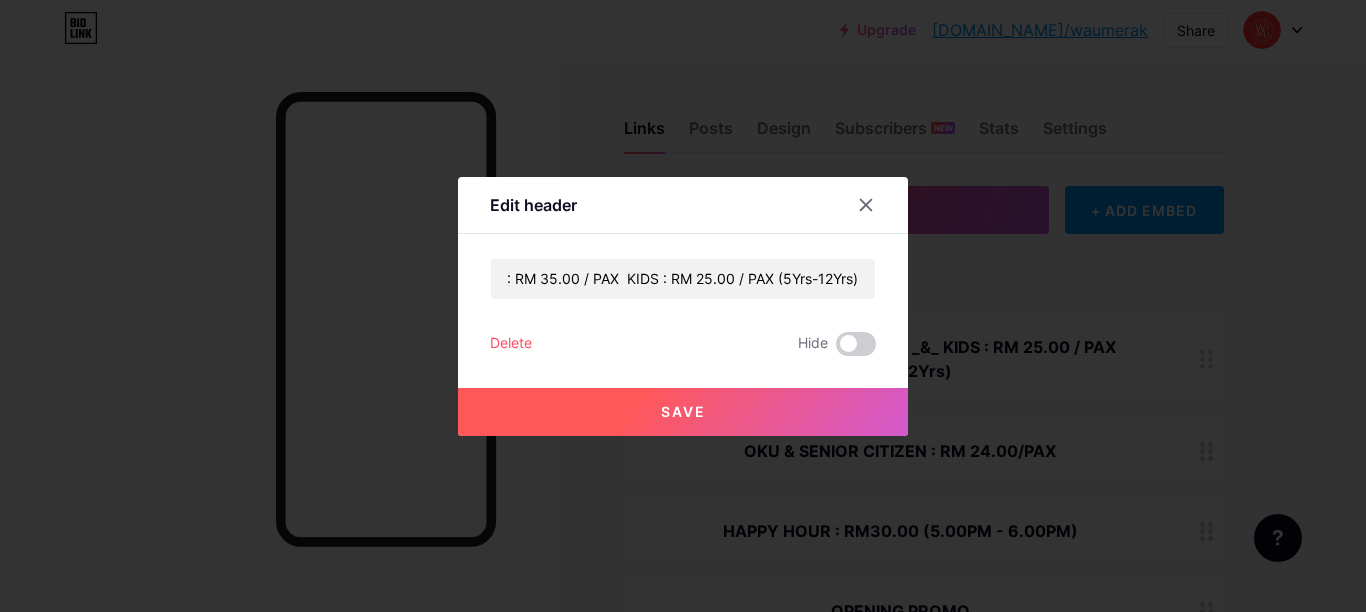 click on "Save" at bounding box center [683, 412] 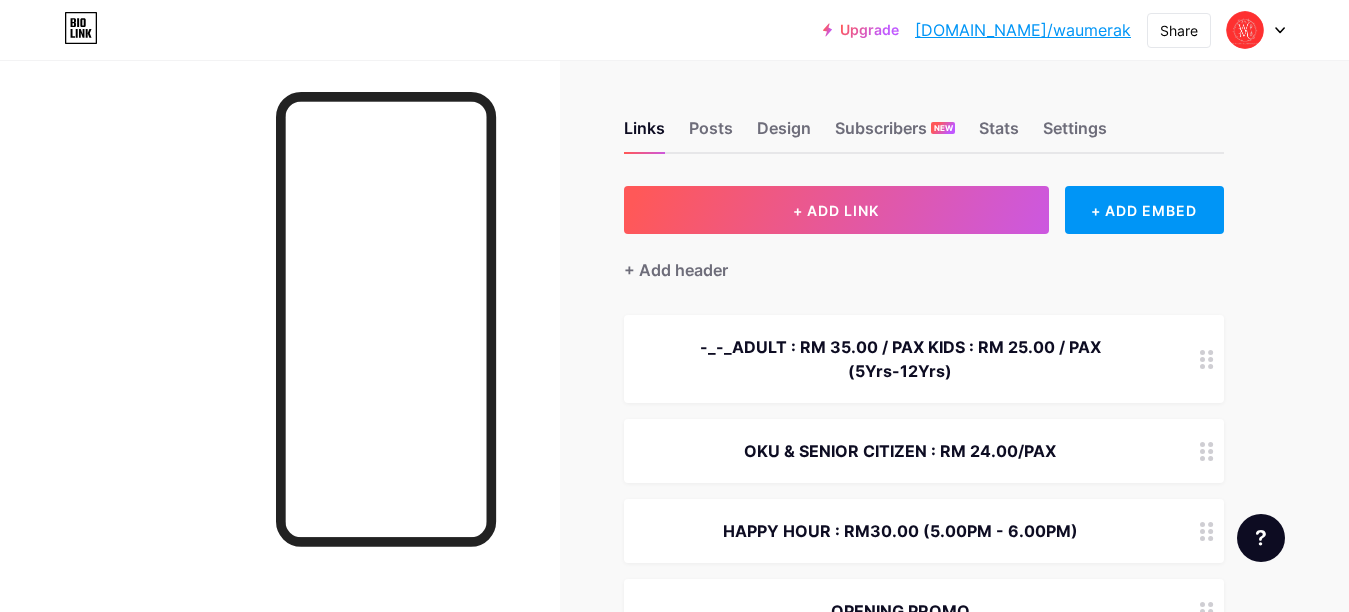 click on "-_-_ADULT : RM 35.00 / PAX  KIDS : RM 25.00 / PAX (5Yrs-12Yrs)" at bounding box center [900, 359] 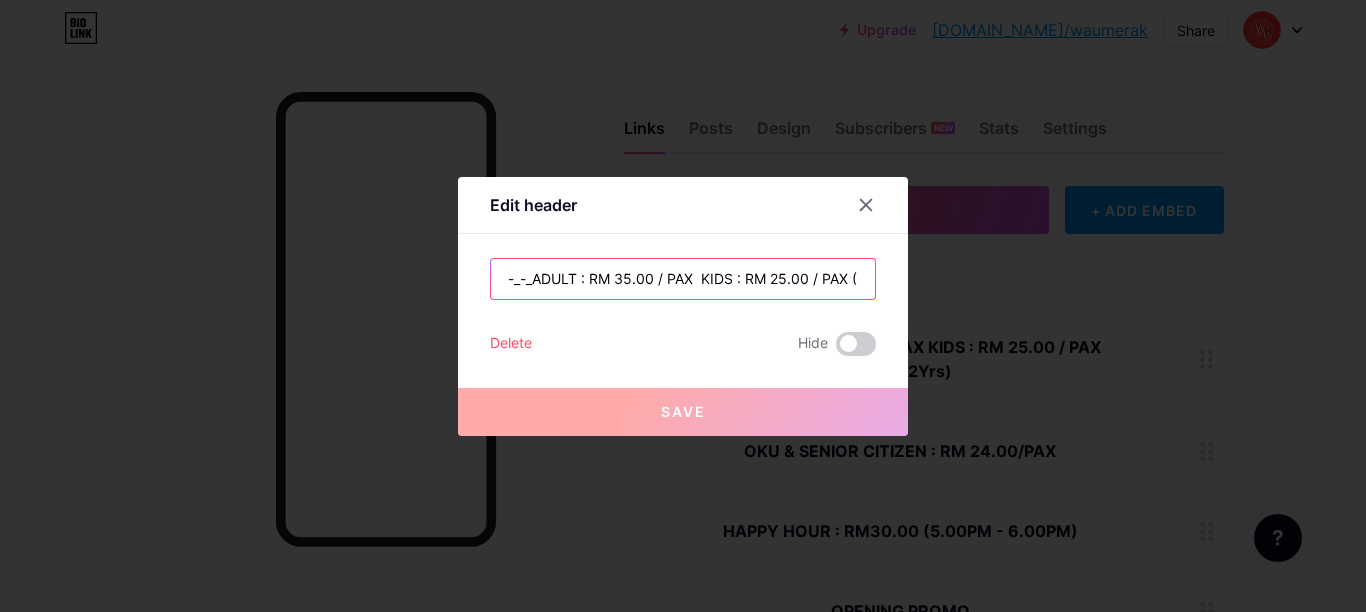 click on "-_-_ADULT : RM 35.00 / PAX  KIDS : RM 25.00 / PAX (5Yrs-12Yrs)" at bounding box center (683, 279) 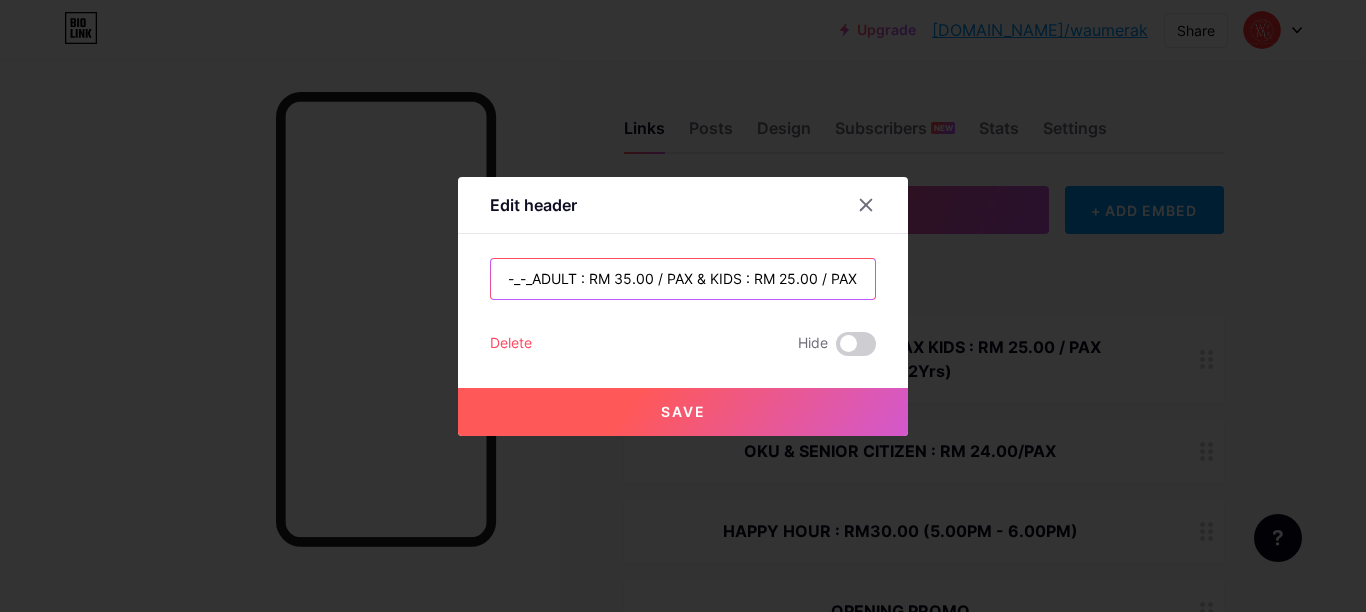 type on "-_-_ADULT : RM 35.00 / PAX & KIDS : RM 25.00 / PAX (5Yrs-12Yrs)" 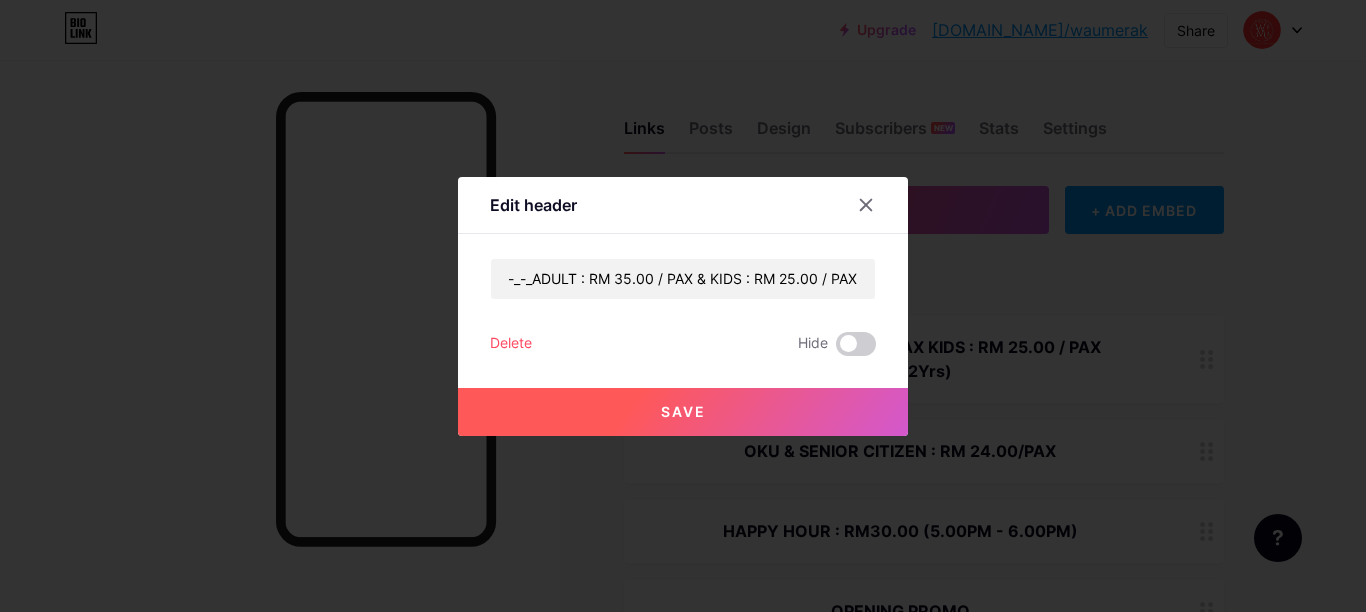 click on "Save" at bounding box center [683, 412] 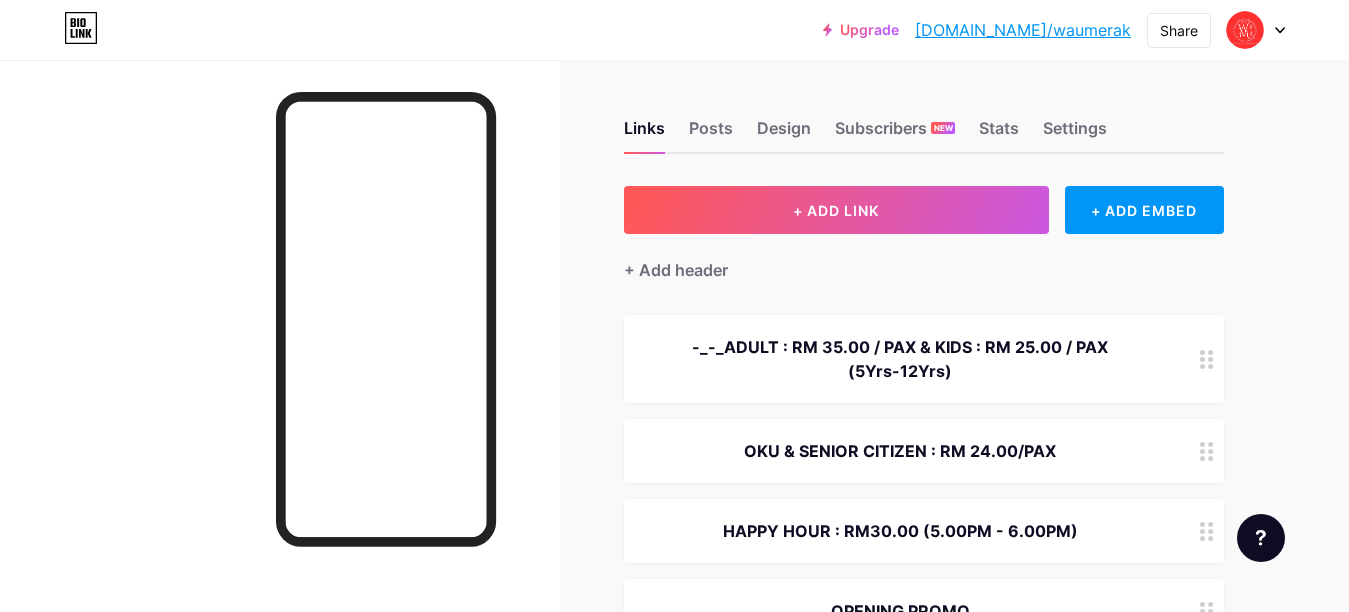 click on "-_-_ADULT : RM 35.00 / PAX & KIDS : RM 25.00 / PAX (5Yrs-12Yrs)" at bounding box center [900, 359] 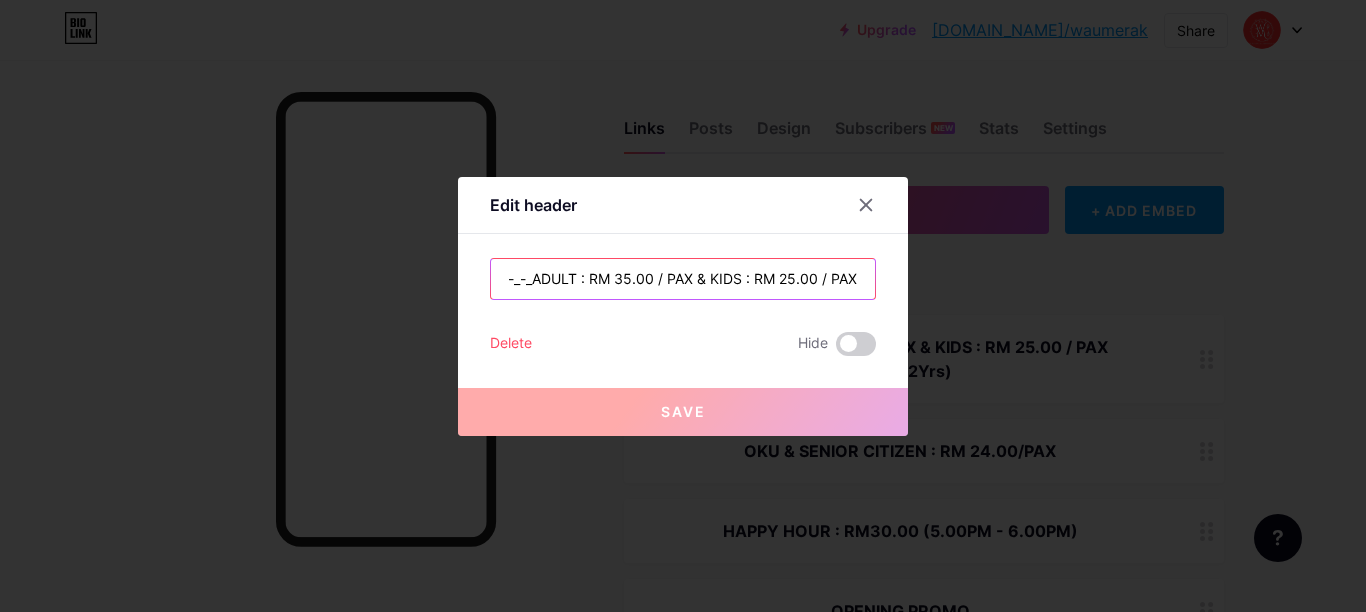 click on "-_-_ADULT : RM 35.00 / PAX & KIDS : RM 25.00 / PAX (5Yrs-12Yrs)" at bounding box center [683, 279] 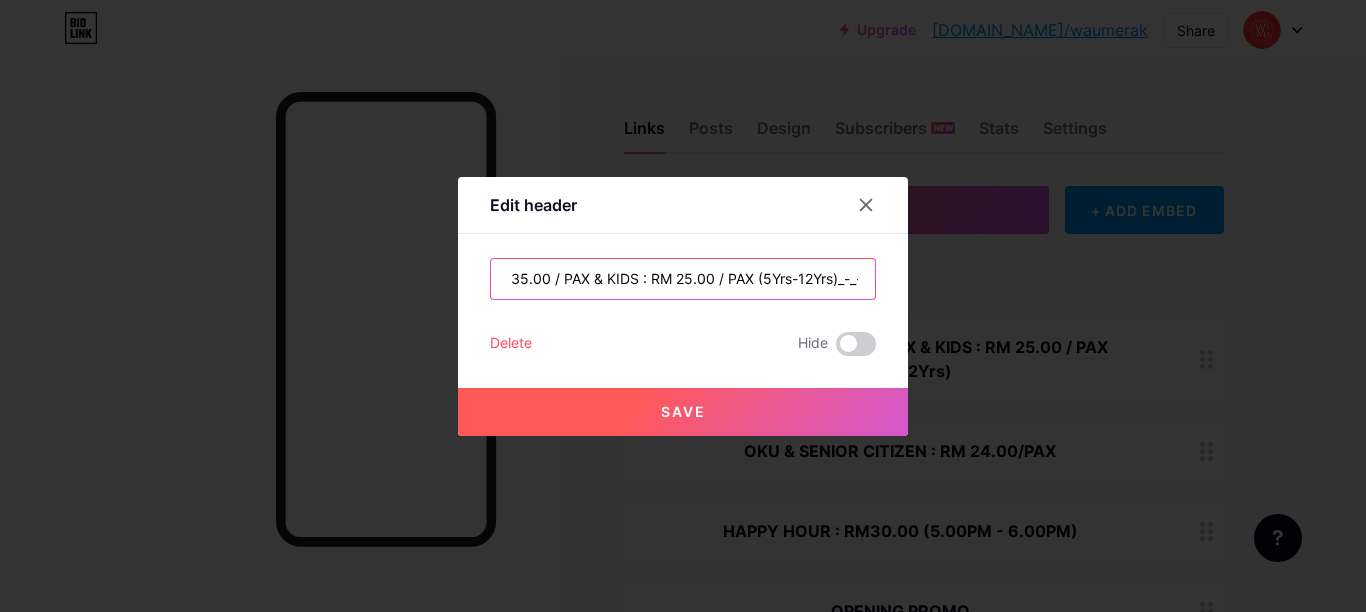 scroll, scrollTop: 0, scrollLeft: 110, axis: horizontal 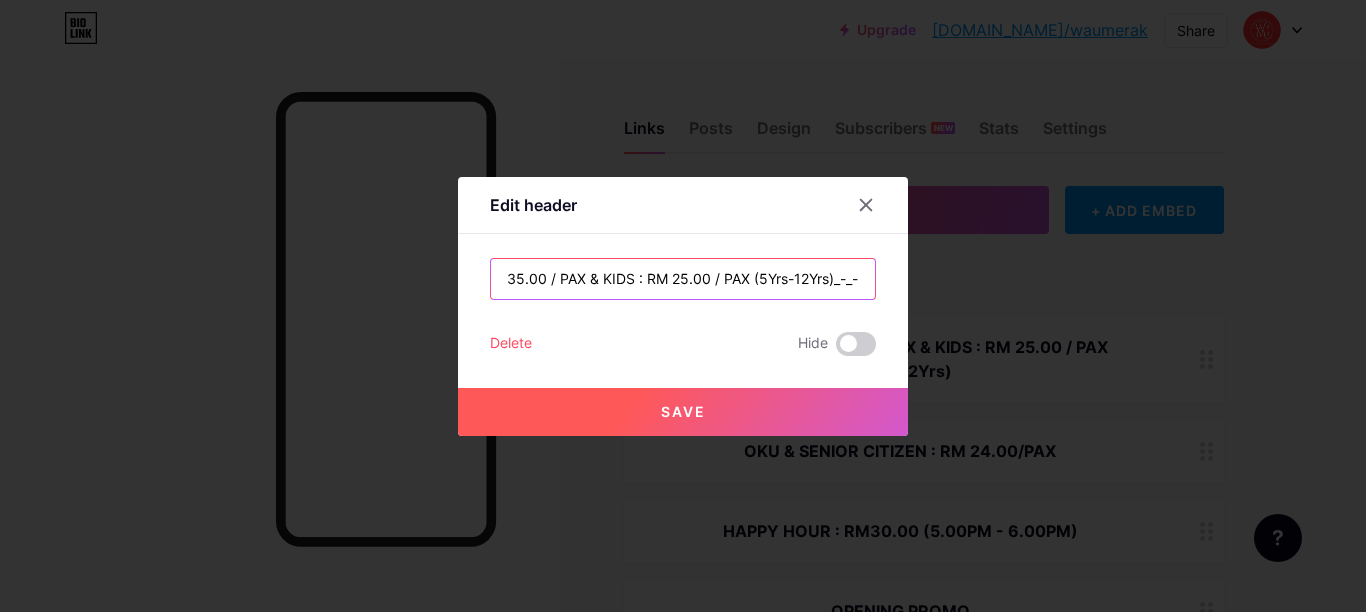 type on "-_-_ADULT : RM 35.00 / PAX & KIDS : RM 25.00 / PAX (5Yrs-12Yrs)_-_-" 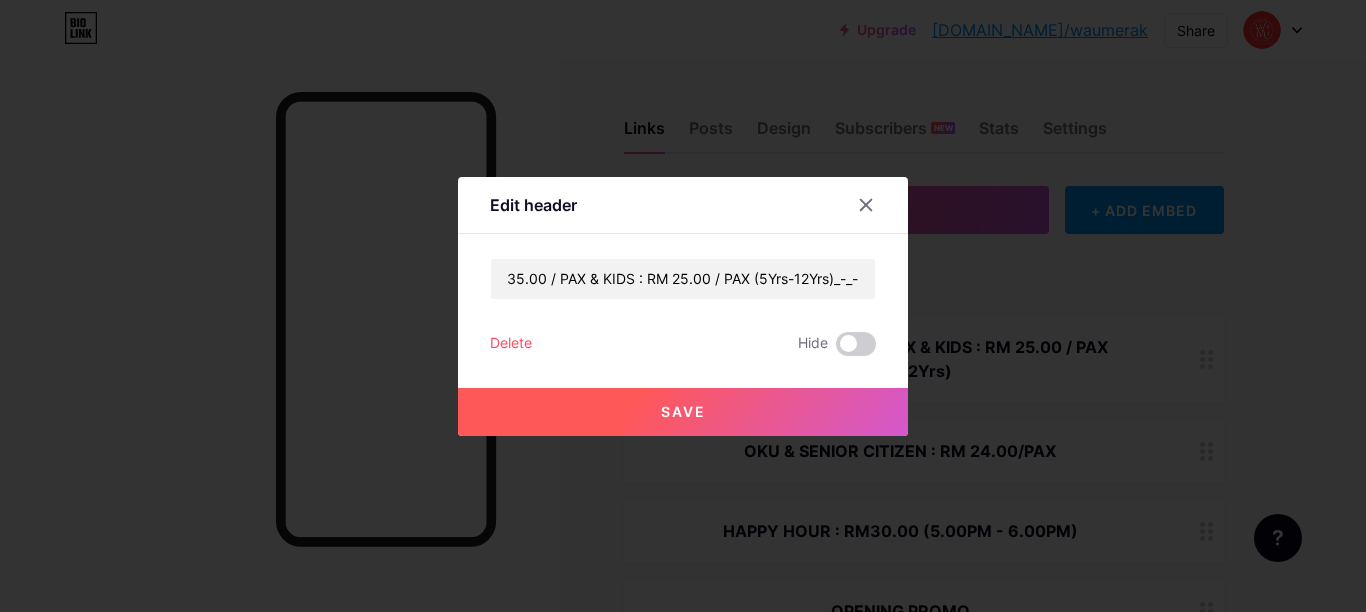 click on "Save" at bounding box center (683, 412) 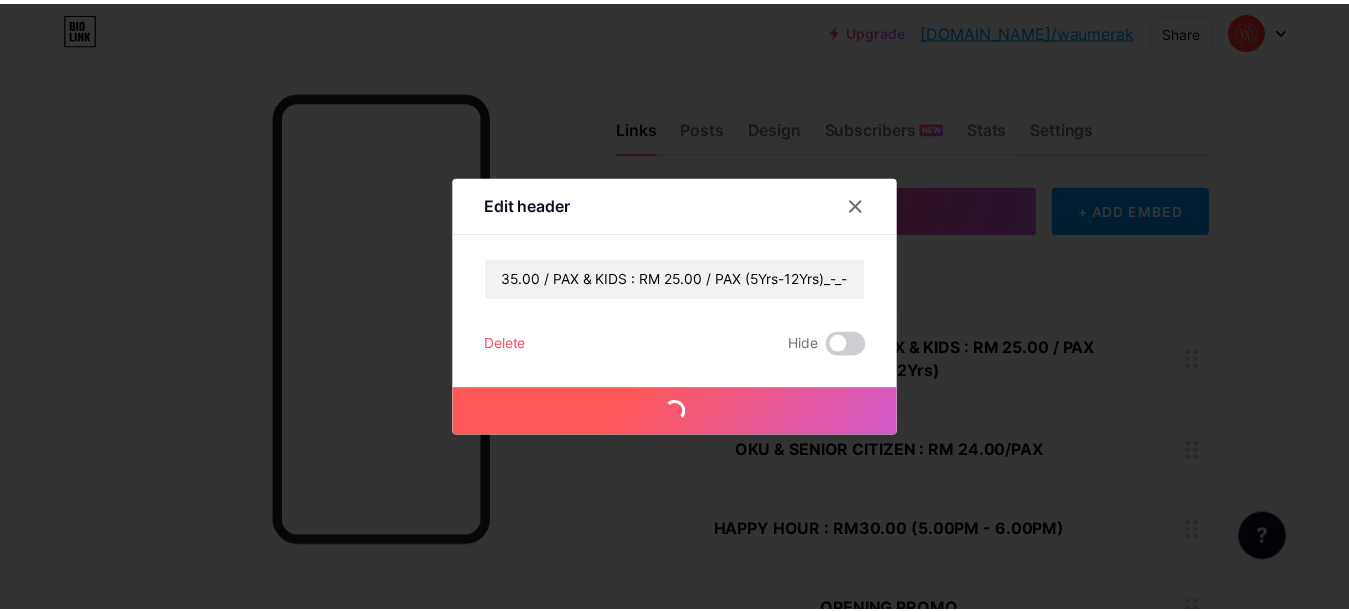 scroll, scrollTop: 0, scrollLeft: 0, axis: both 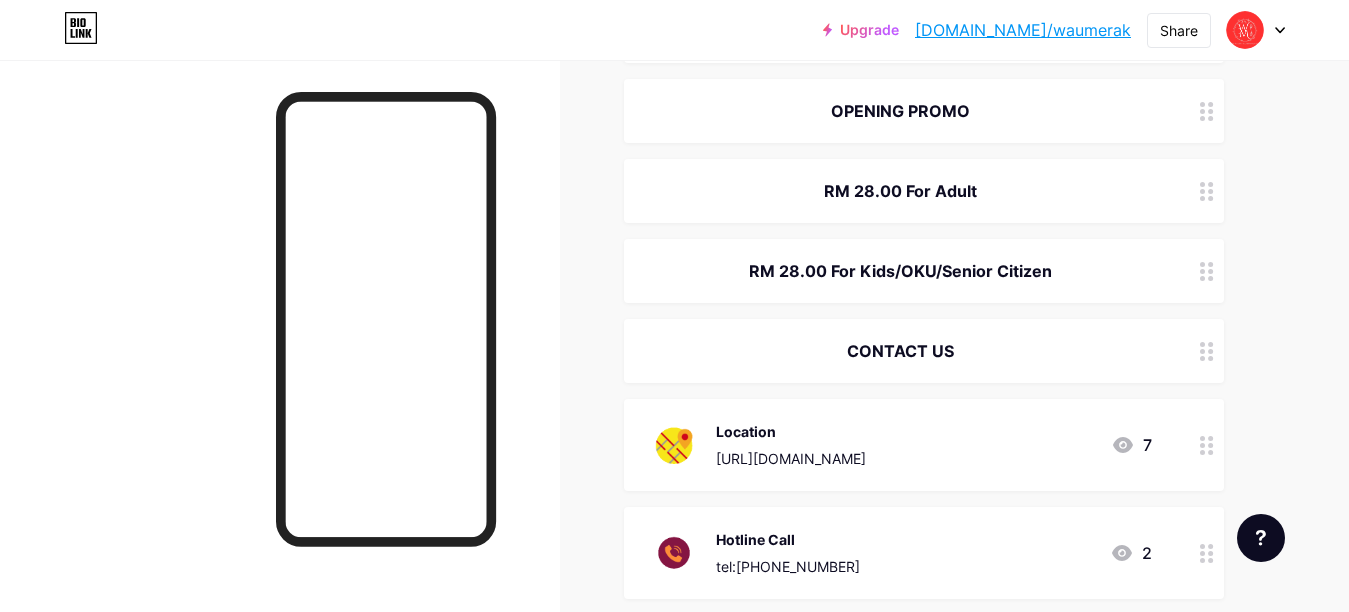 click on "RM 28.00 For Kids/OKU/Senior Citizen" at bounding box center [900, 271] 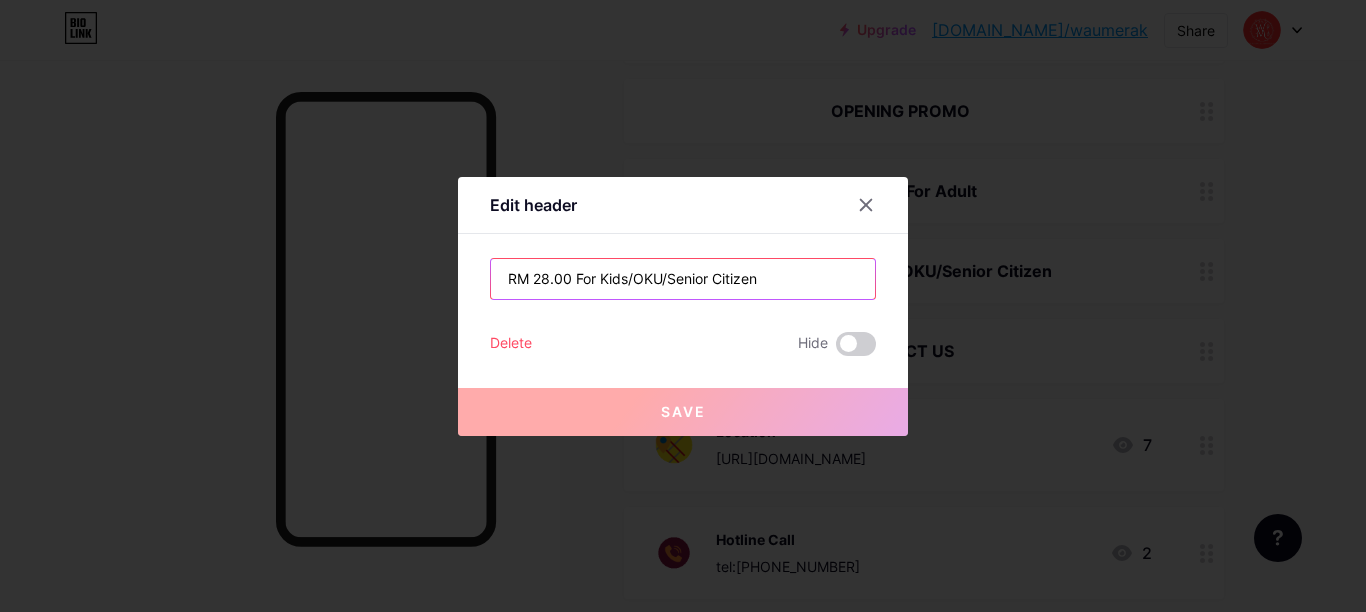click on "RM 28.00 For Kids/OKU/Senior Citizen" at bounding box center [683, 279] 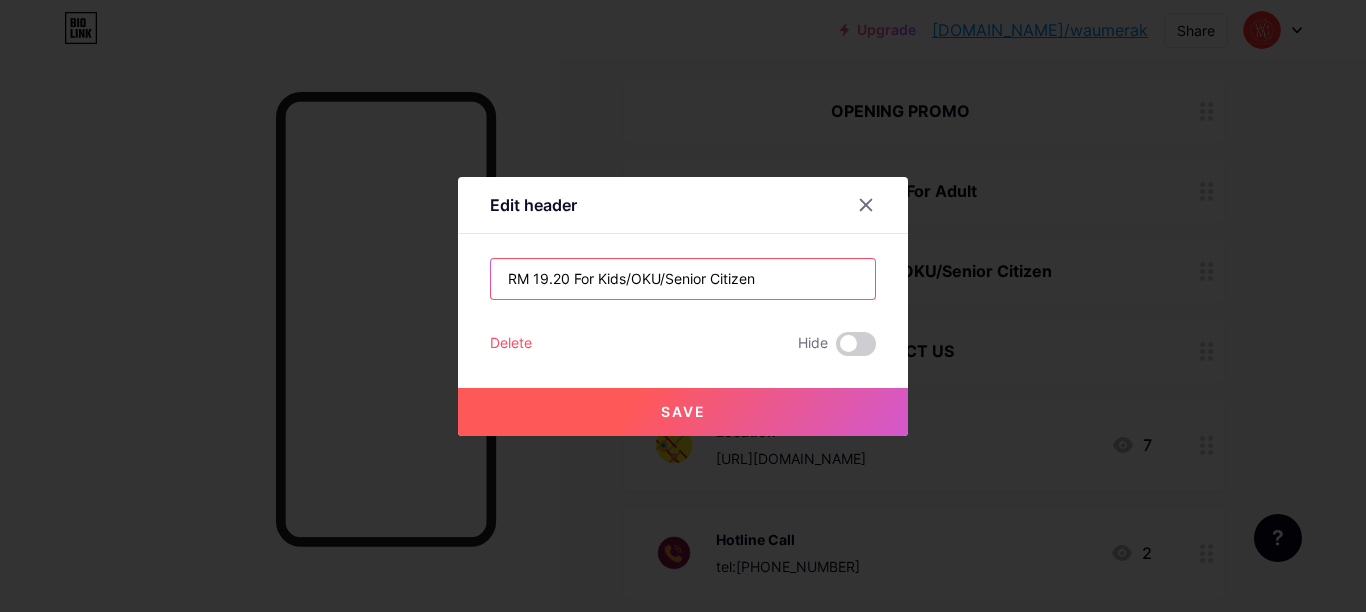 type on "RM 19.20 For Kids/OKU/Senior Citizen" 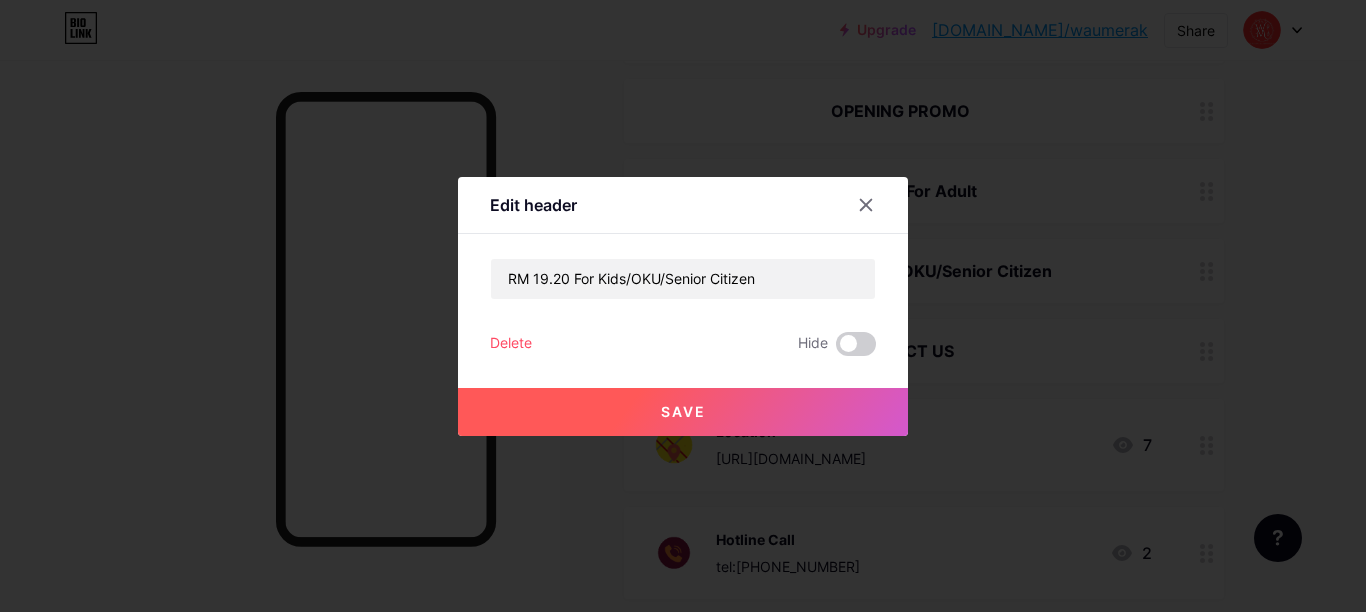 click on "Save" at bounding box center [683, 411] 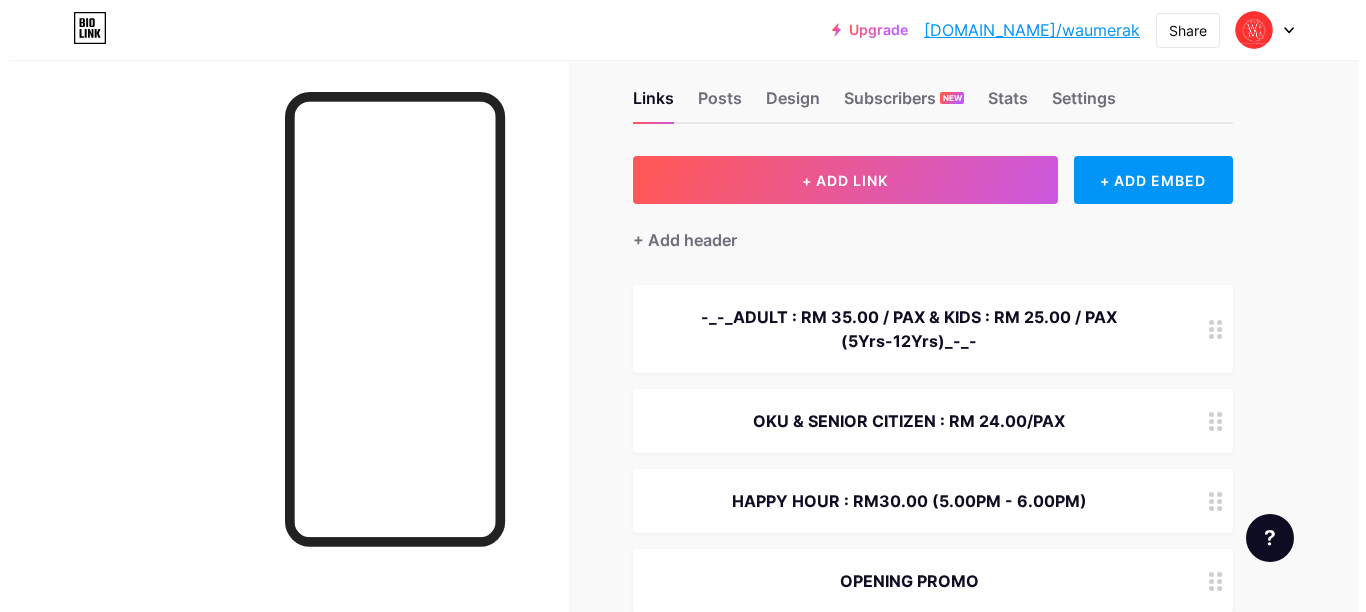 scroll, scrollTop: 0, scrollLeft: 0, axis: both 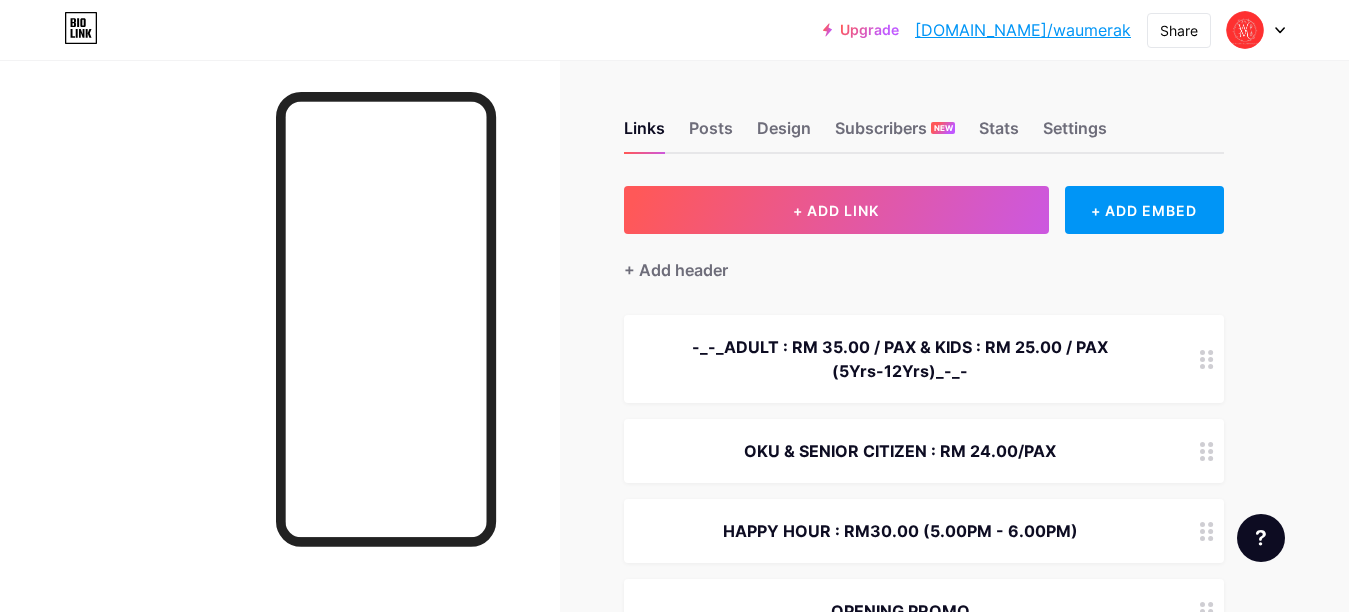click on "-_-_ADULT : RM 35.00 / PAX & KIDS : RM 25.00 / PAX (5Yrs-12Yrs)_-_-" at bounding box center (900, 359) 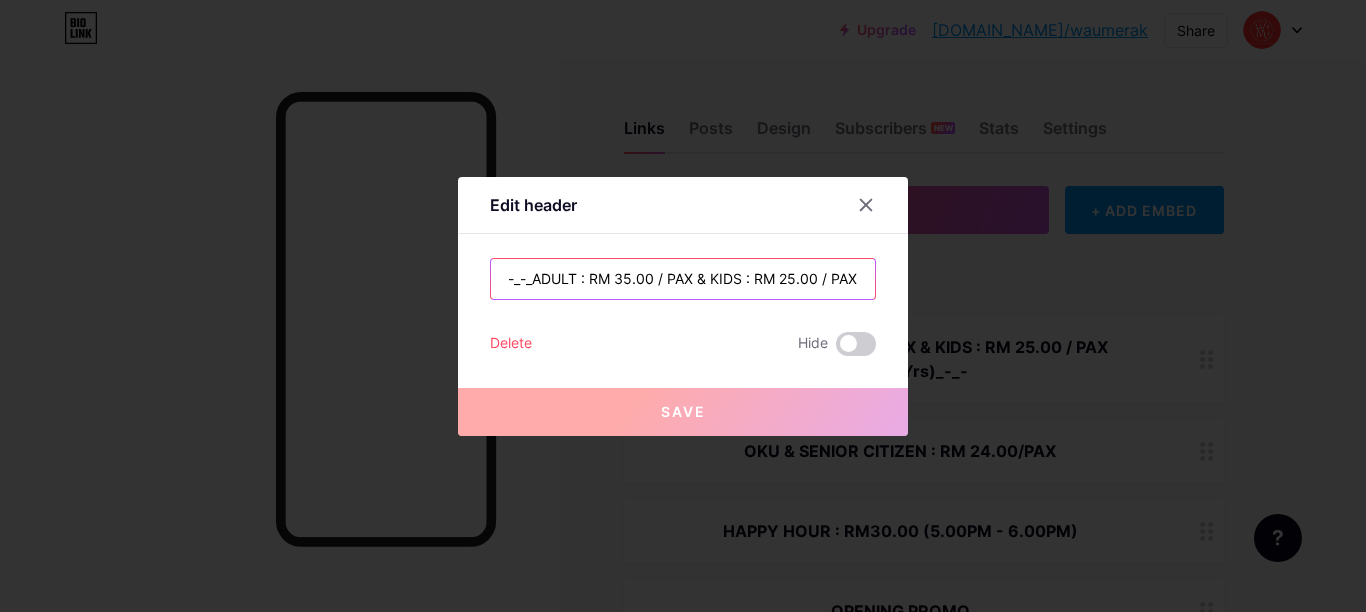 drag, startPoint x: 526, startPoint y: 283, endPoint x: 500, endPoint y: 278, distance: 26.476404 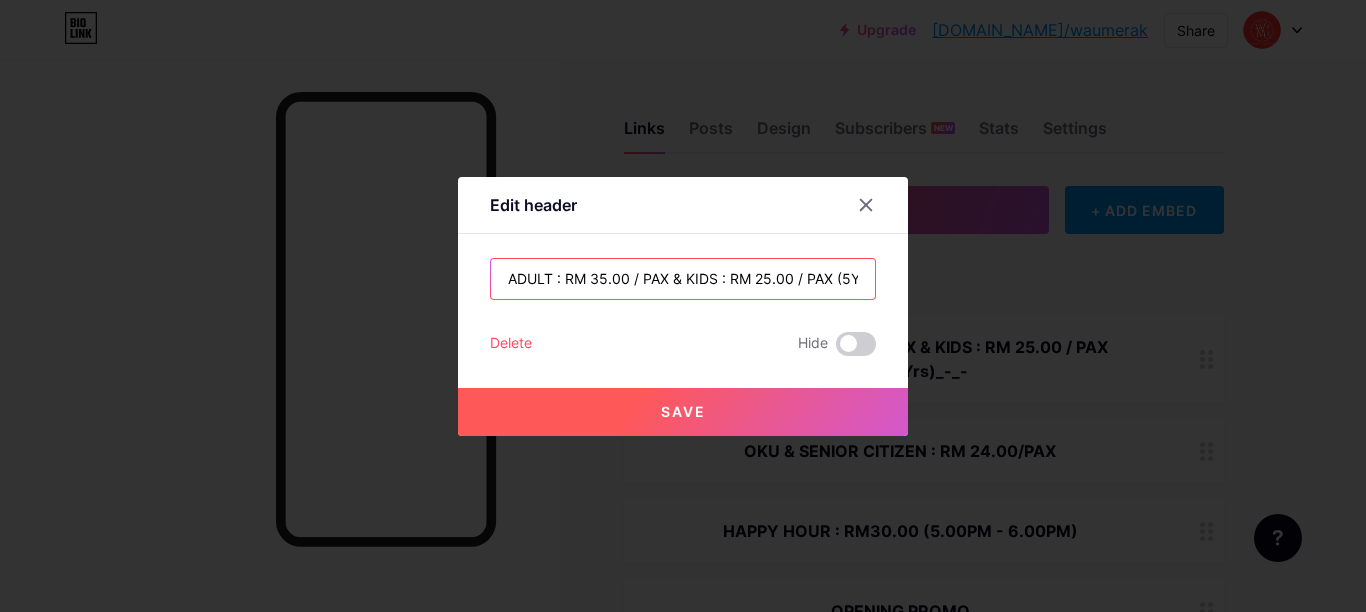 click on "ADULT : RM 35.00 / PAX & KIDS : RM 25.00 / PAX (5Yrs-12Yrs)_-_-" at bounding box center (683, 279) 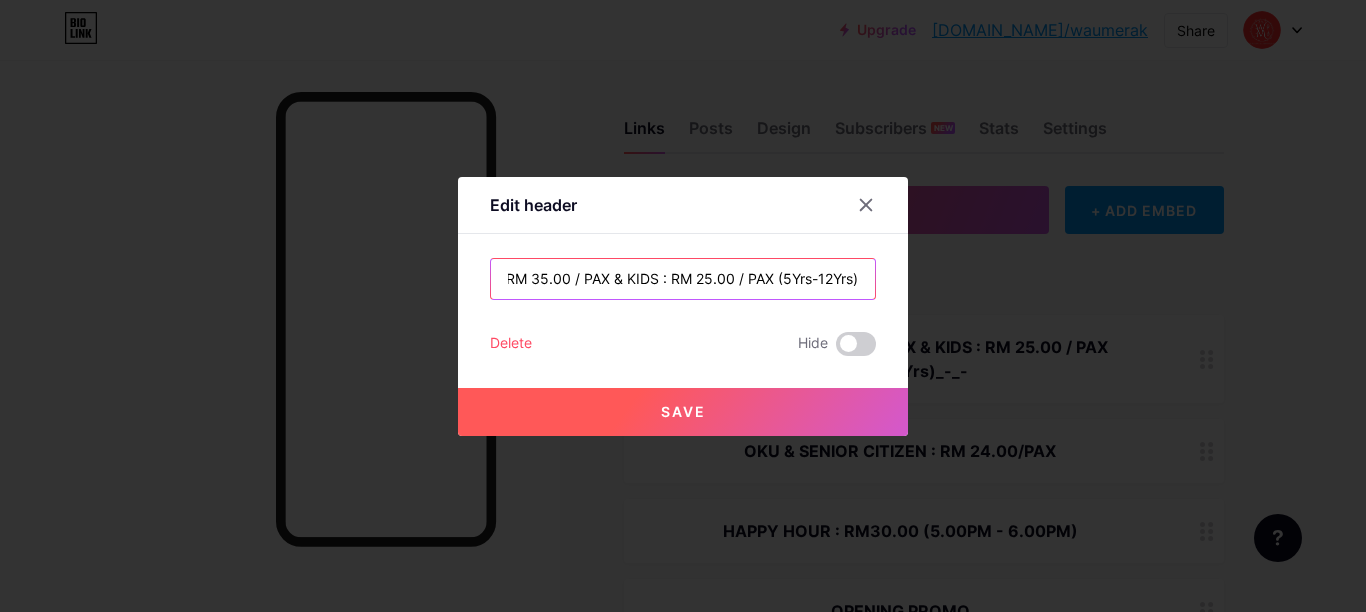 scroll, scrollTop: 0, scrollLeft: 59, axis: horizontal 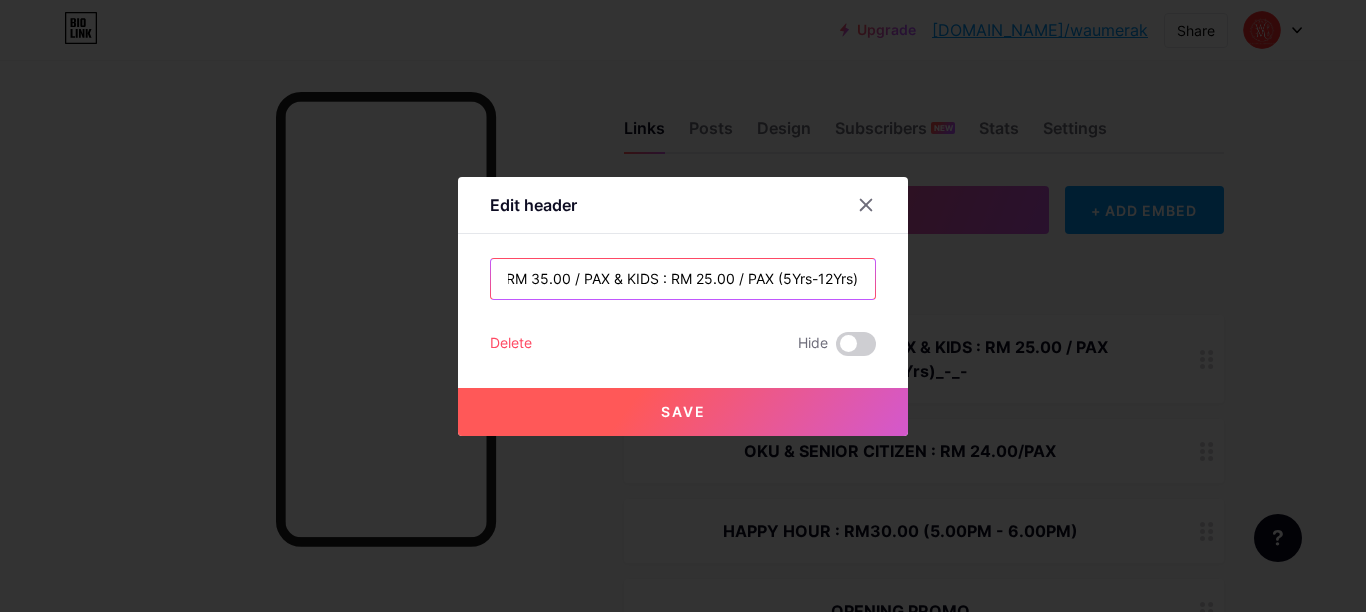 type on "ADULT : RM 35.00 / PAX & KIDS : RM 25.00 / PAX (5Yrs-12Yrs)" 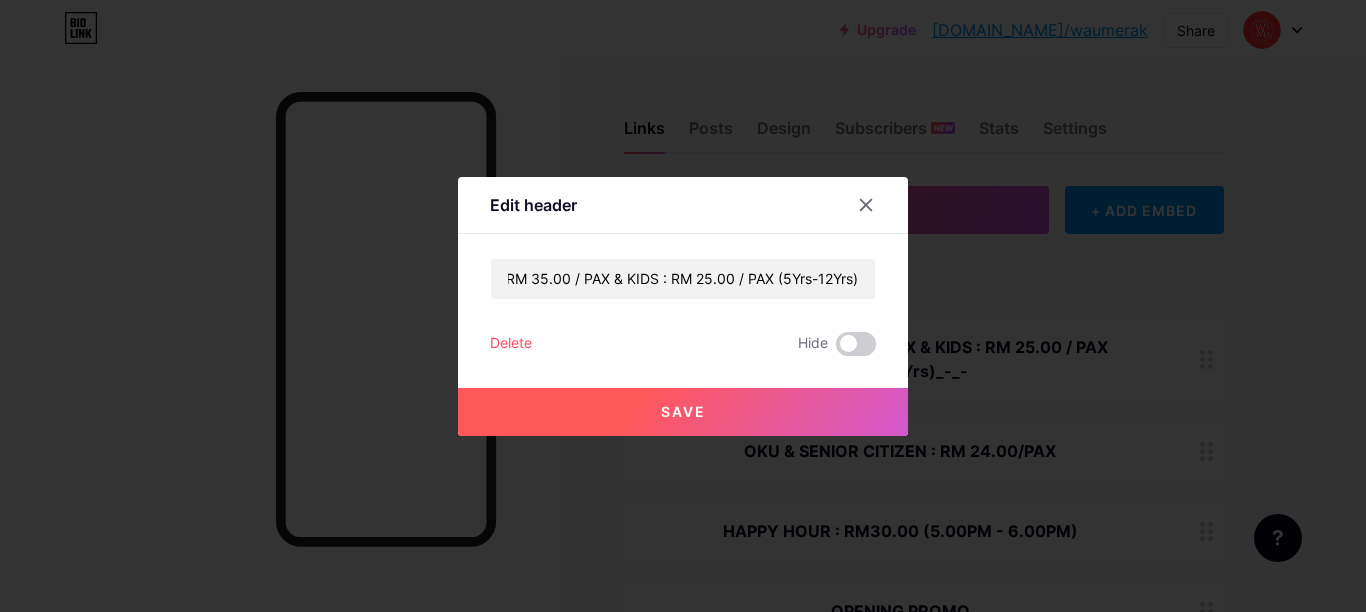 click on "Save" at bounding box center (683, 412) 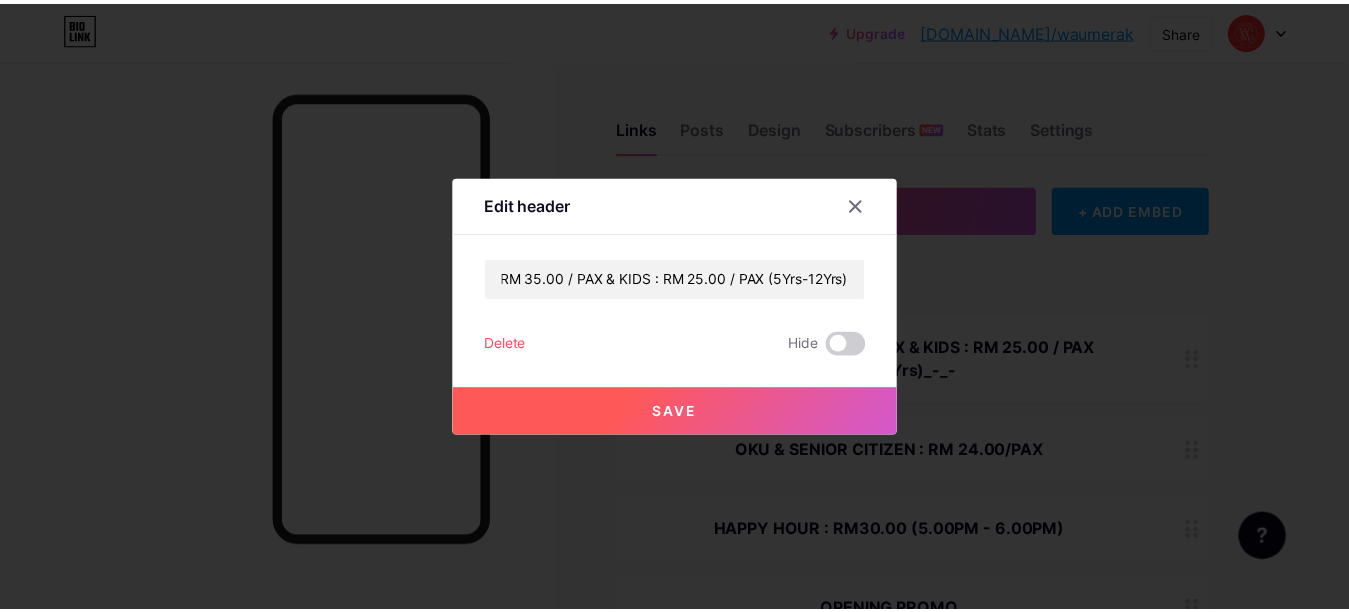 scroll, scrollTop: 0, scrollLeft: 0, axis: both 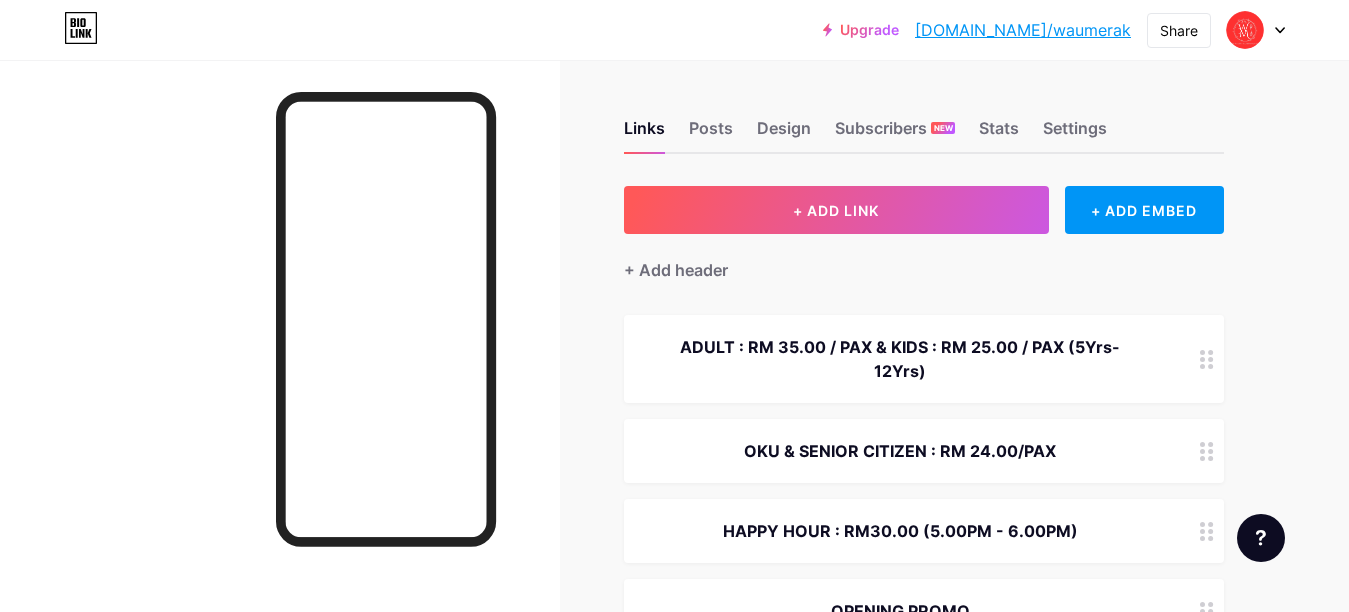 click on "ADULT : RM 35.00 / PAX & KIDS : RM 25.00 / PAX (5Yrs-12Yrs)" at bounding box center [900, 359] 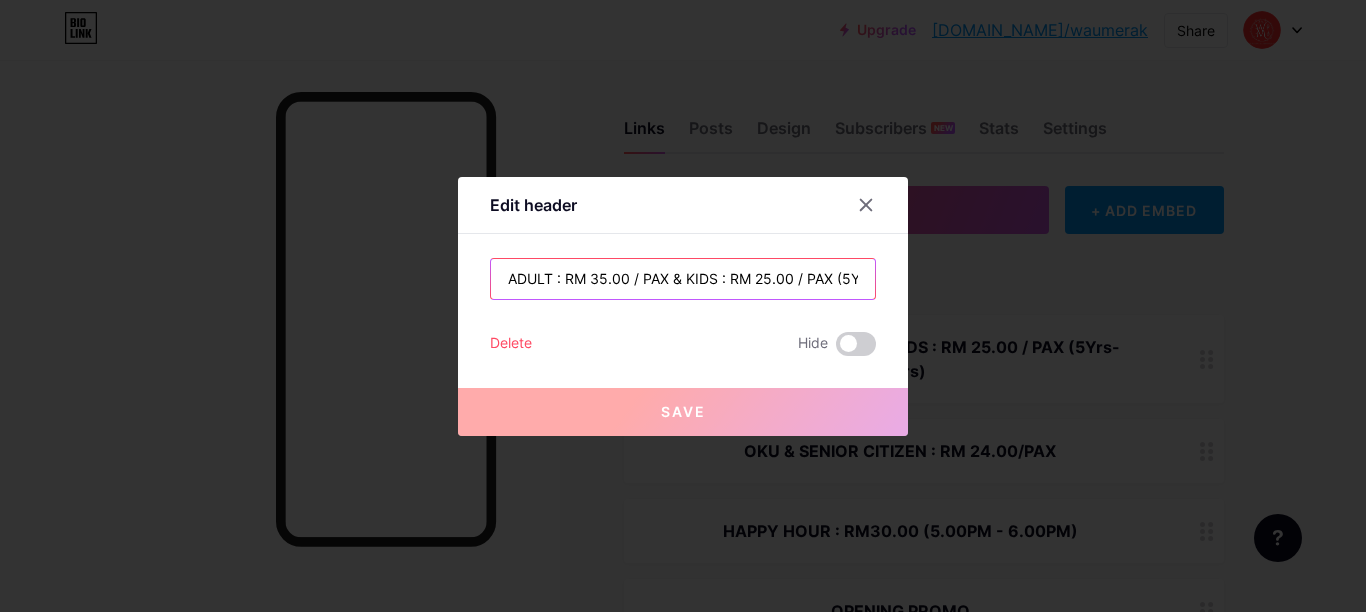click on "ADULT : RM 35.00 / PAX & KIDS : RM 25.00 / PAX (5Yrs-12Yrs)" at bounding box center (683, 279) 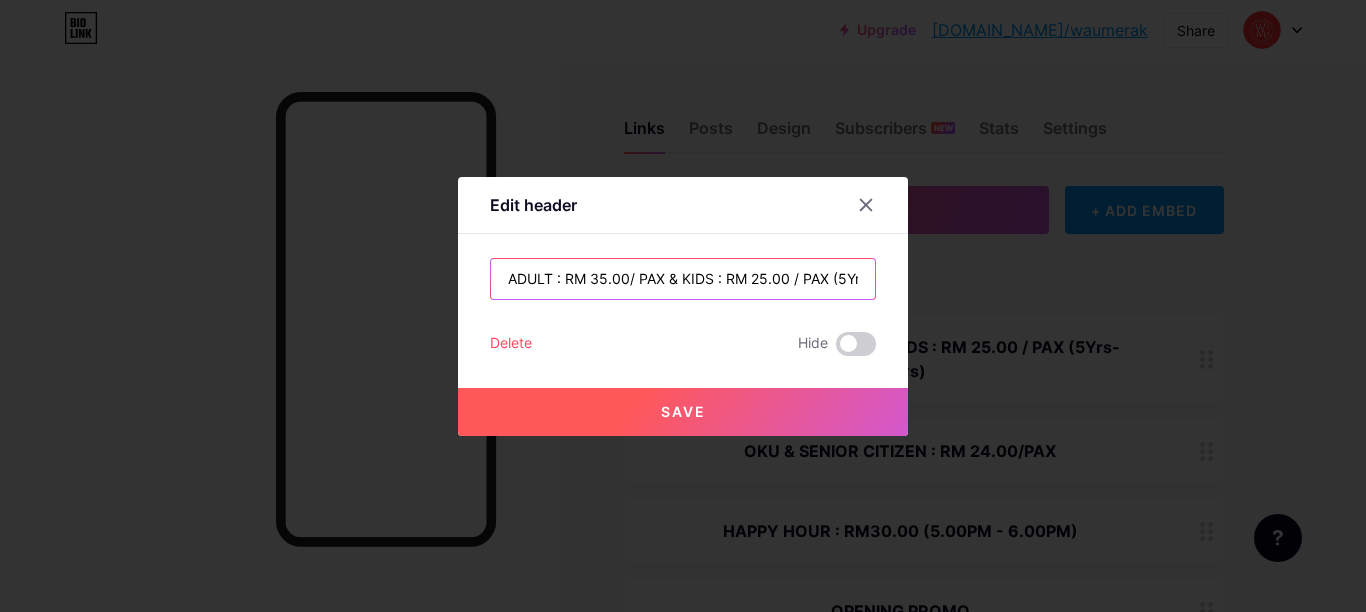 click on "ADULT : RM 35.00/ PAX & KIDS : RM 25.00 / PAX (5Yrs-12Yrs)" at bounding box center [683, 279] 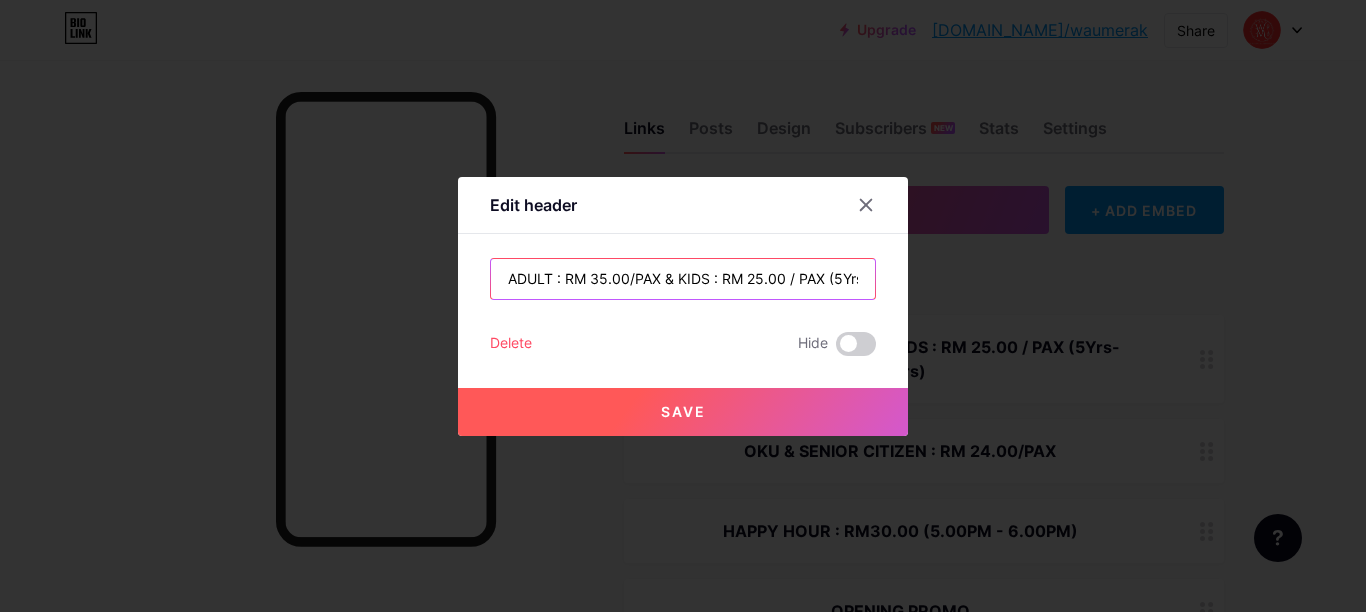 click on "ADULT : RM 35.00/PAX & KIDS : RM 25.00 / PAX (5Yrs-12Yrs)" at bounding box center [683, 279] 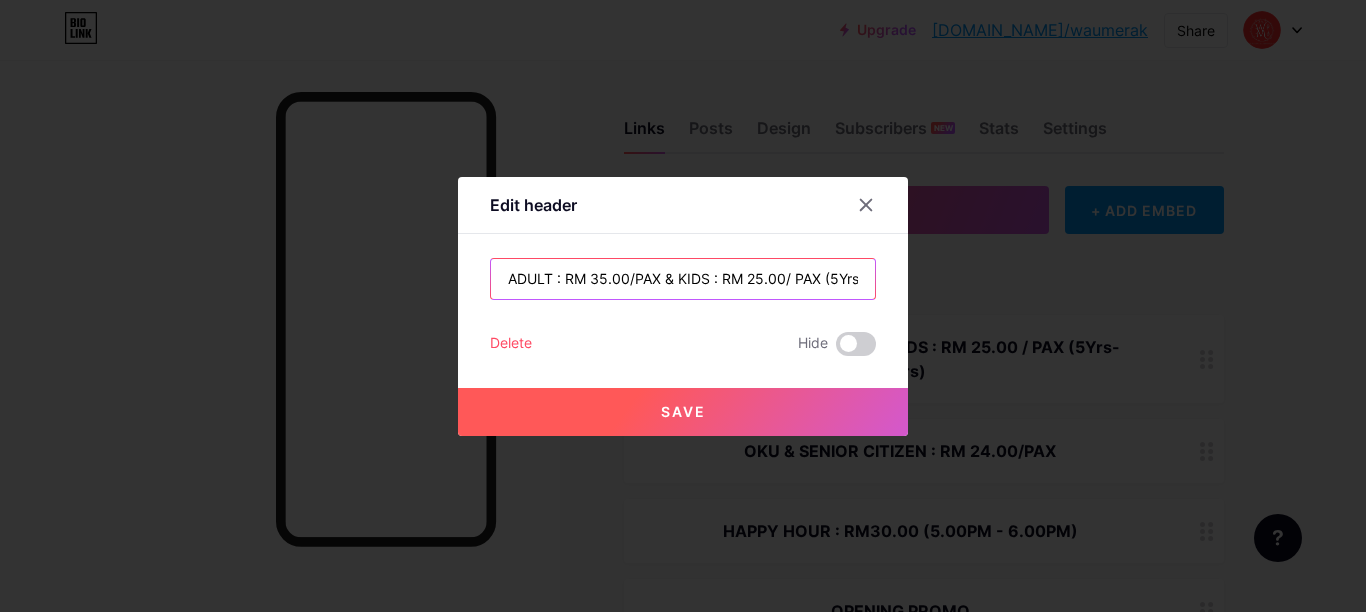 click on "ADULT : RM 35.00/PAX & KIDS : RM 25.00/ PAX (5Yrs-12Yrs)" at bounding box center [683, 279] 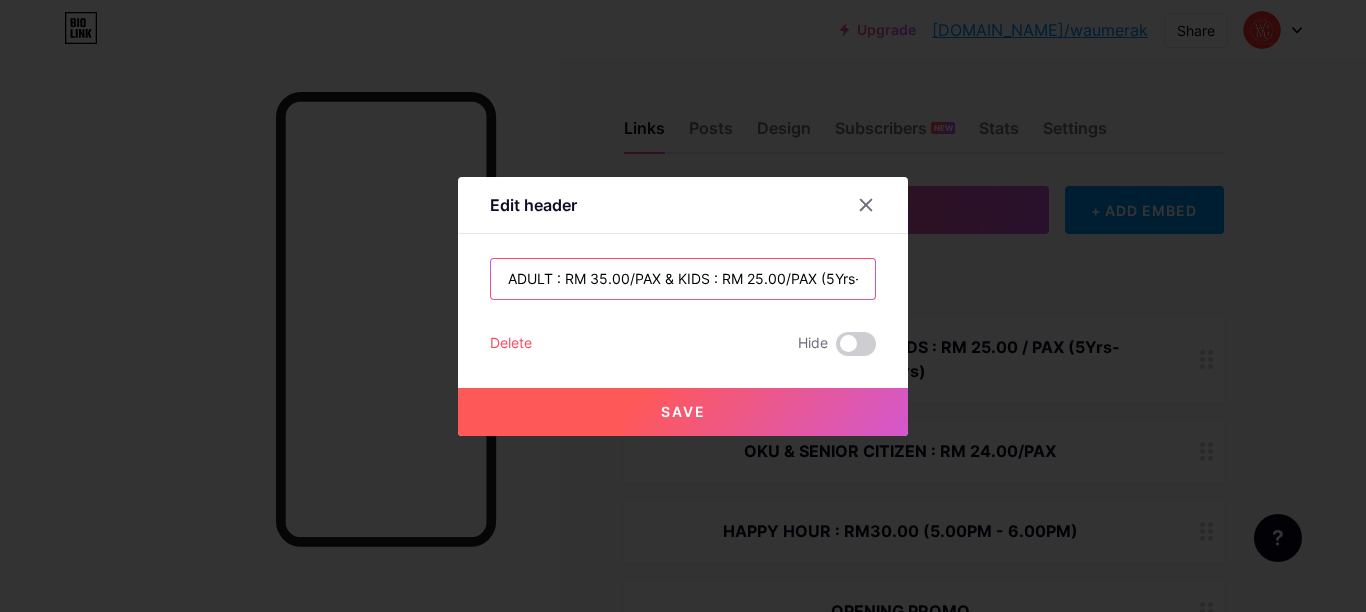 type on "ADULT : RM 35.00/PAX & KIDS : RM 25.00/PAX (5Yrs-12Yrs)" 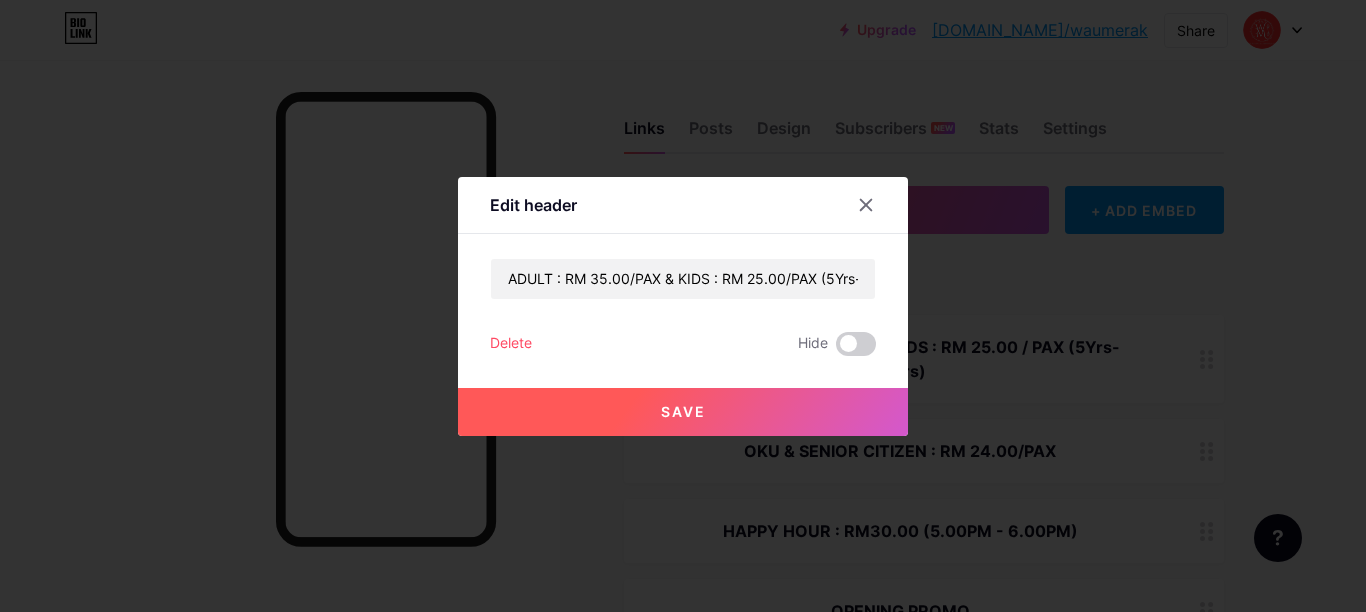 click on "Save" at bounding box center [683, 412] 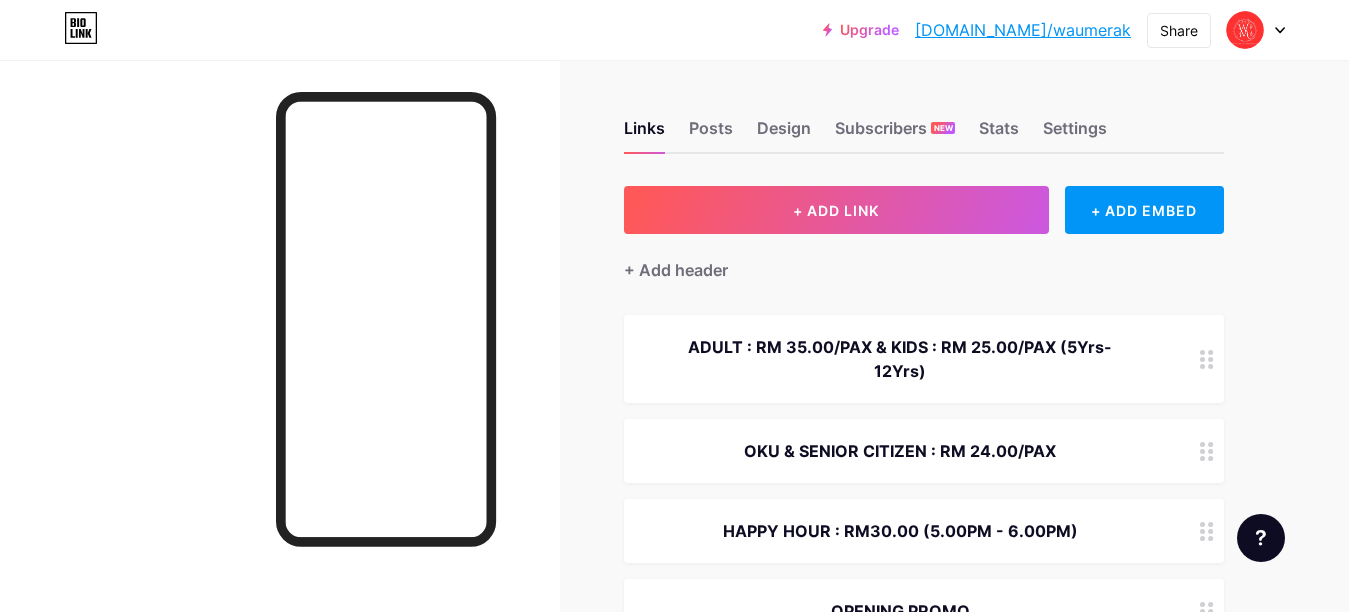 click on "ADULT : RM 35.00/PAX & KIDS : RM 25.00/PAX (5Yrs-12Yrs)" at bounding box center [900, 359] 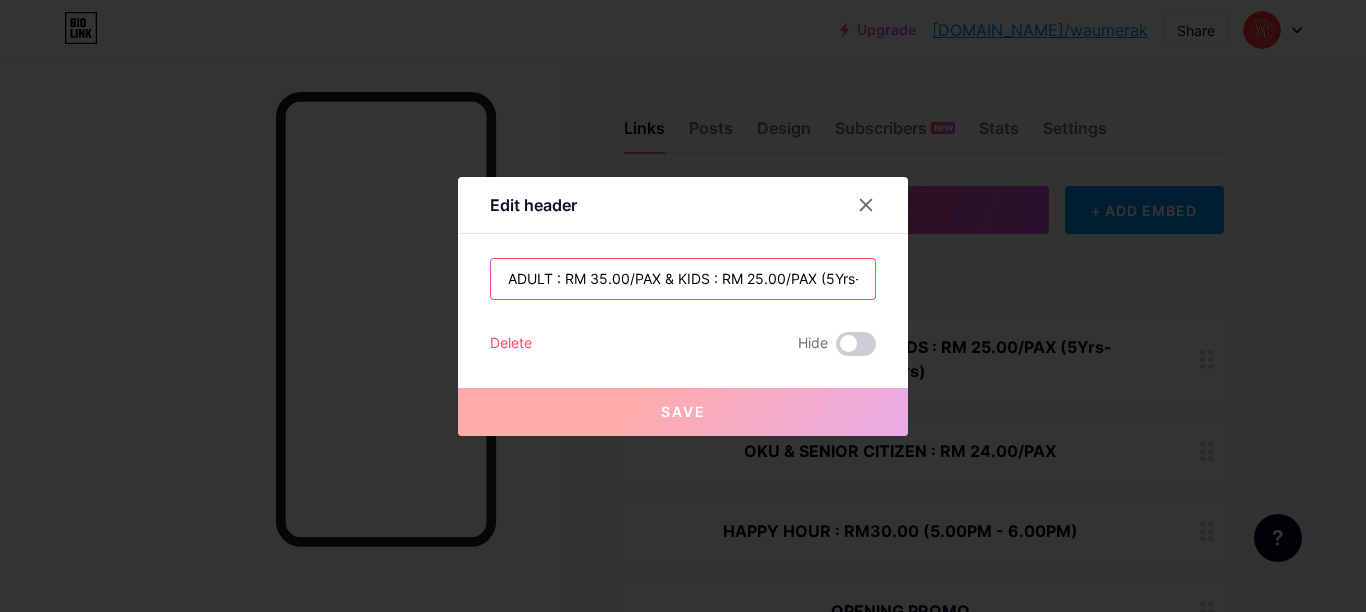 click on "ADULT : RM 35.00/PAX & KIDS : RM 25.00/PAX (5Yrs-12Yrs)" at bounding box center [683, 279] 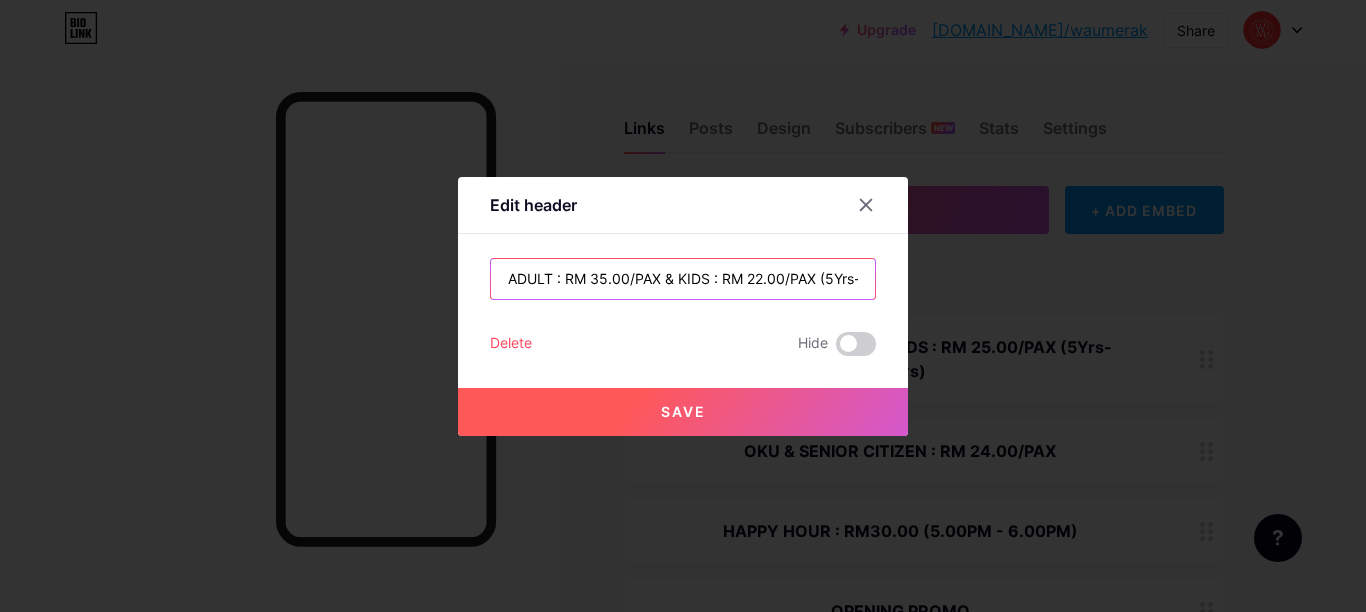 type on "ADULT : RM 35.00/PAX & KIDS : RM 22.00/PAX (5Yrs-12Yrs)" 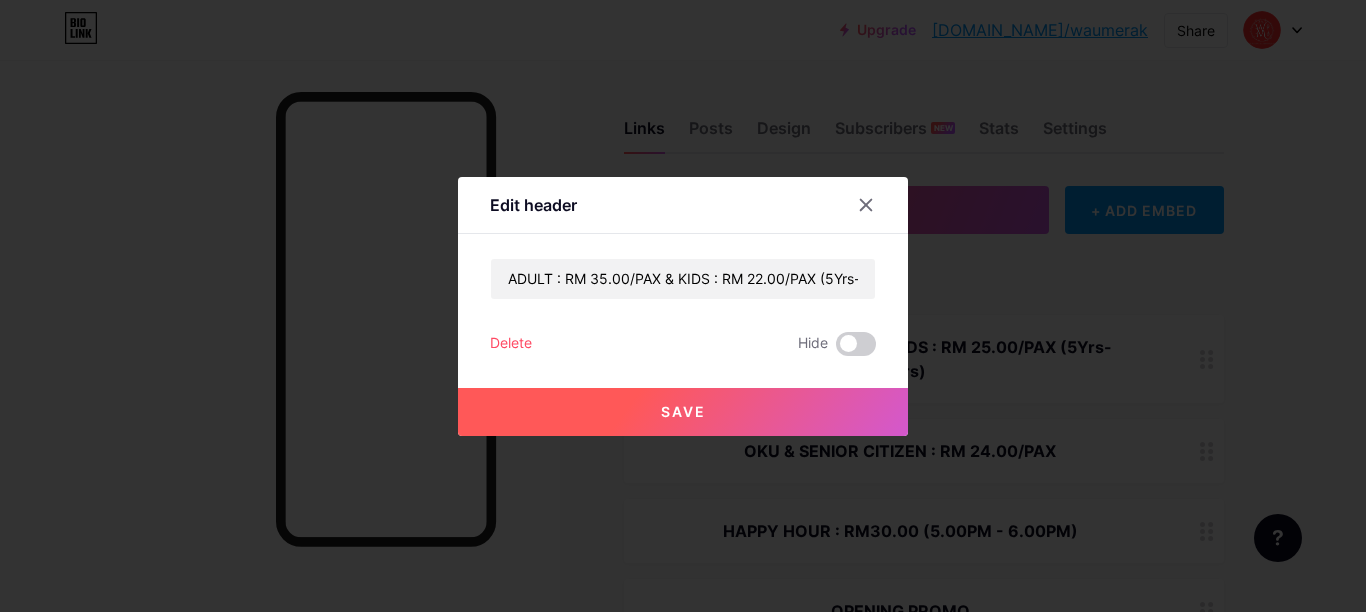 click on "Save" at bounding box center [683, 412] 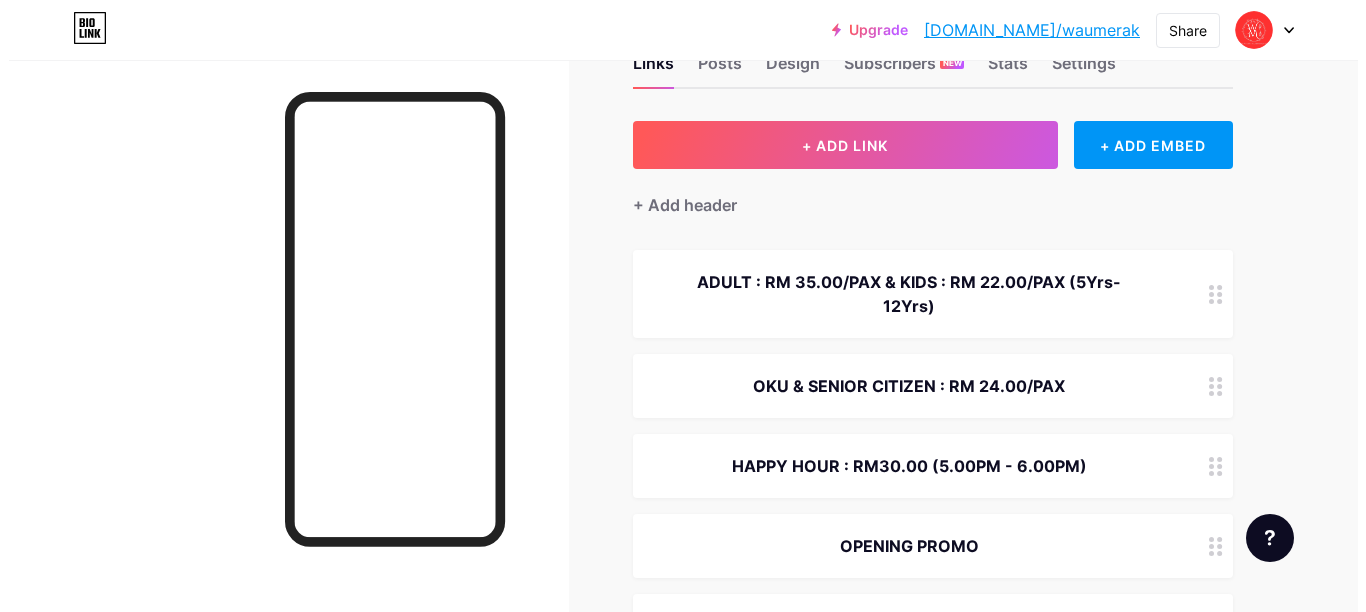 scroll, scrollTop: 100, scrollLeft: 0, axis: vertical 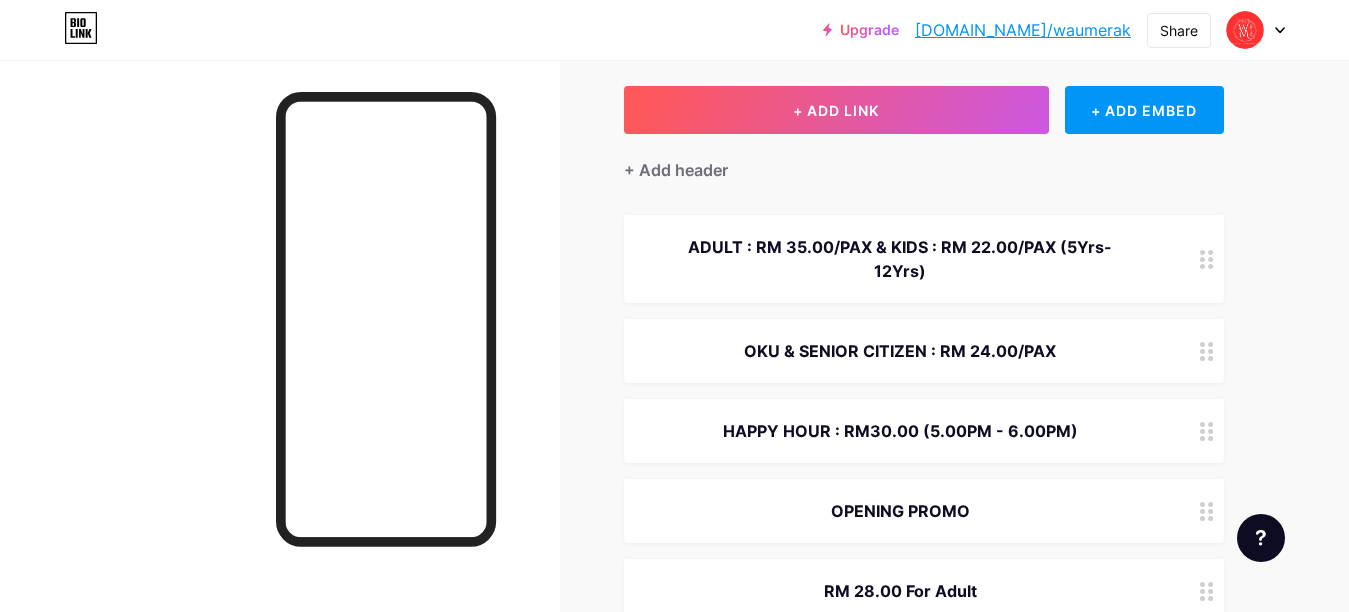 click on "ADULT : RM 35.00/PAX & KIDS : RM 22.00/PAX (5Yrs-12Yrs)" at bounding box center (900, 259) 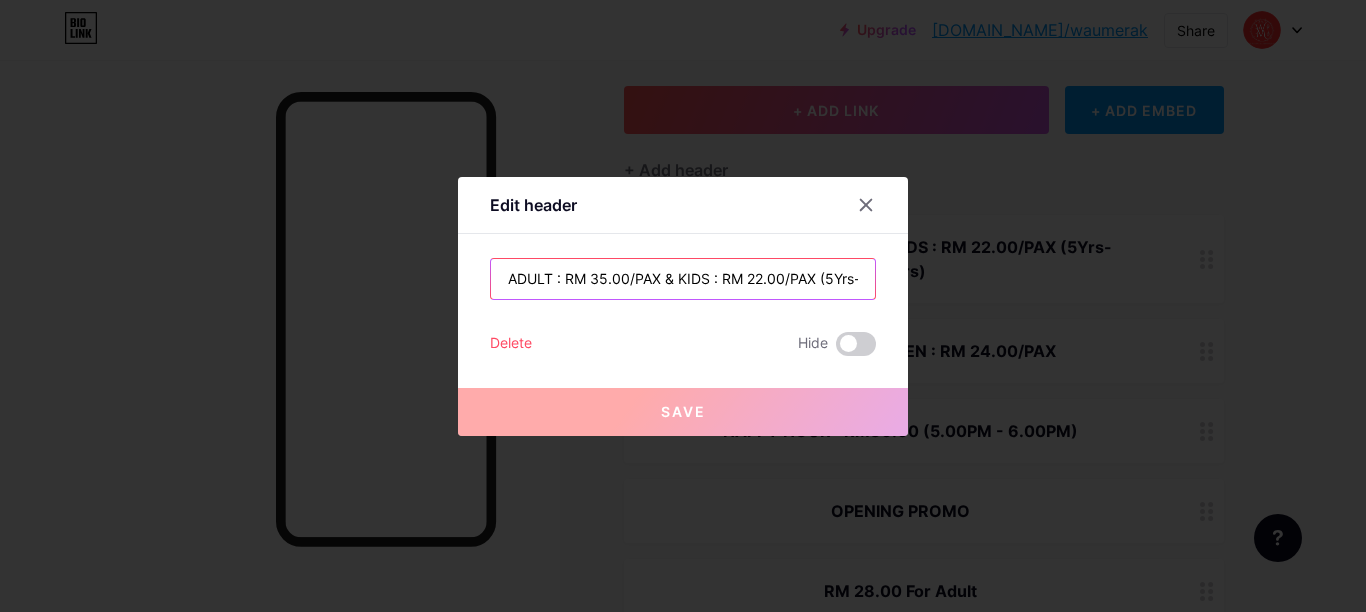 click on "ADULT : RM 35.00/PAX & KIDS : RM 22.00/PAX (5Yrs-12Yrs)" at bounding box center [683, 279] 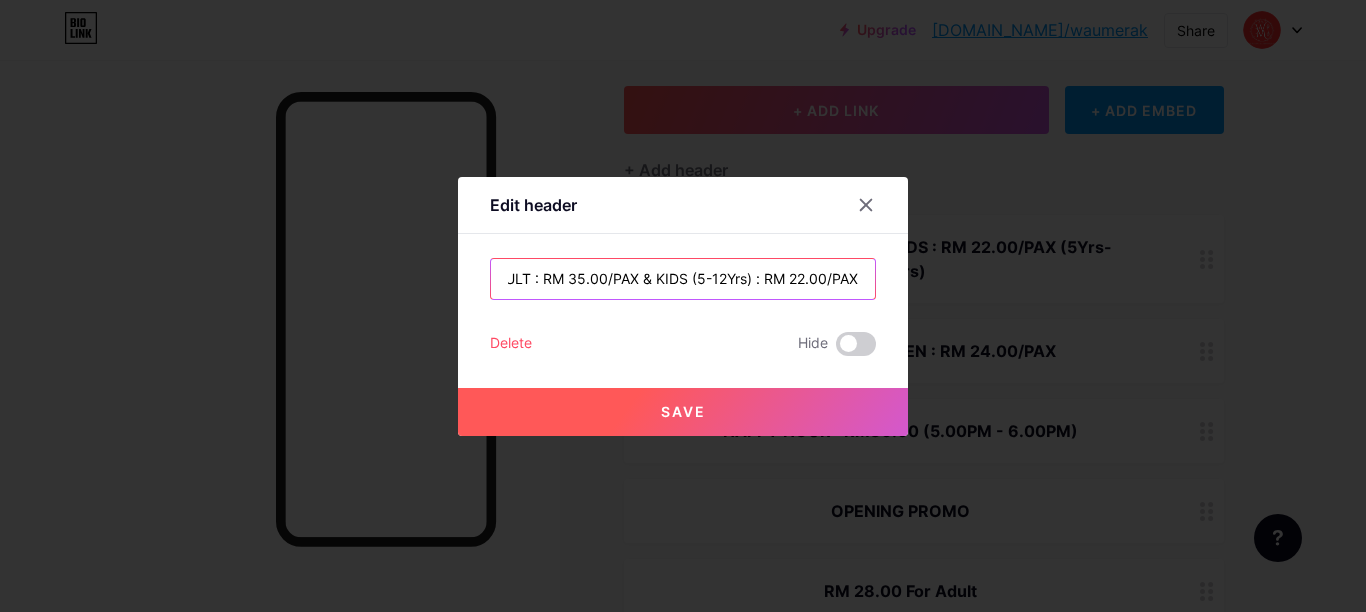 scroll, scrollTop: 0, scrollLeft: 22, axis: horizontal 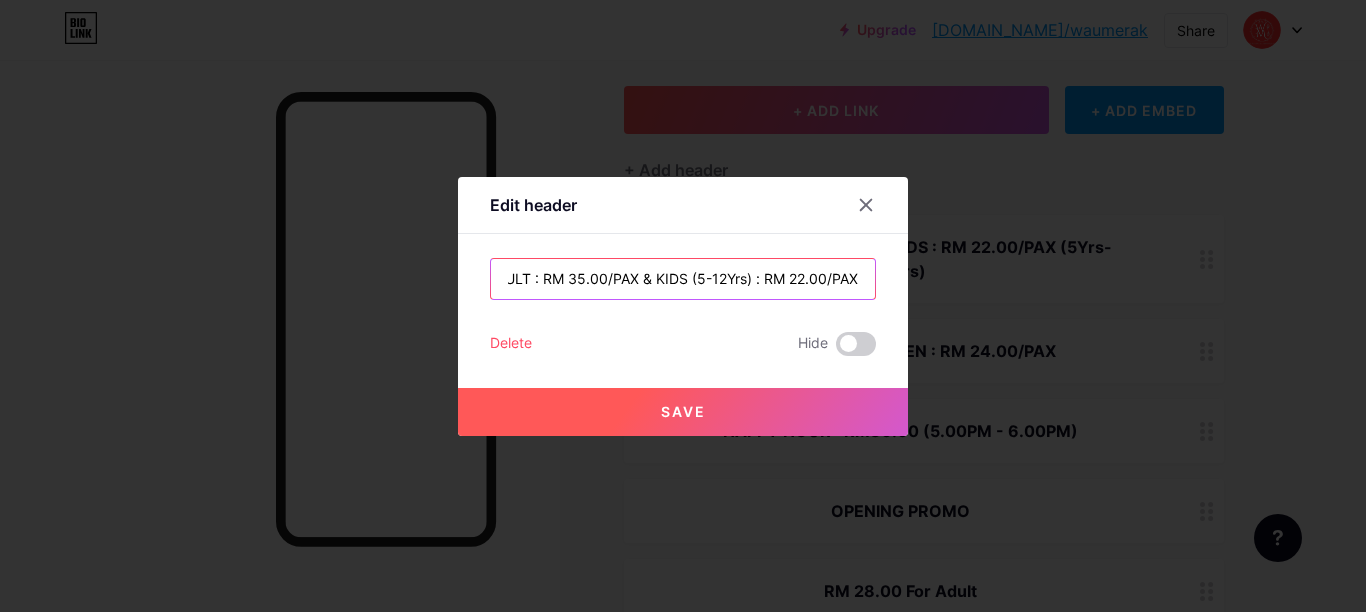 type on "ADULT : RM 35.00/PAX & KIDS (5-12Yrs) : RM 22.00/PAX" 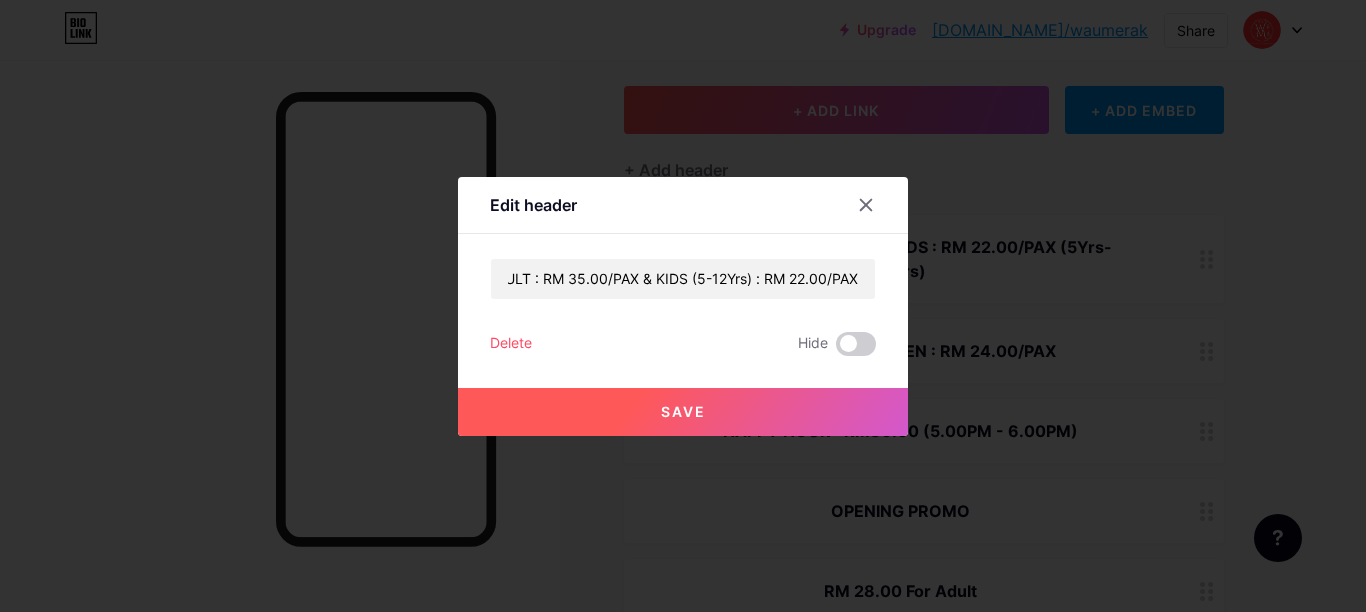 click on "Save" at bounding box center (683, 412) 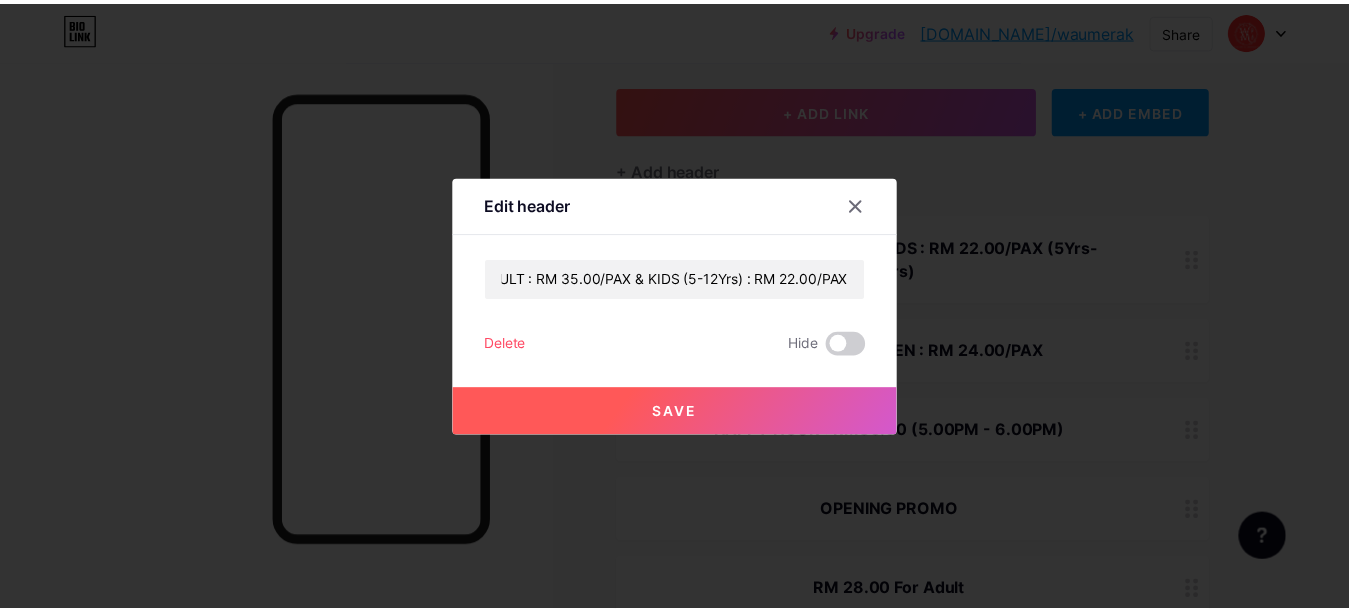 scroll, scrollTop: 0, scrollLeft: 0, axis: both 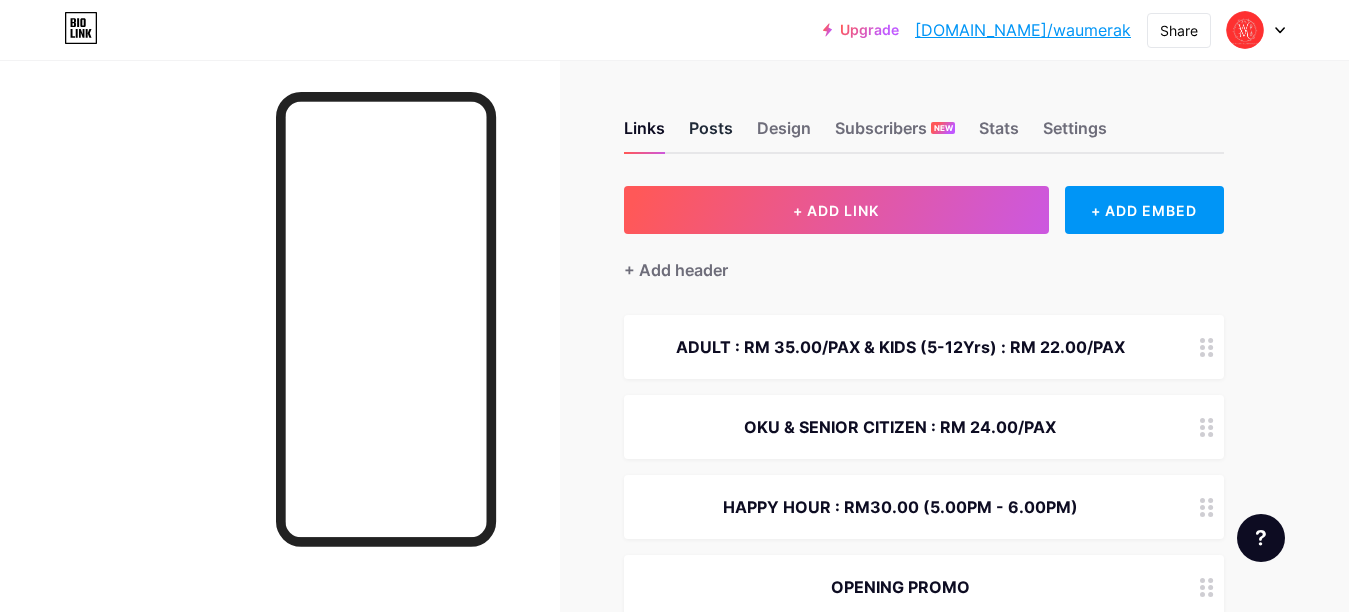 click on "Posts" at bounding box center (711, 134) 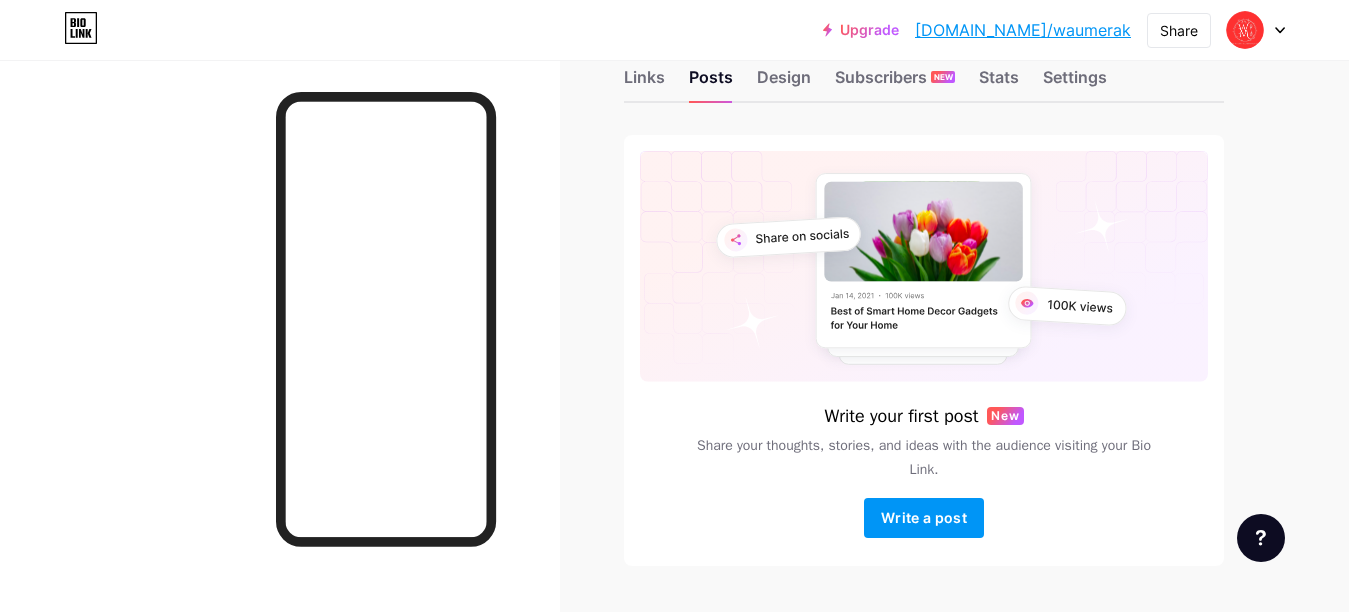 scroll, scrollTop: 0, scrollLeft: 0, axis: both 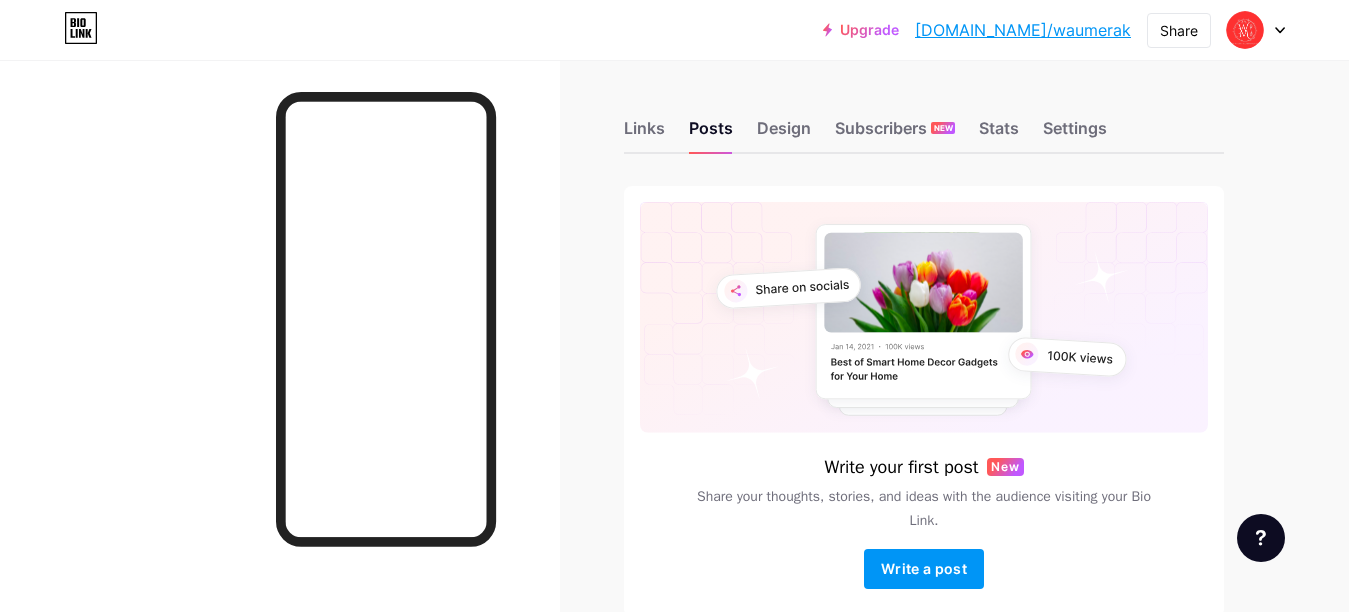 click on "Links
Posts
Design
Subscribers
NEW
Stats
Settings" at bounding box center (924, 119) 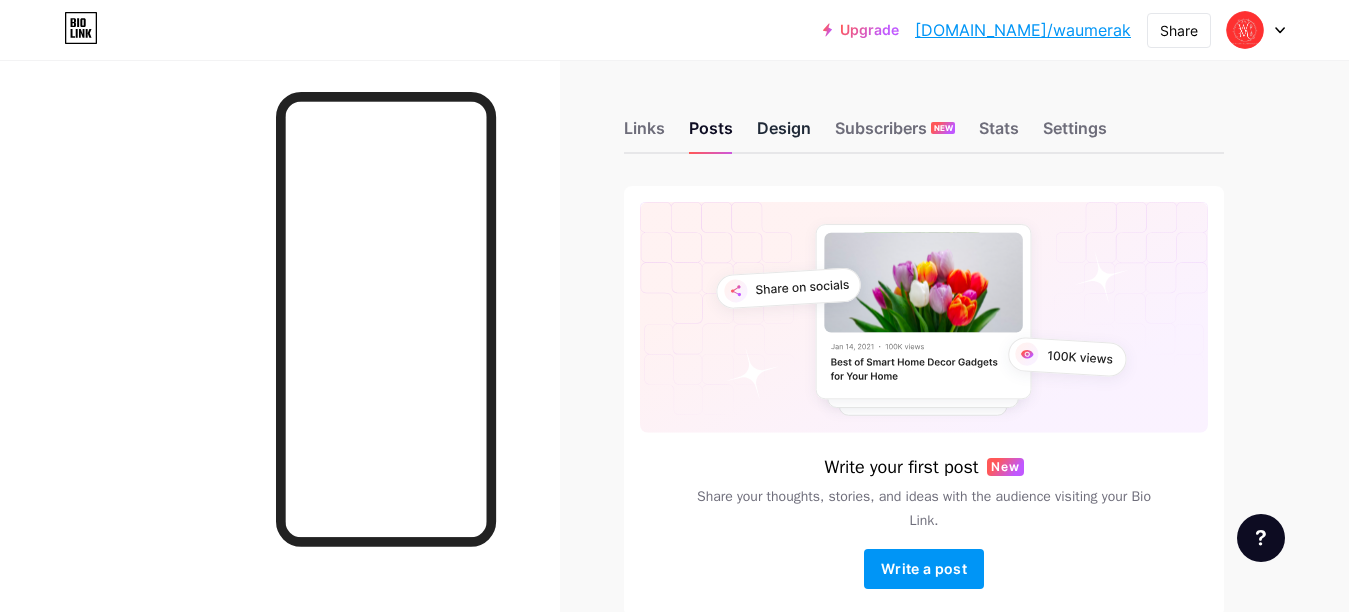 click on "Design" at bounding box center [784, 134] 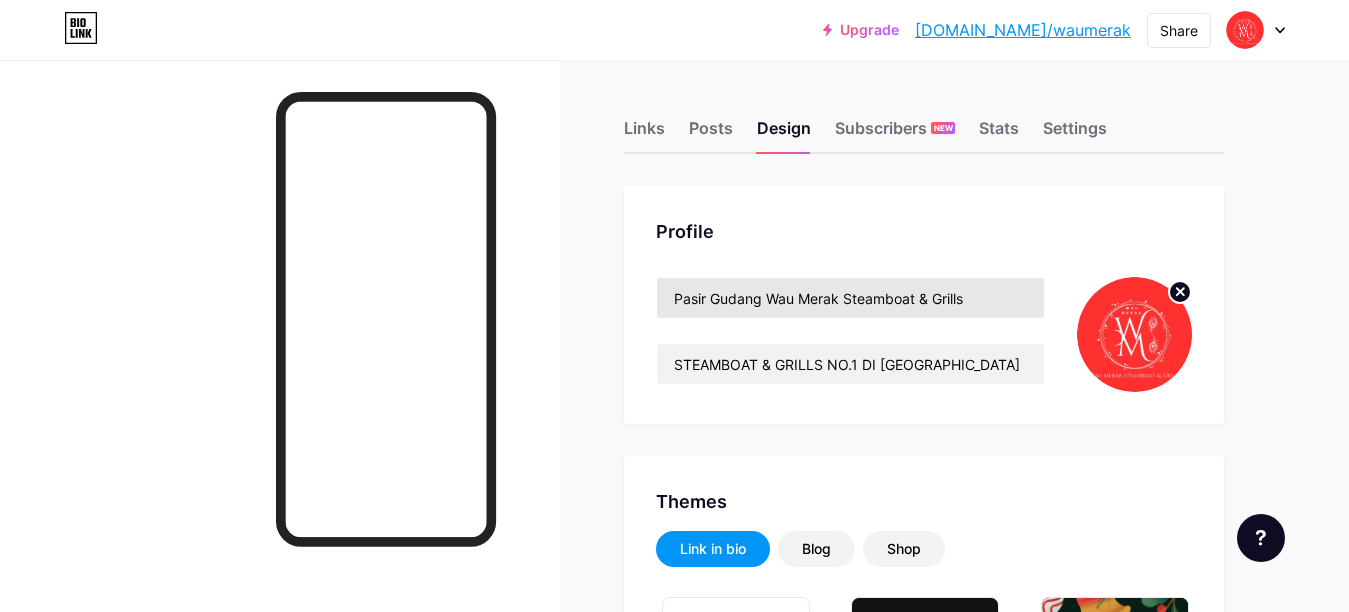 type on "#ce0d0d" 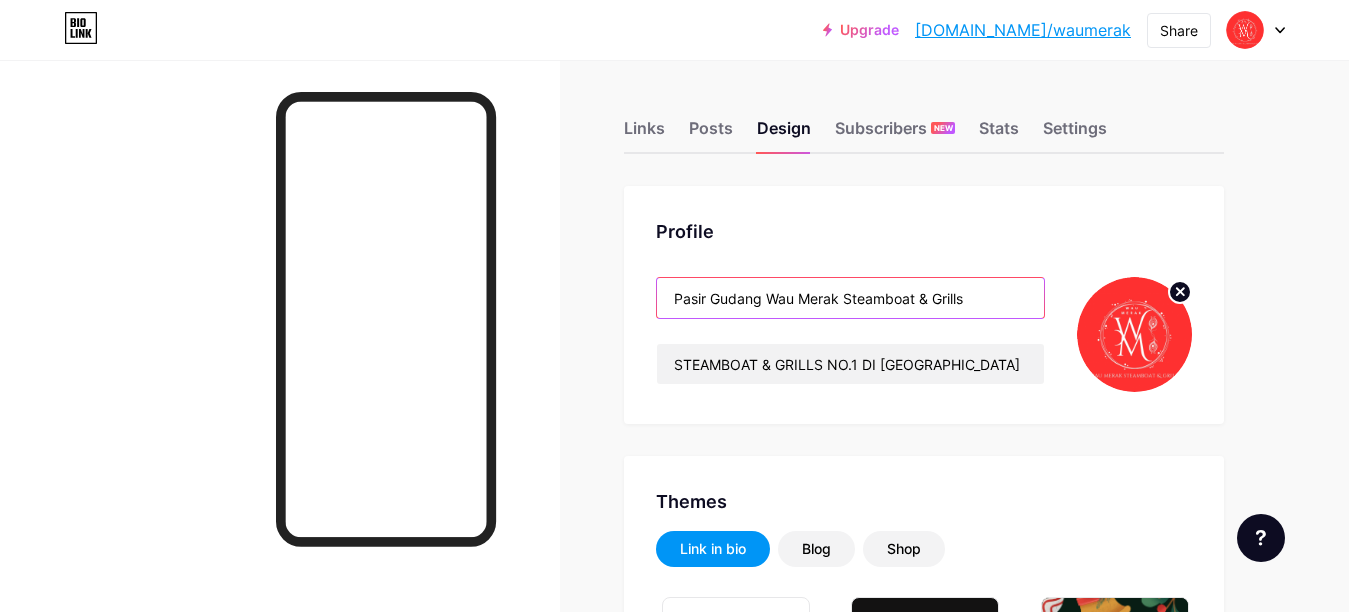 drag, startPoint x: 765, startPoint y: 303, endPoint x: 595, endPoint y: 292, distance: 170.35551 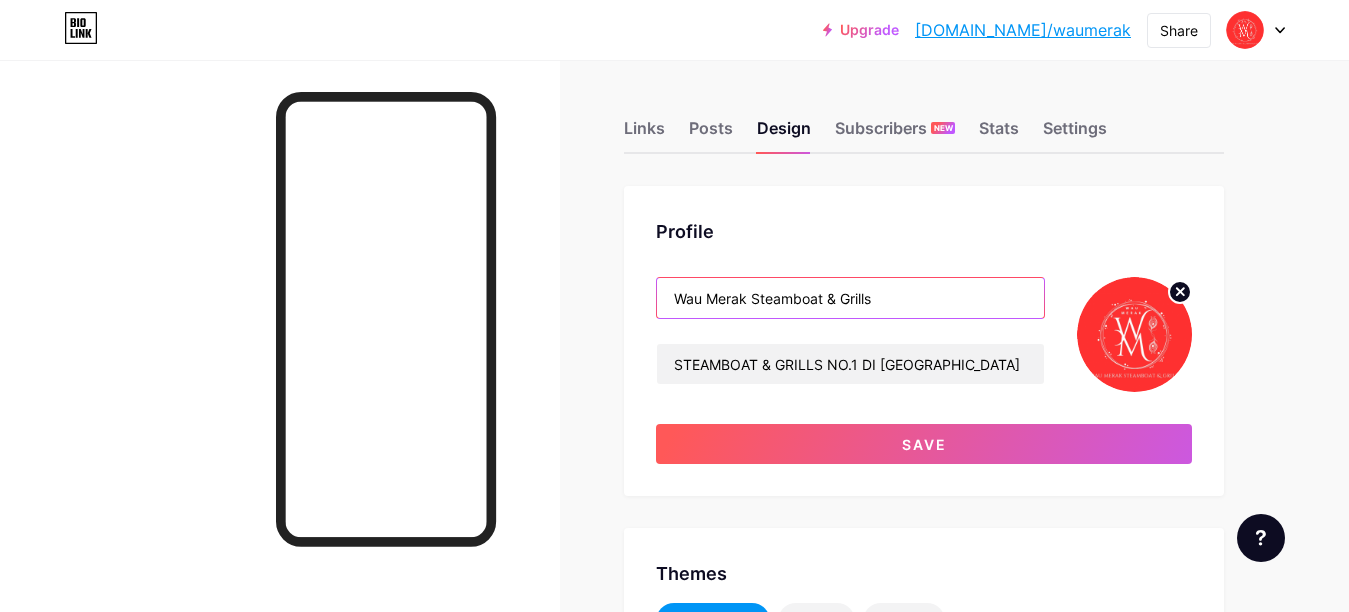 drag, startPoint x: 881, startPoint y: 300, endPoint x: 651, endPoint y: 322, distance: 231.04977 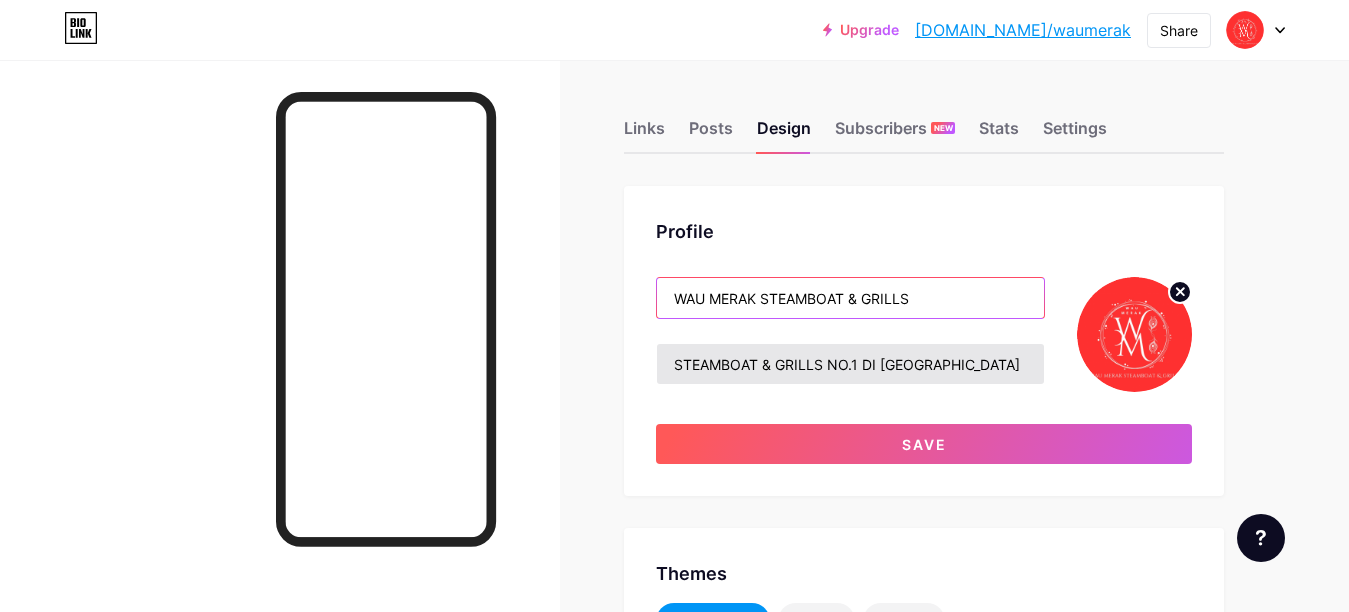 type on "WAU MERAK STEAMBOAT & GRILLS" 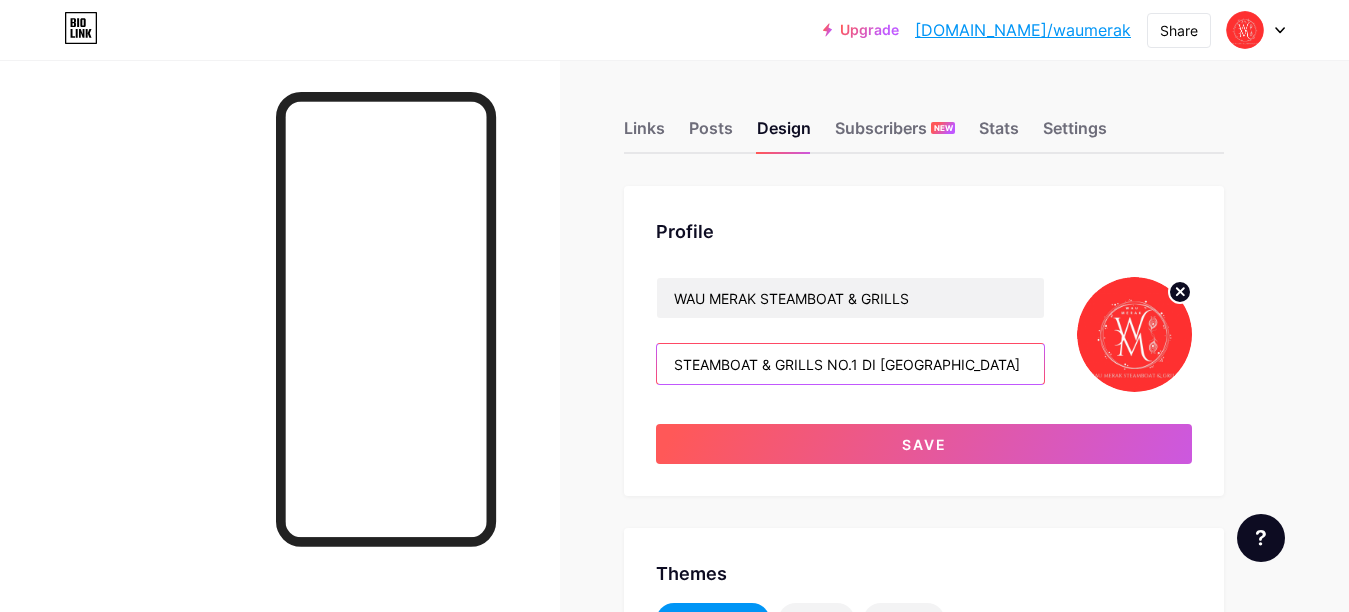 drag, startPoint x: 875, startPoint y: 371, endPoint x: 860, endPoint y: 369, distance: 15.132746 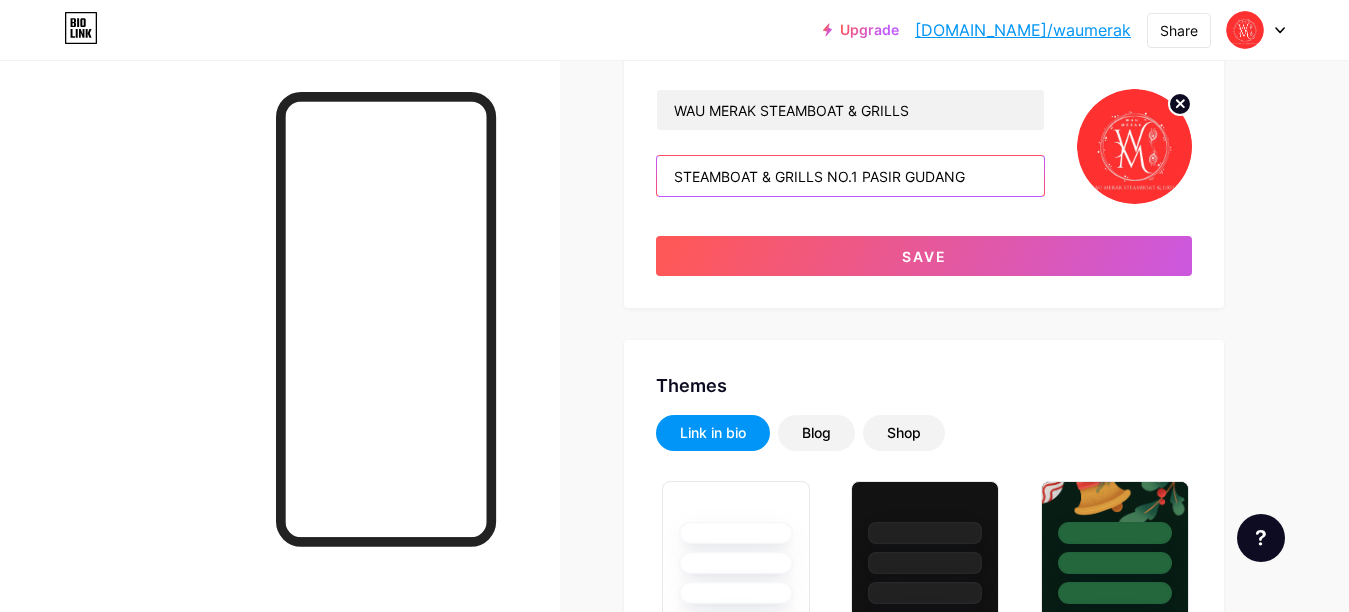 scroll, scrollTop: 200, scrollLeft: 0, axis: vertical 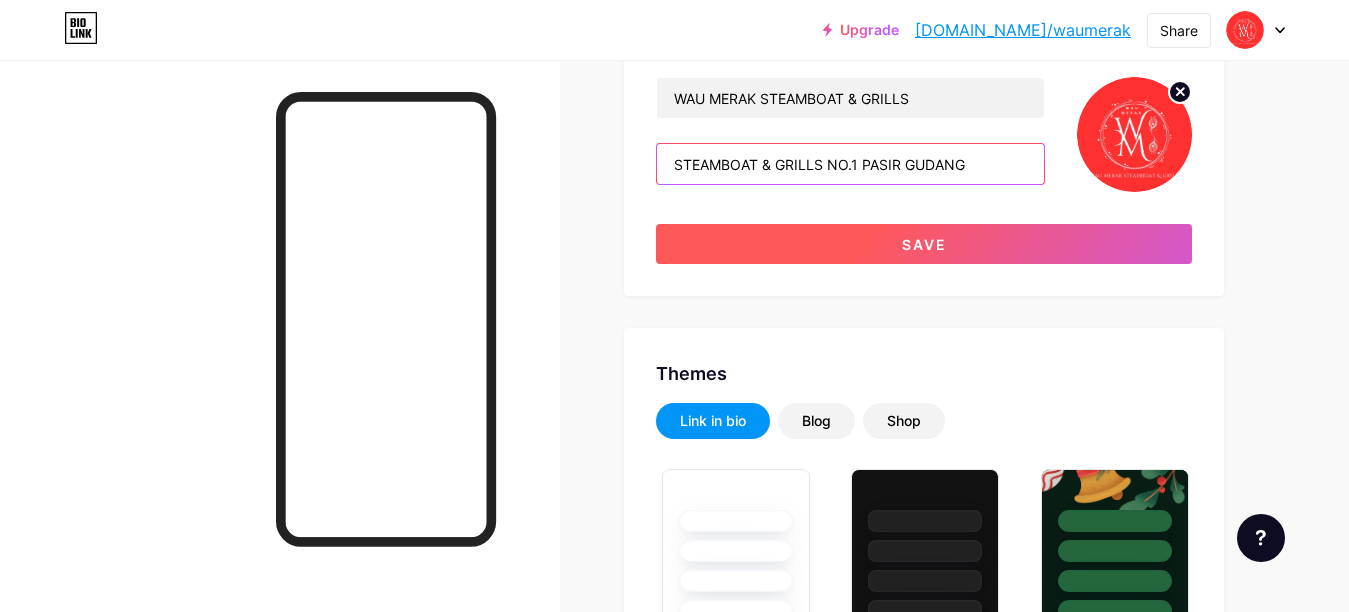 type on "STEAMBOAT & GRILLS NO.1 PASIR GUDANG" 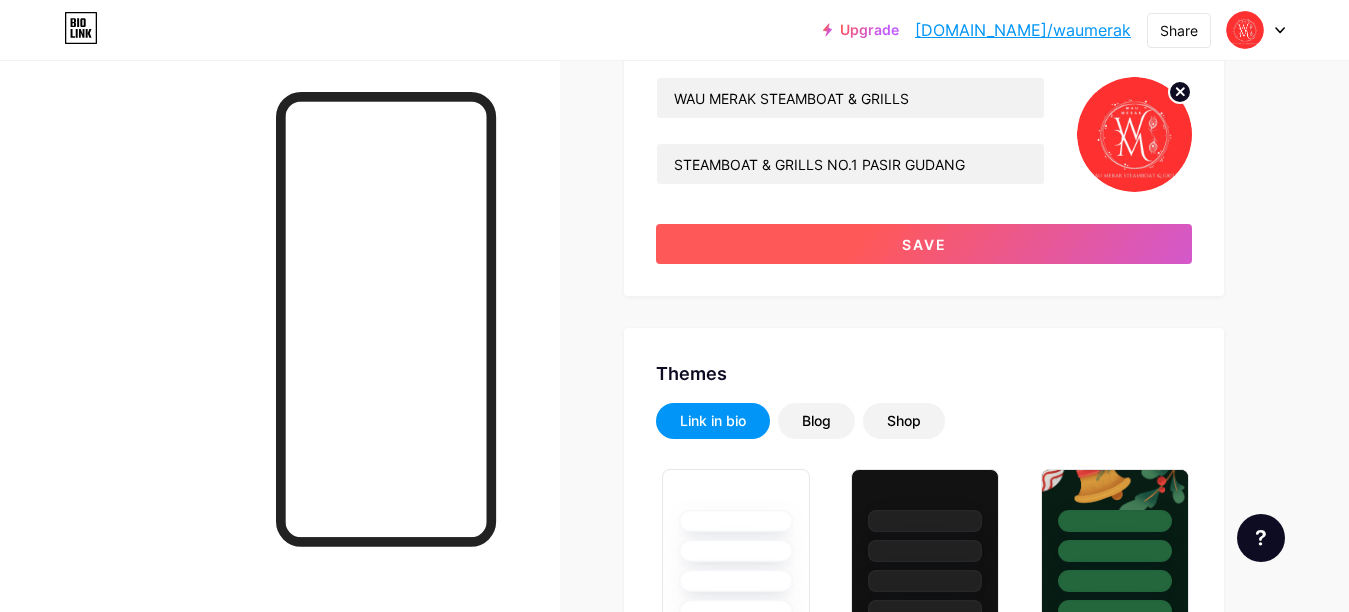 click on "Save" at bounding box center [924, 244] 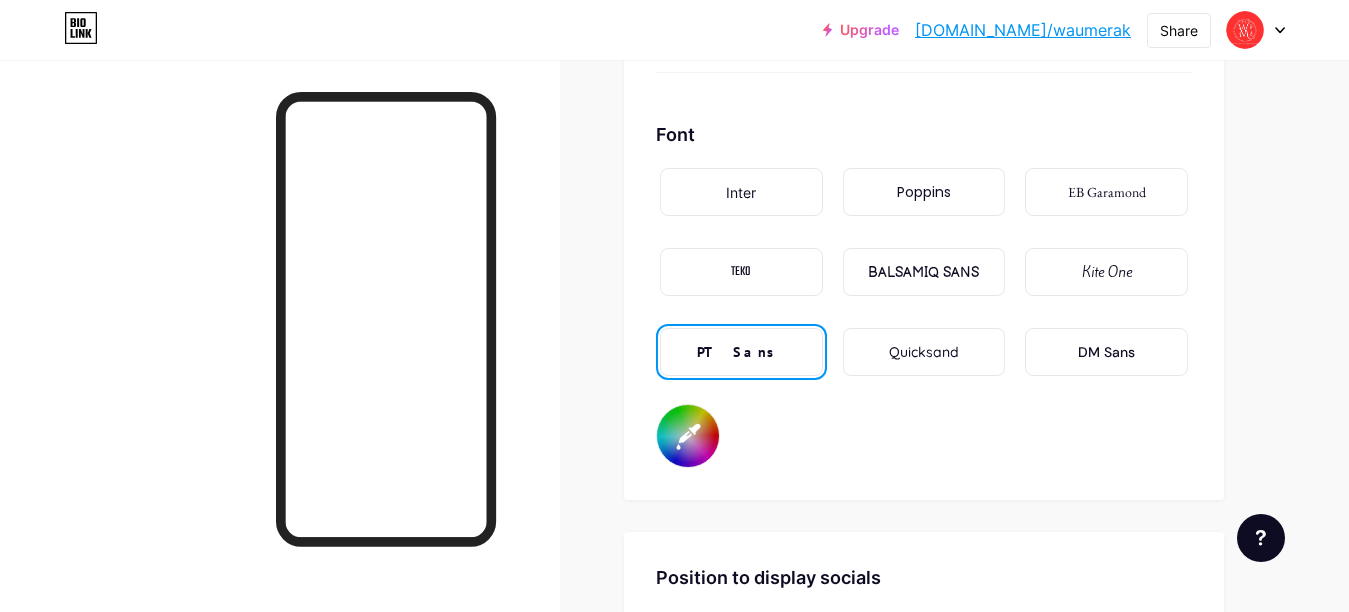 scroll, scrollTop: 3700, scrollLeft: 0, axis: vertical 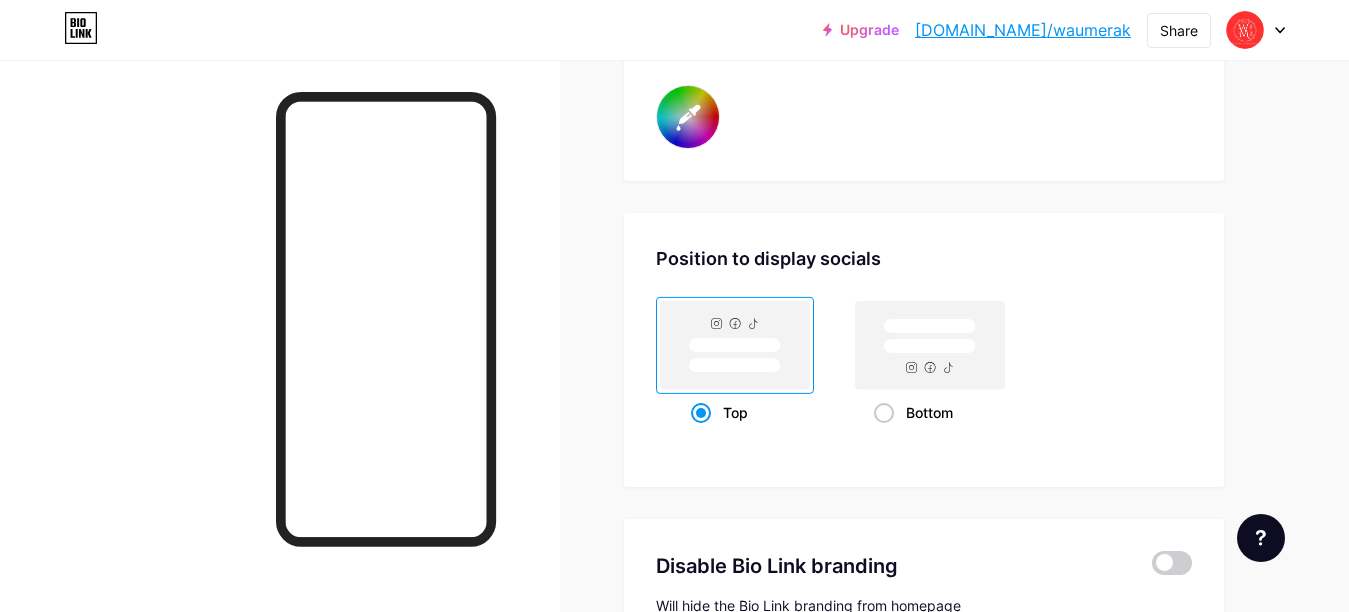 click on "#ffffff" at bounding box center (688, 117) 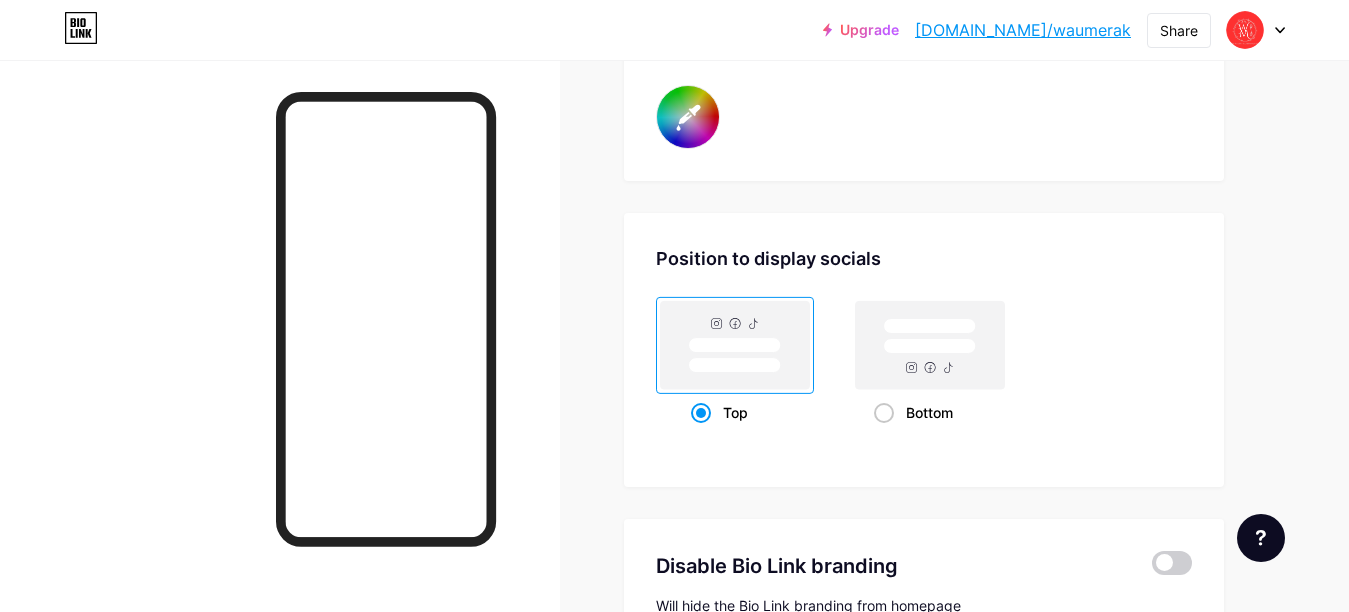 type on "#2adfca" 